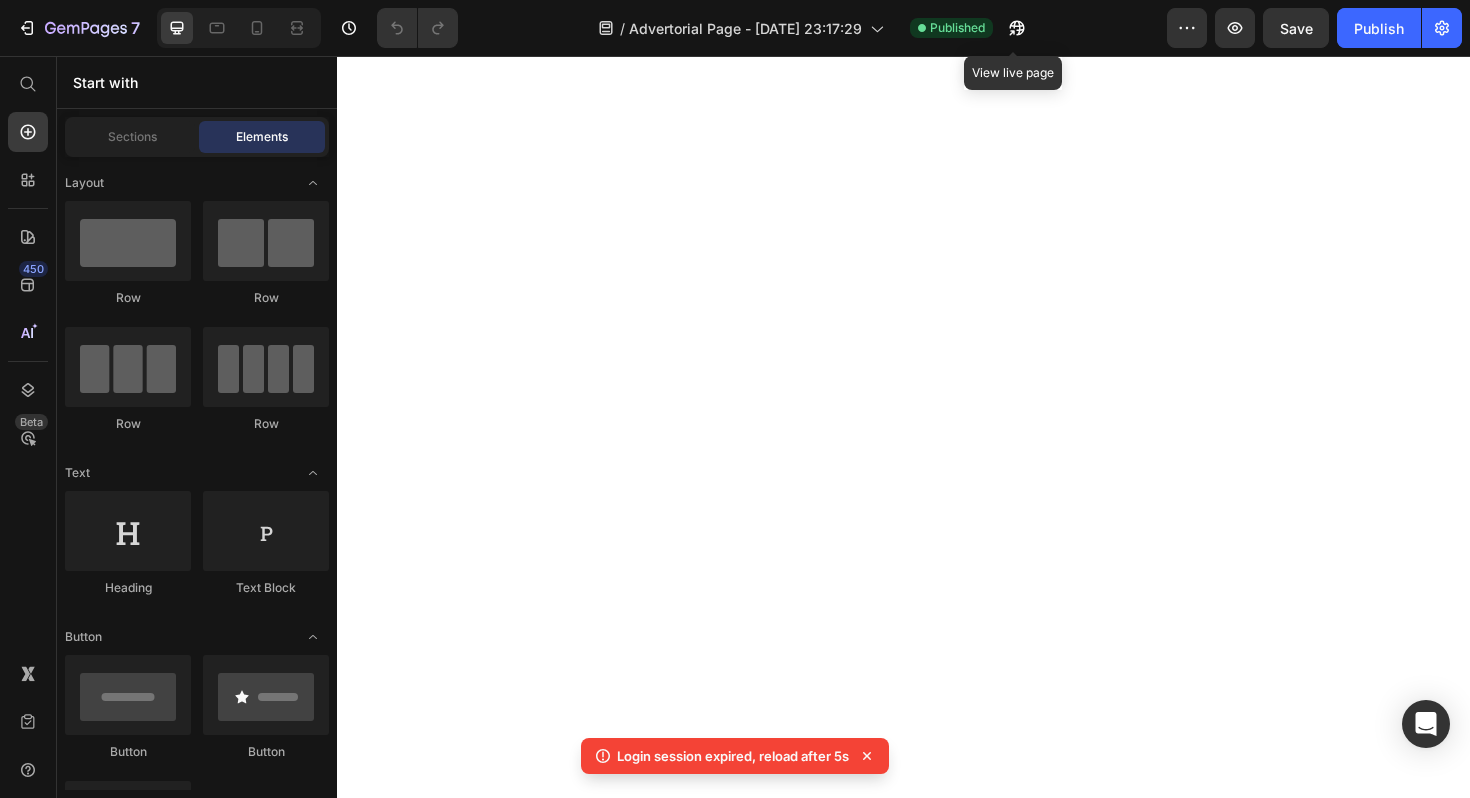 scroll, scrollTop: 0, scrollLeft: 0, axis: both 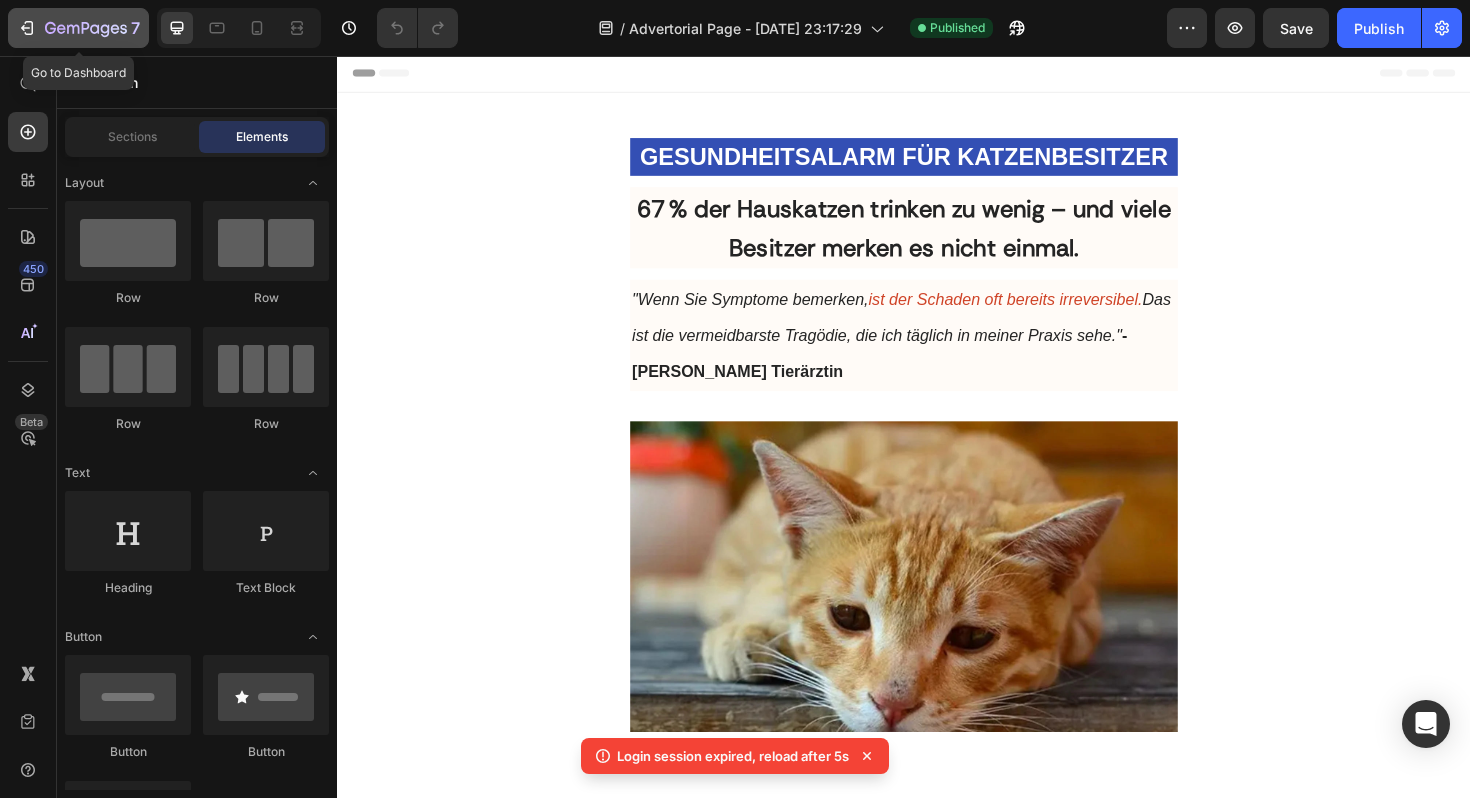 click 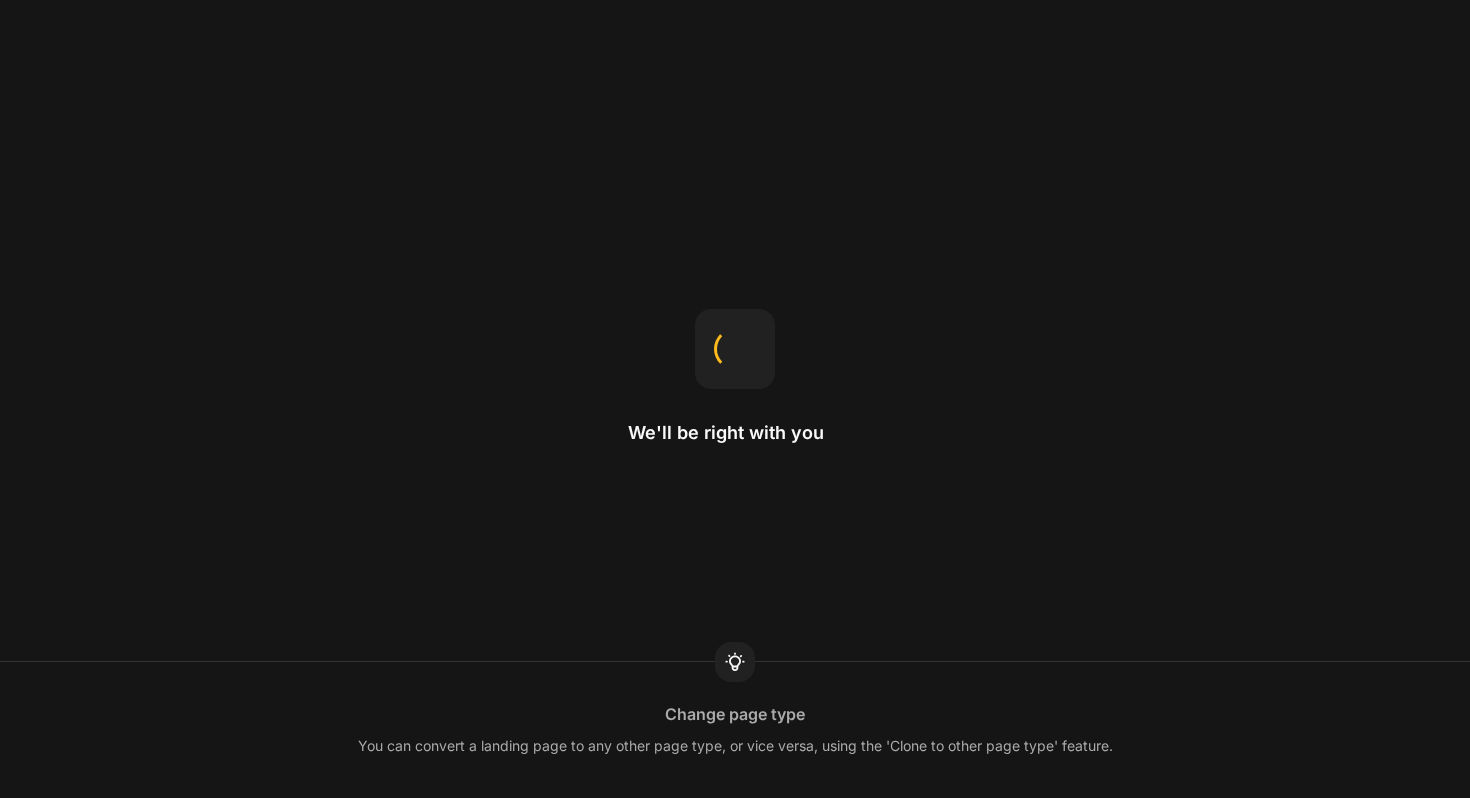 scroll, scrollTop: 0, scrollLeft: 0, axis: both 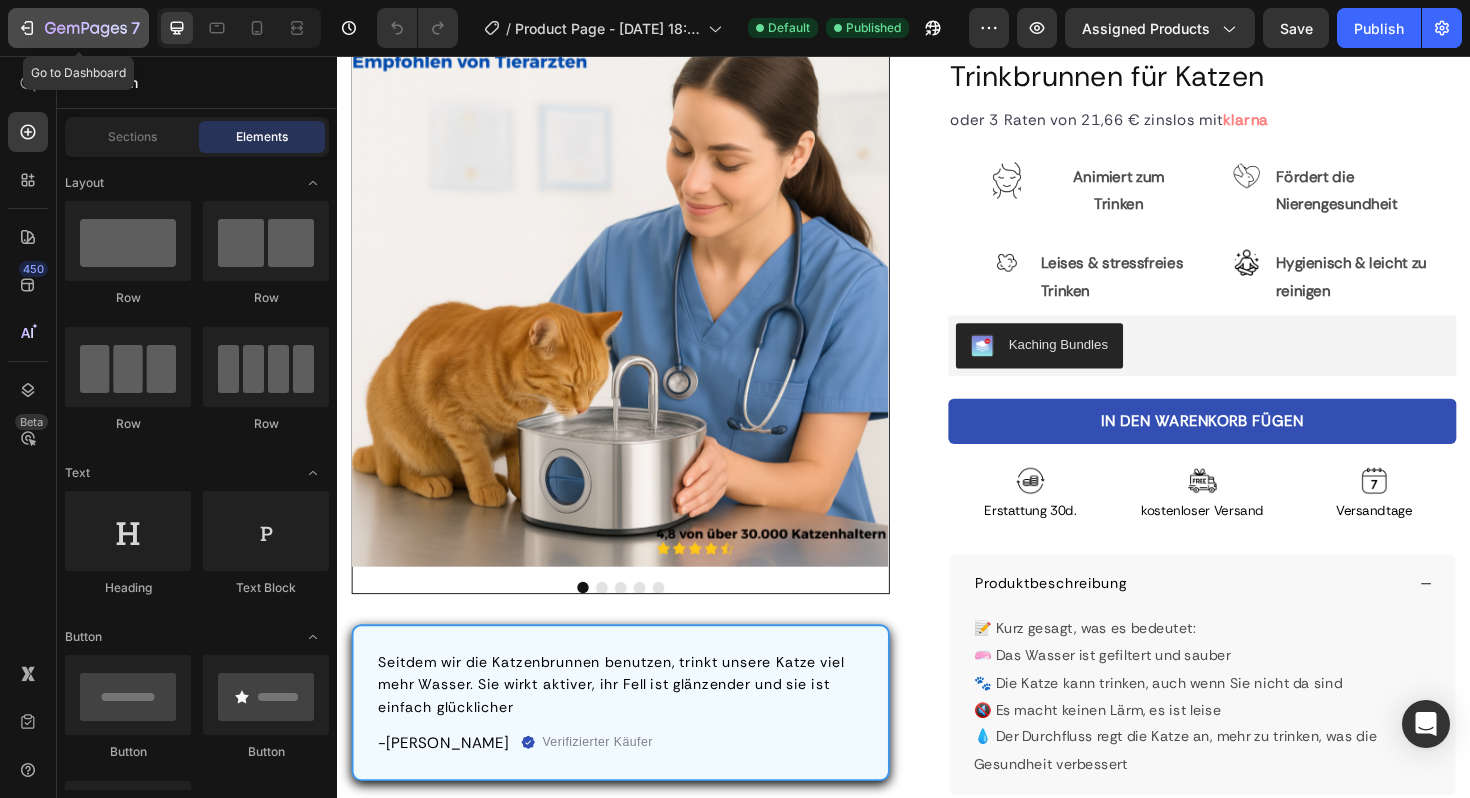 click on "7" at bounding box center [78, 28] 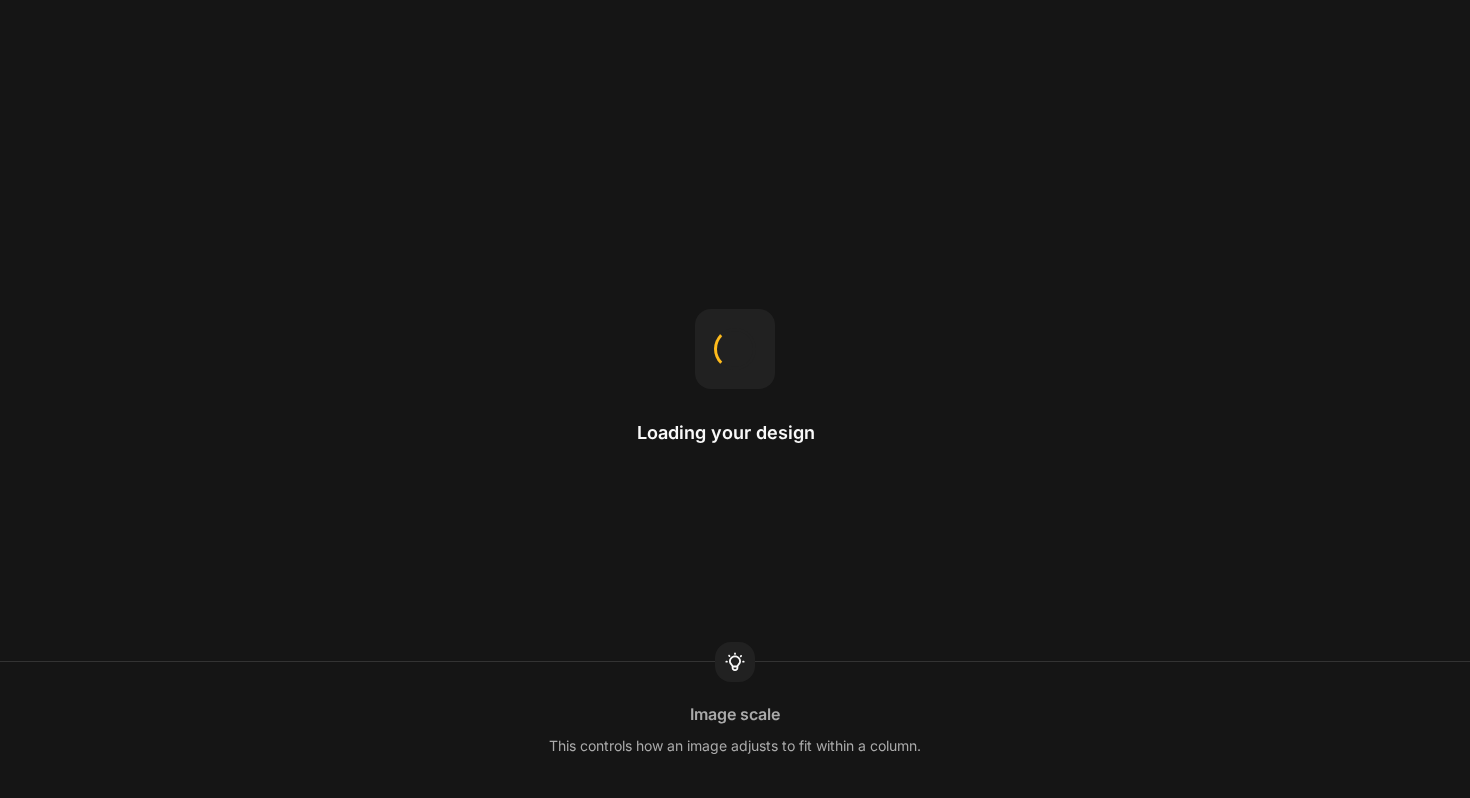scroll, scrollTop: 0, scrollLeft: 0, axis: both 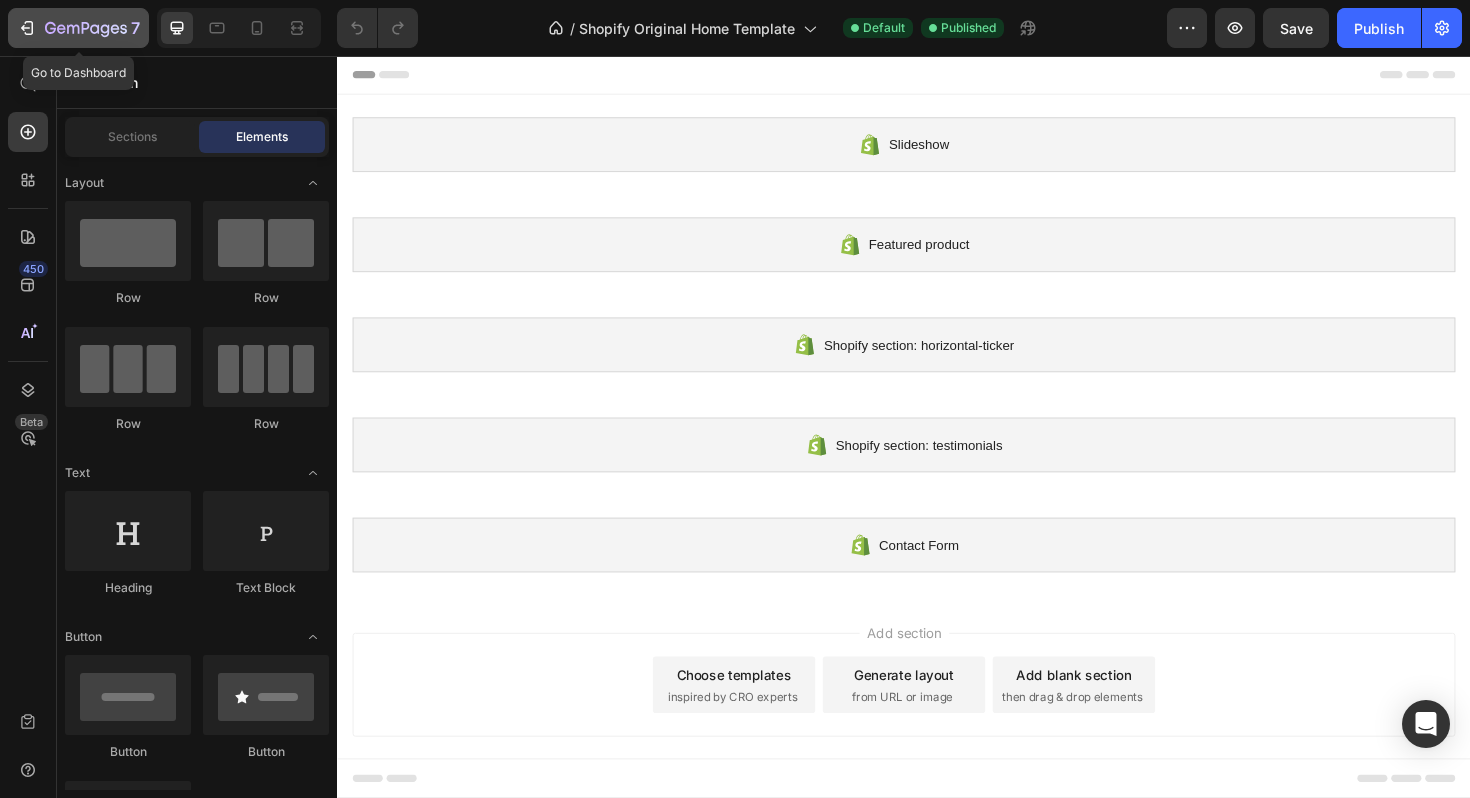 click 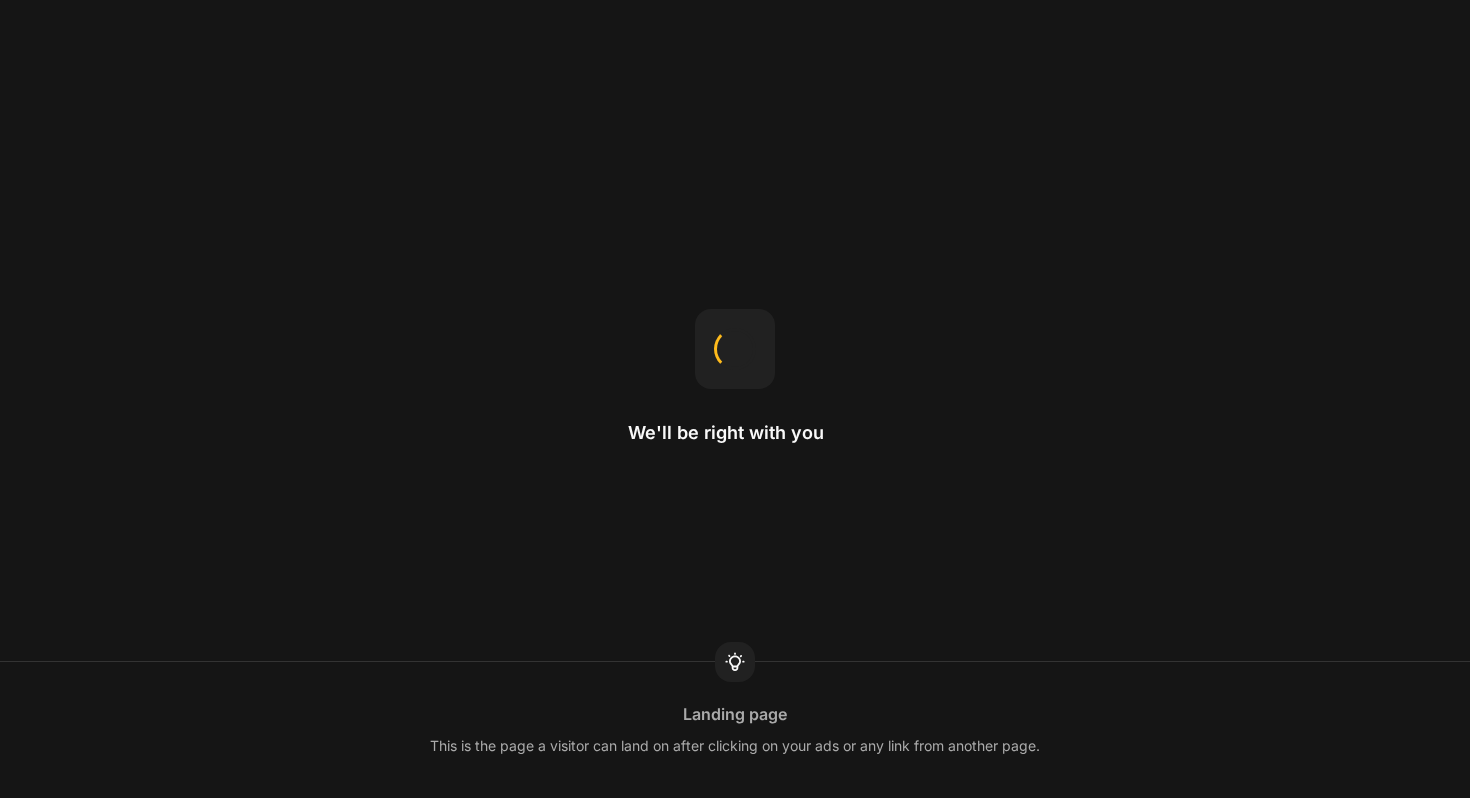 scroll, scrollTop: 0, scrollLeft: 0, axis: both 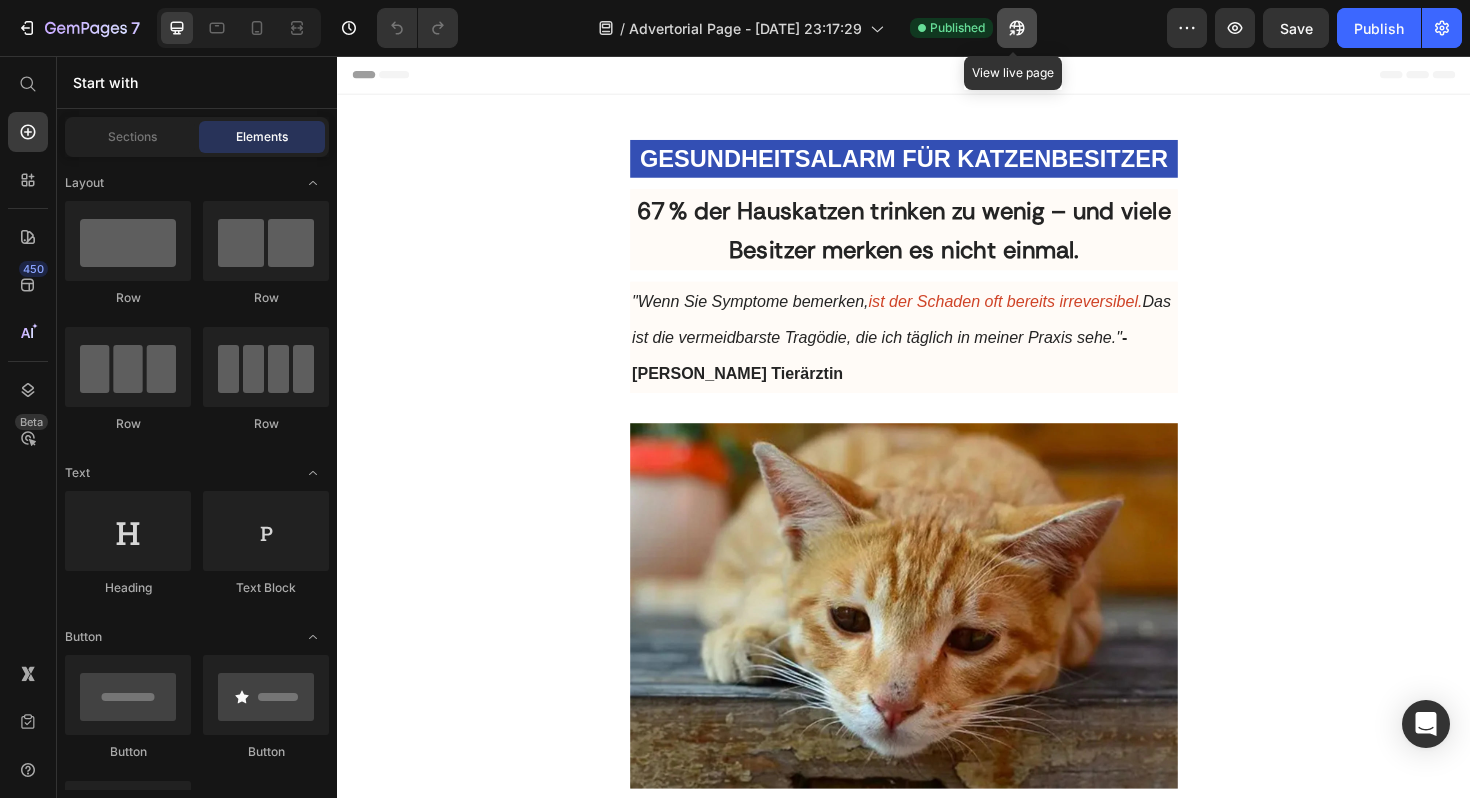 click 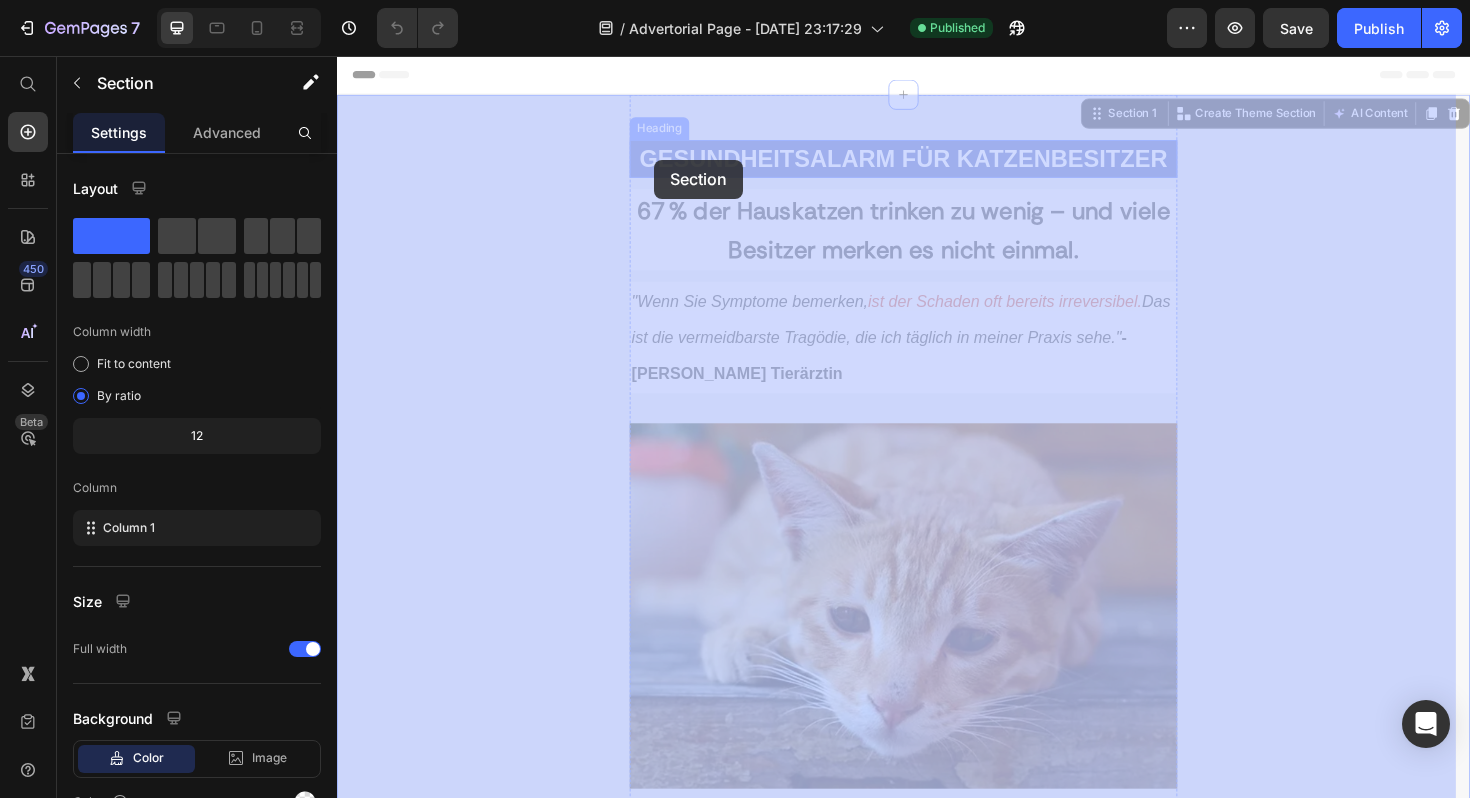 drag, startPoint x: 616, startPoint y: 141, endPoint x: 673, endPoint y: 166, distance: 62.241467 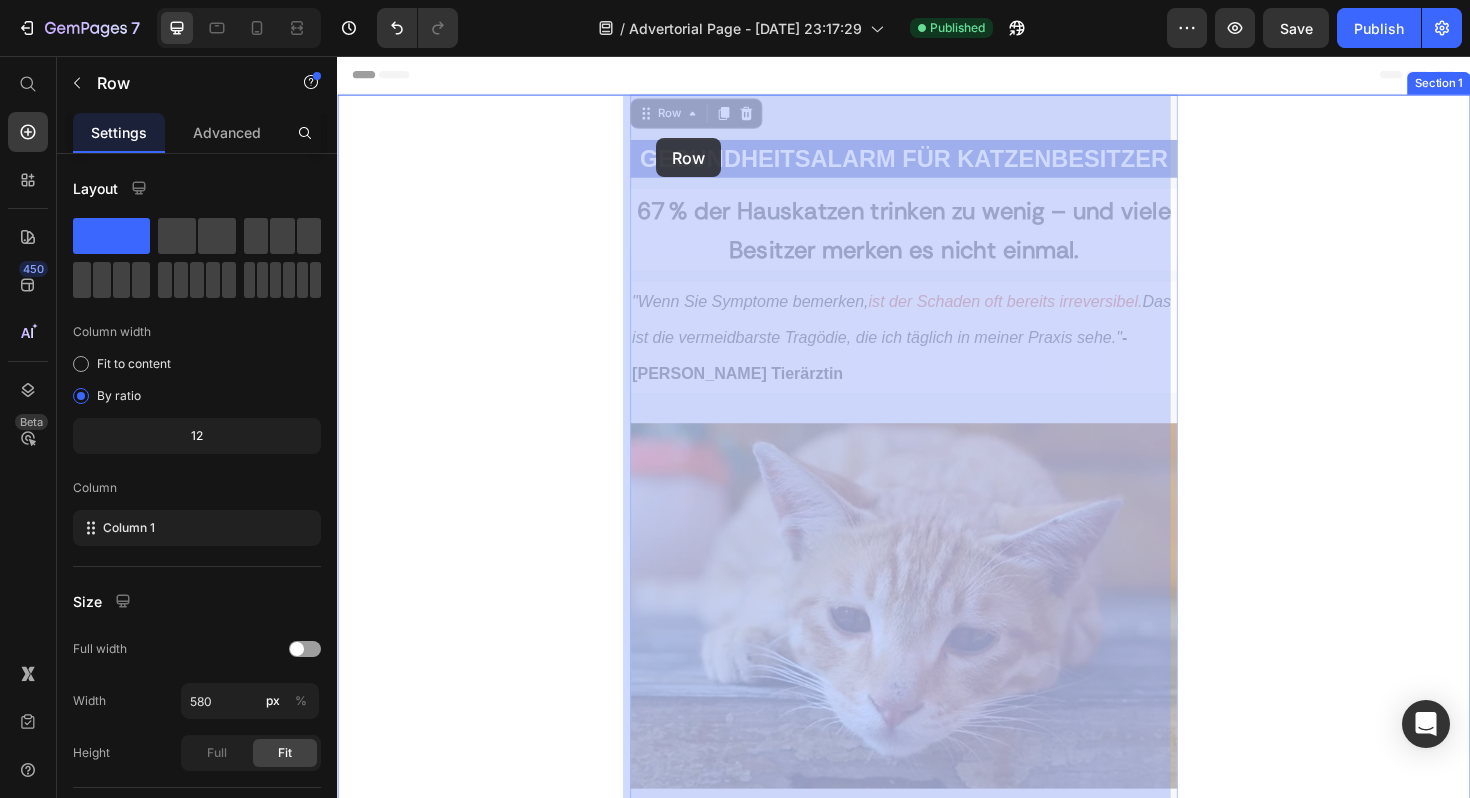 drag, startPoint x: 646, startPoint y: 132, endPoint x: 675, endPoint y: 143, distance: 31.016125 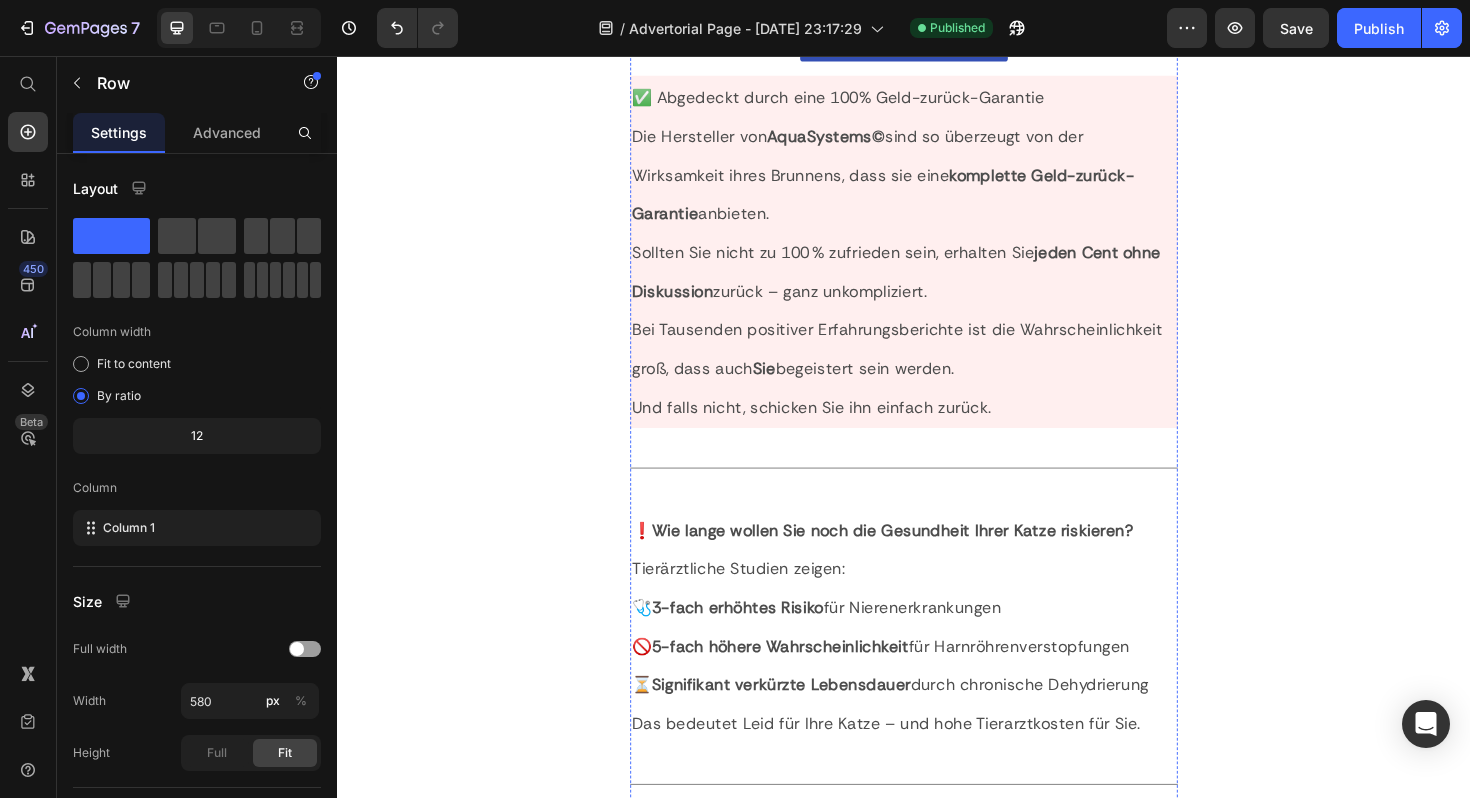 scroll, scrollTop: 13794, scrollLeft: 0, axis: vertical 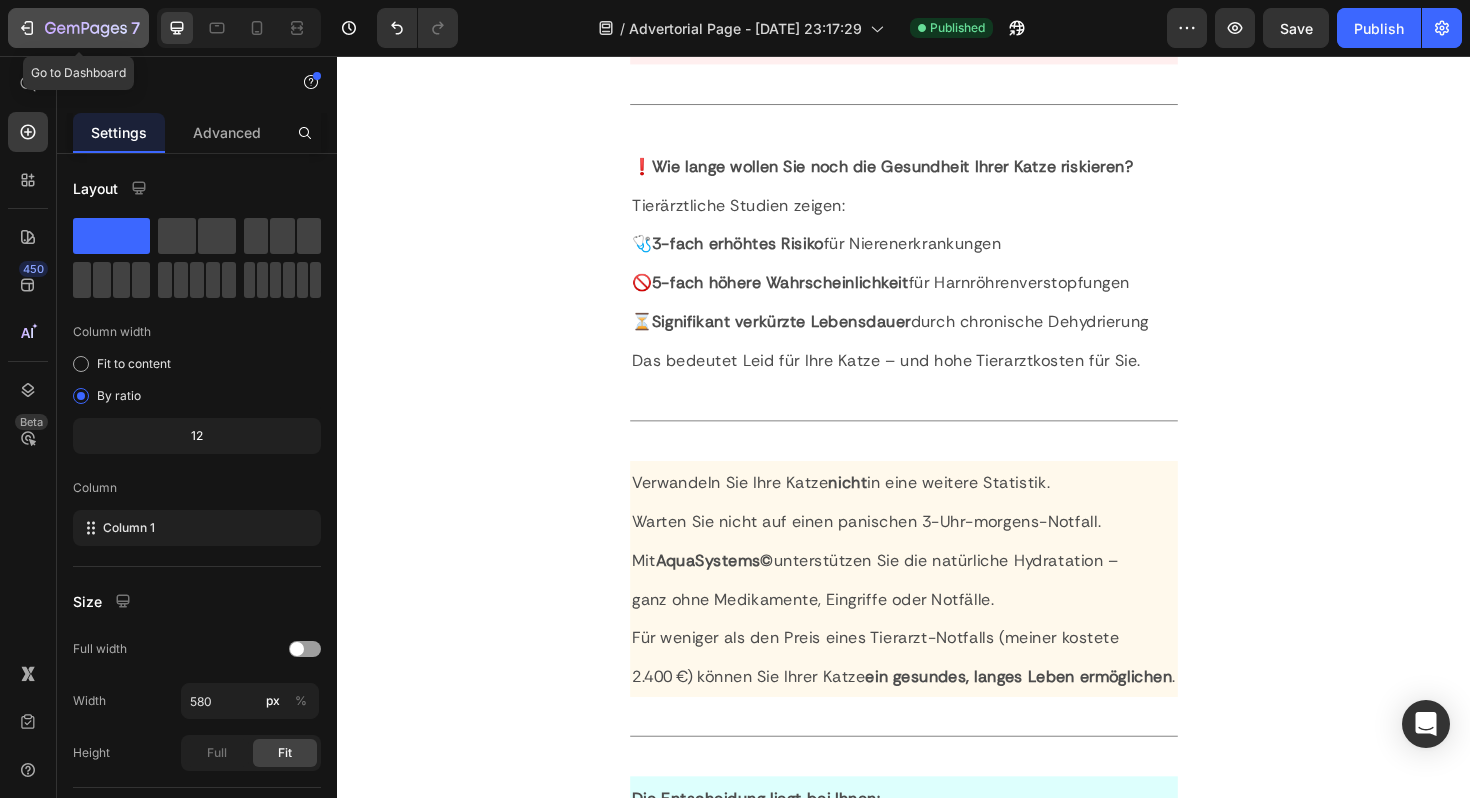 click 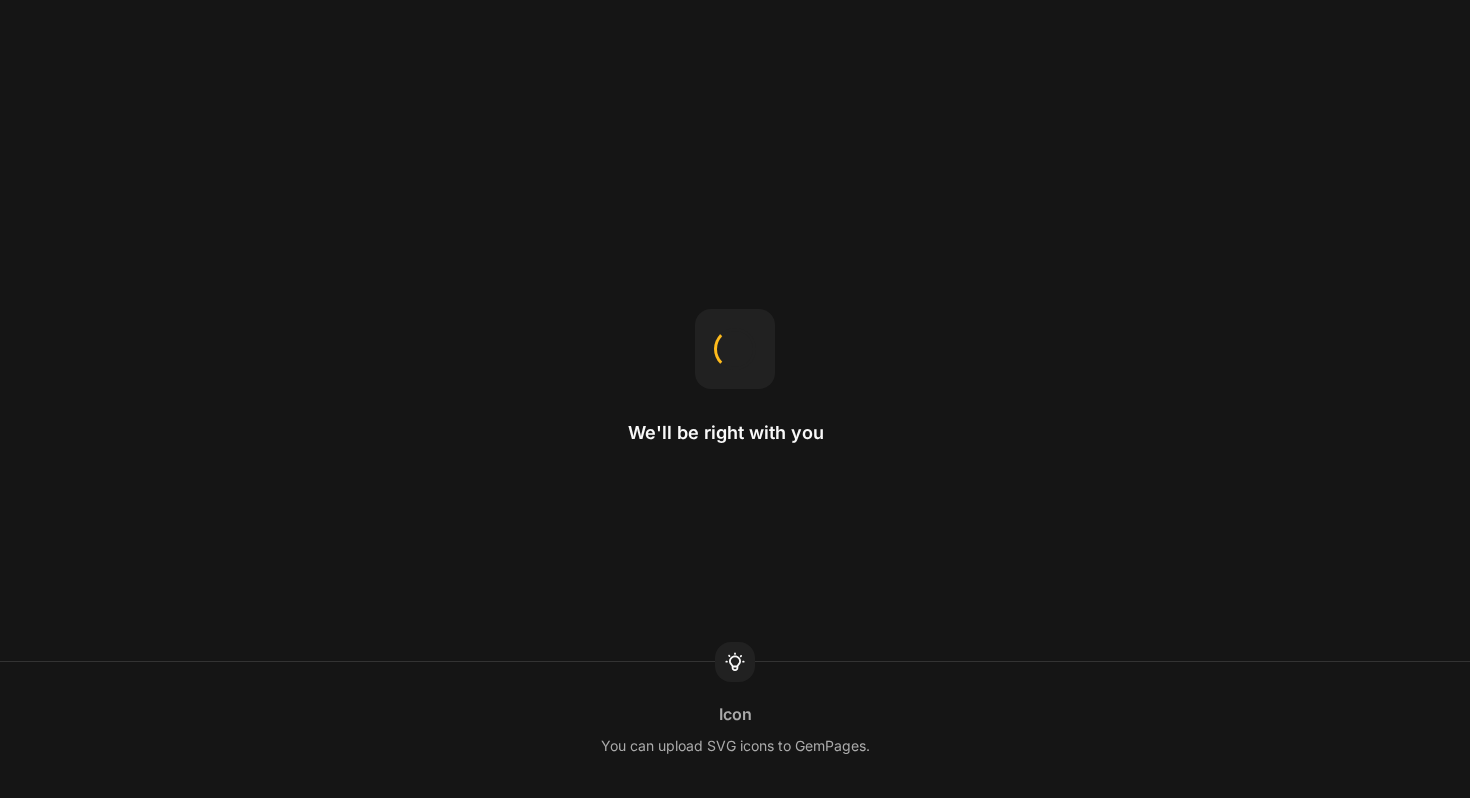 scroll, scrollTop: 0, scrollLeft: 0, axis: both 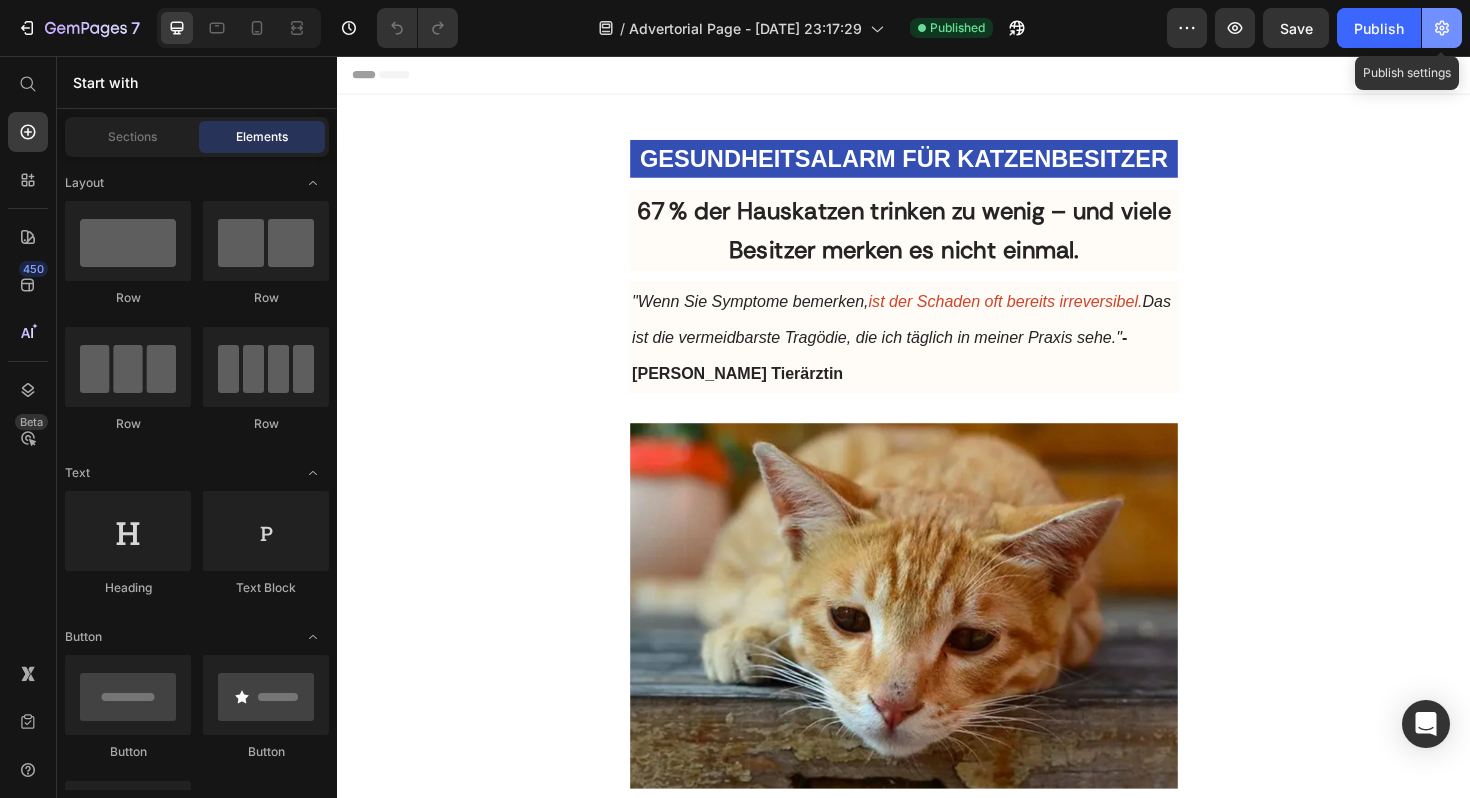 click 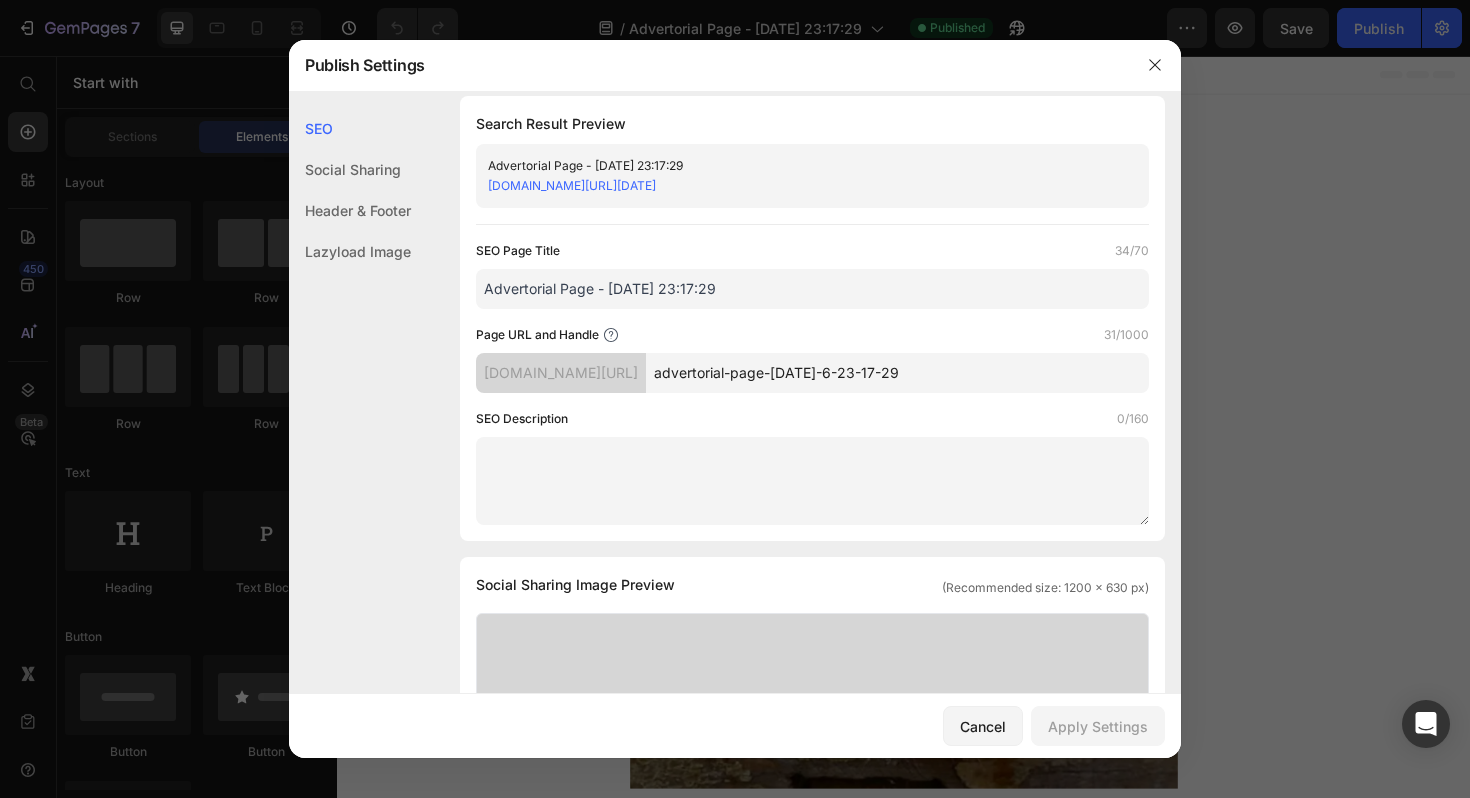 scroll, scrollTop: 0, scrollLeft: 0, axis: both 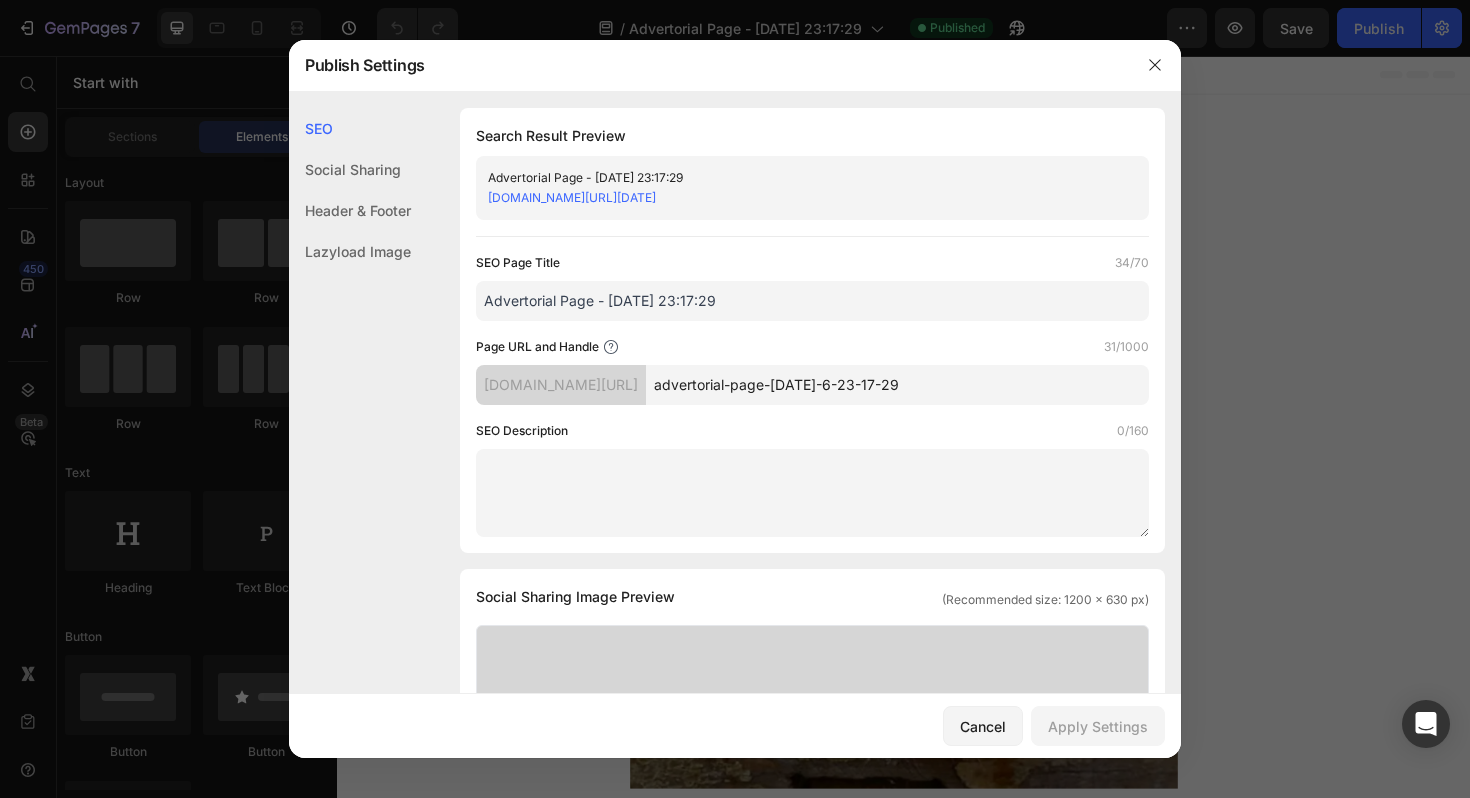 drag, startPoint x: 701, startPoint y: 385, endPoint x: 475, endPoint y: 377, distance: 226.14156 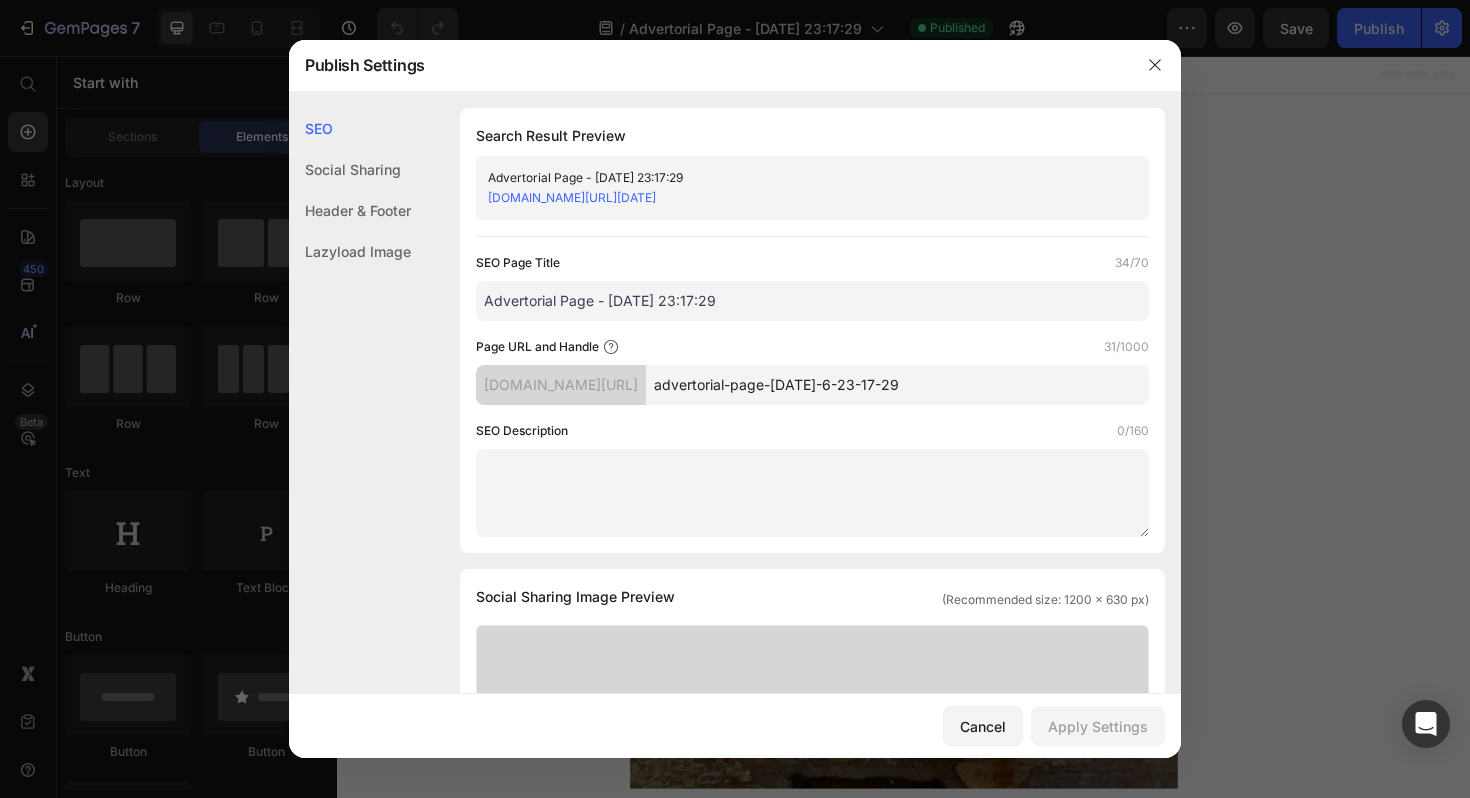 click on "Search Result Preview Advertorial Page - Jul 6, 23:17:29 tkx2cs-dx.myshopify.com/pages/advertorial-page-jul-6-23-17-29 SEO Page Title  34/70  Advertorial Page - Jul 6, 23:17:29  Page URL and Handle  31/1000  tkx2cs-dx.myshopify.com/pages/ advertorial-page-jul-6-23-17-29  SEO Description  0/160" at bounding box center [812, 330] 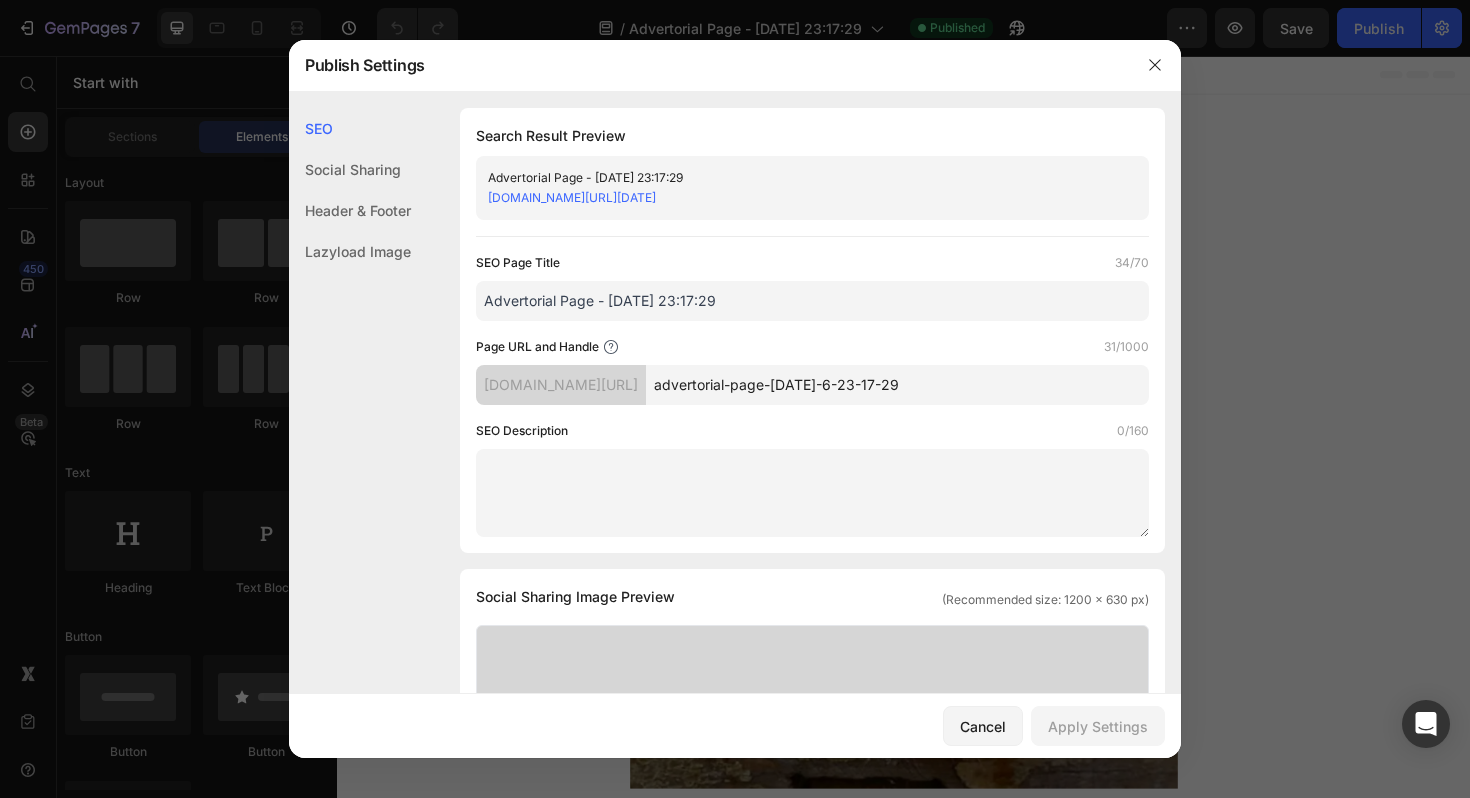 copy on "tkx2cs-dx.myshopify.com/pages" 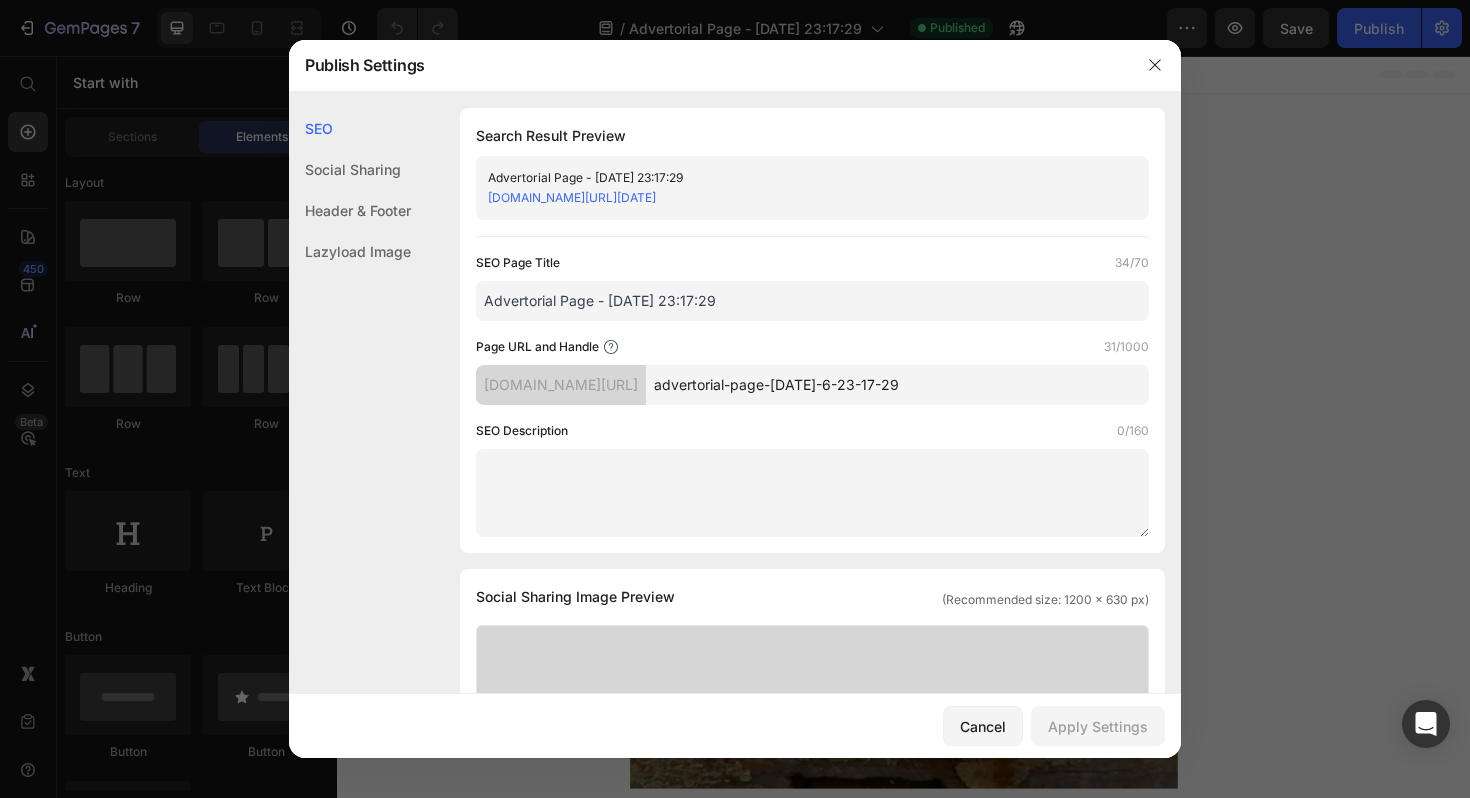 click on "SEO Description  0/160" at bounding box center [812, 431] 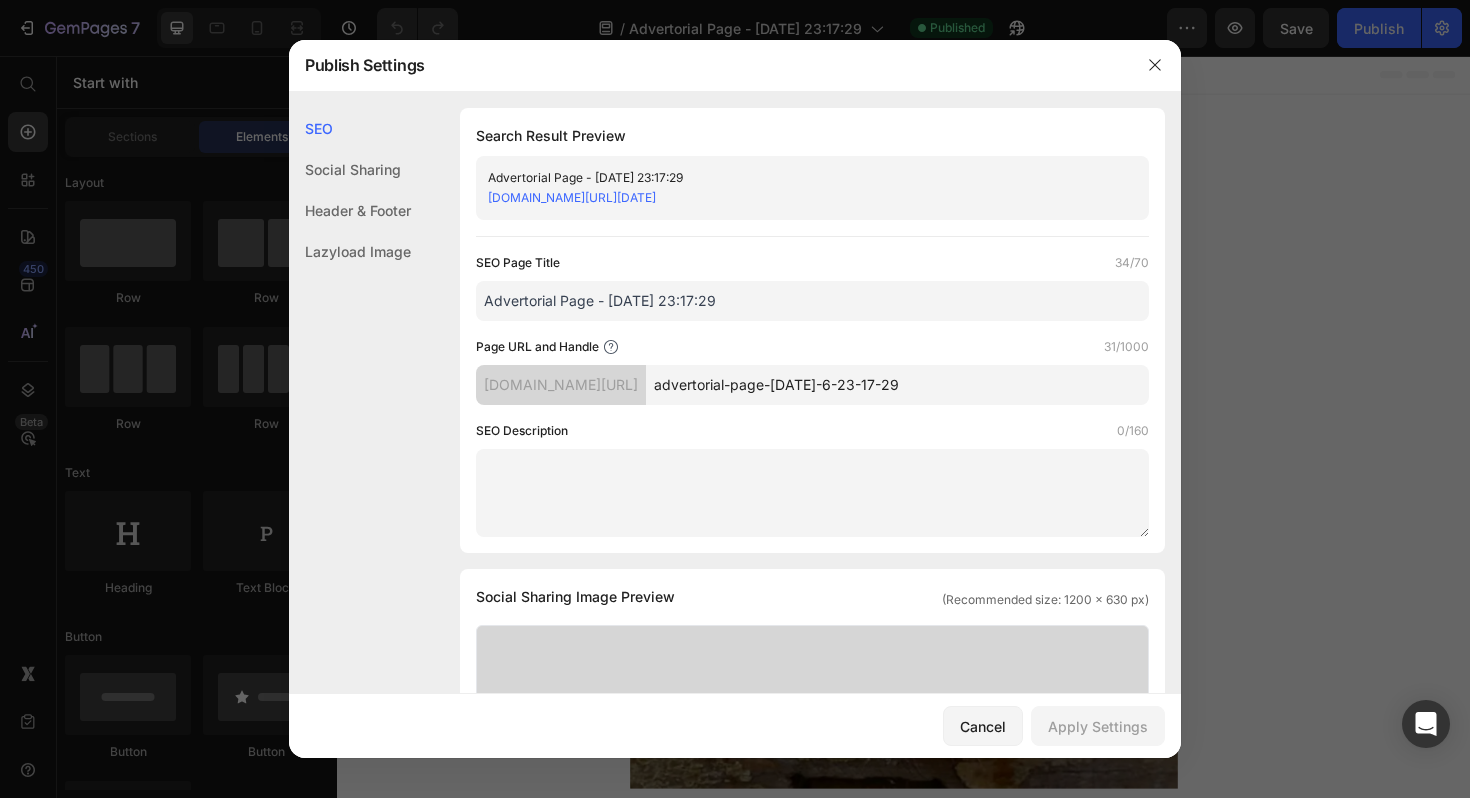 drag, startPoint x: 937, startPoint y: 386, endPoint x: 724, endPoint y: 387, distance: 213.00235 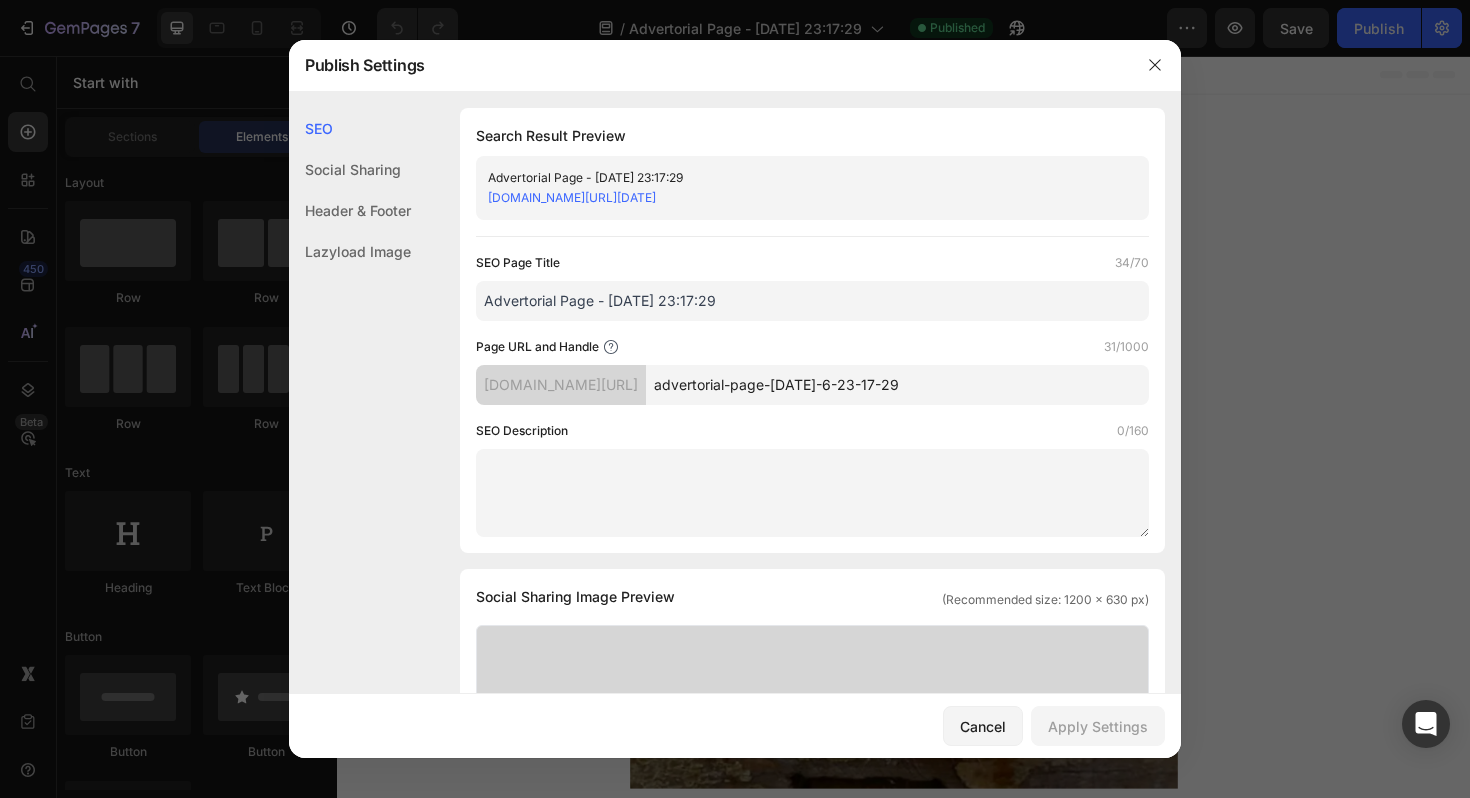 click on "advertorial-page-jul-6-23-17-29" at bounding box center (897, 385) 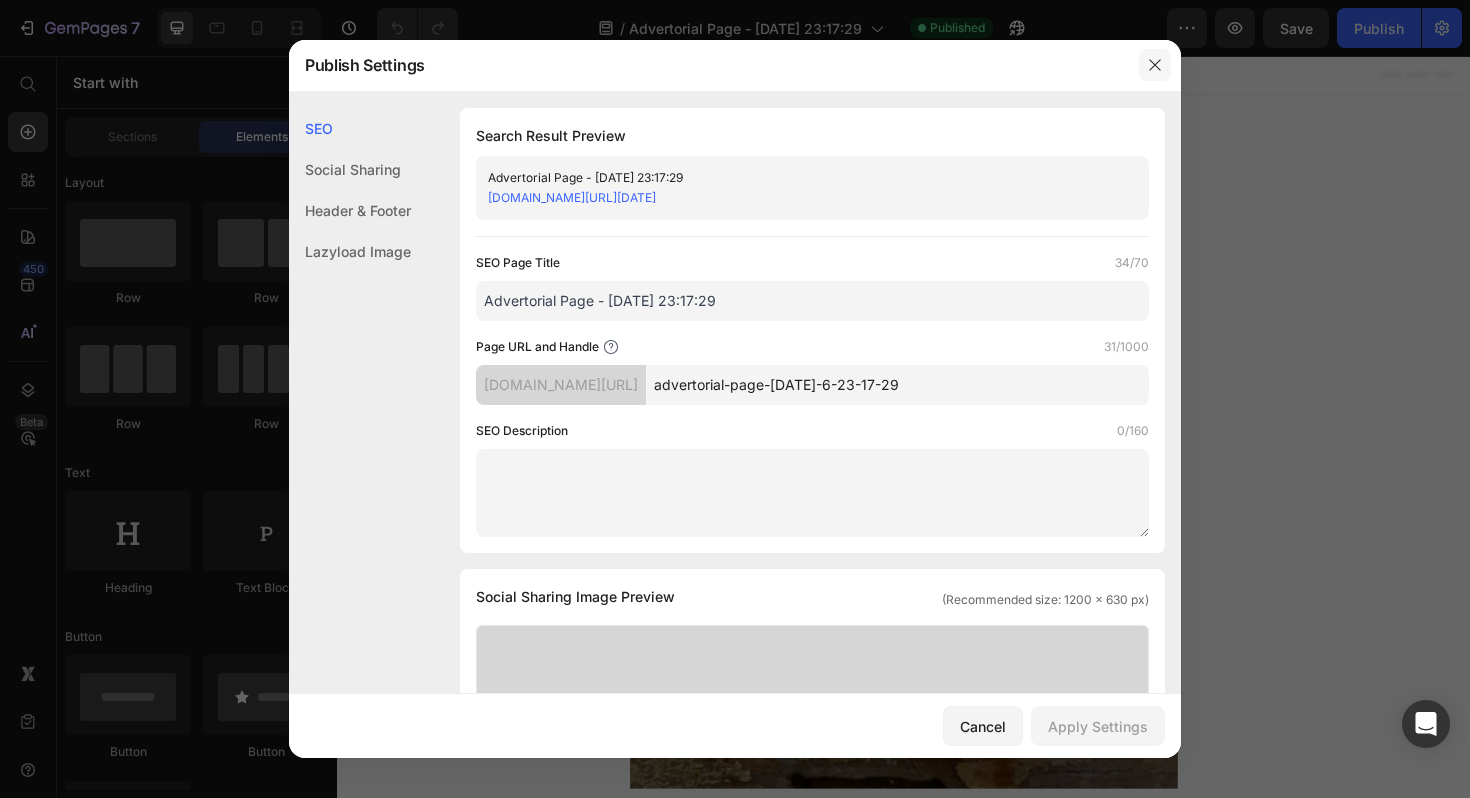 click 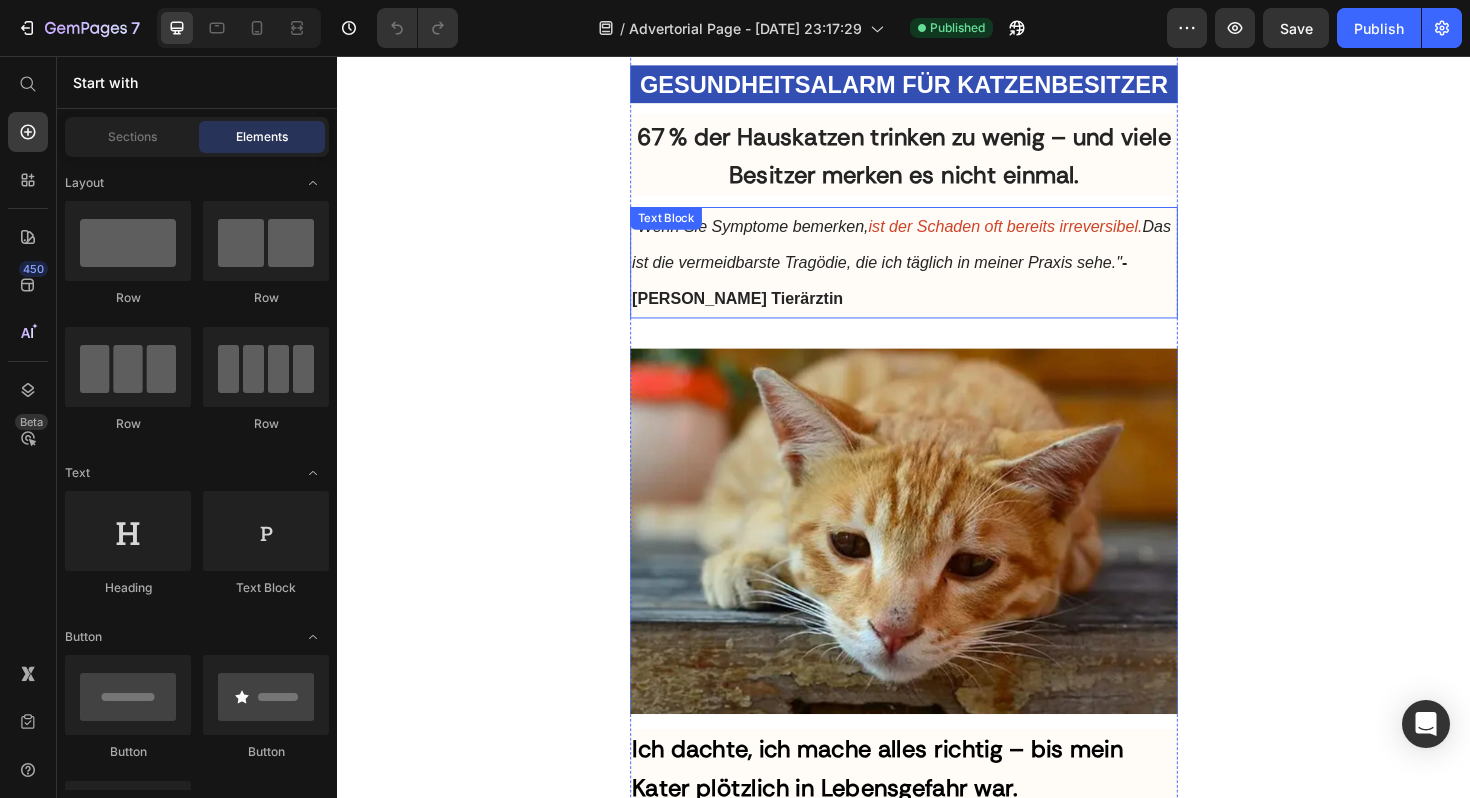 scroll, scrollTop: 0, scrollLeft: 0, axis: both 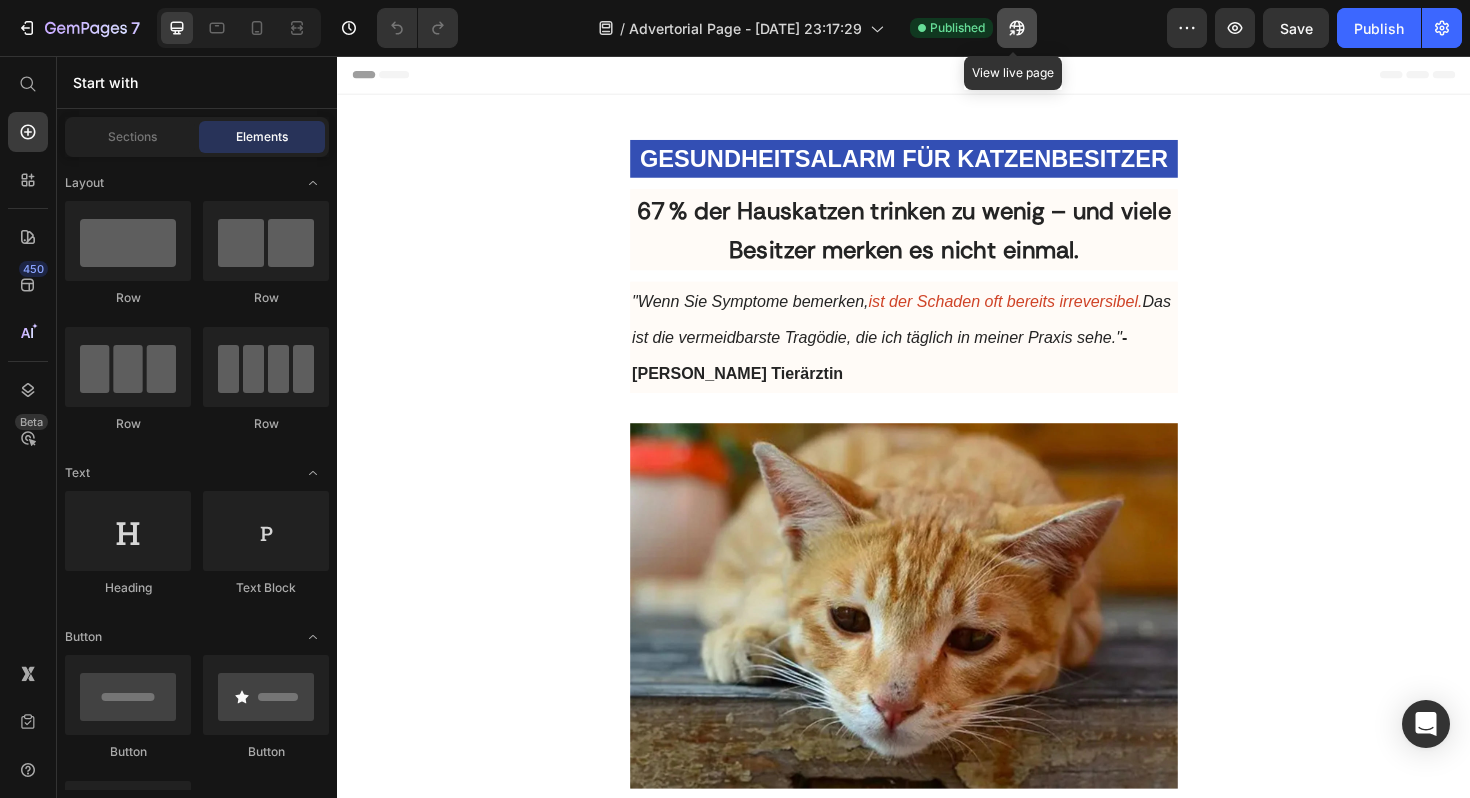 click 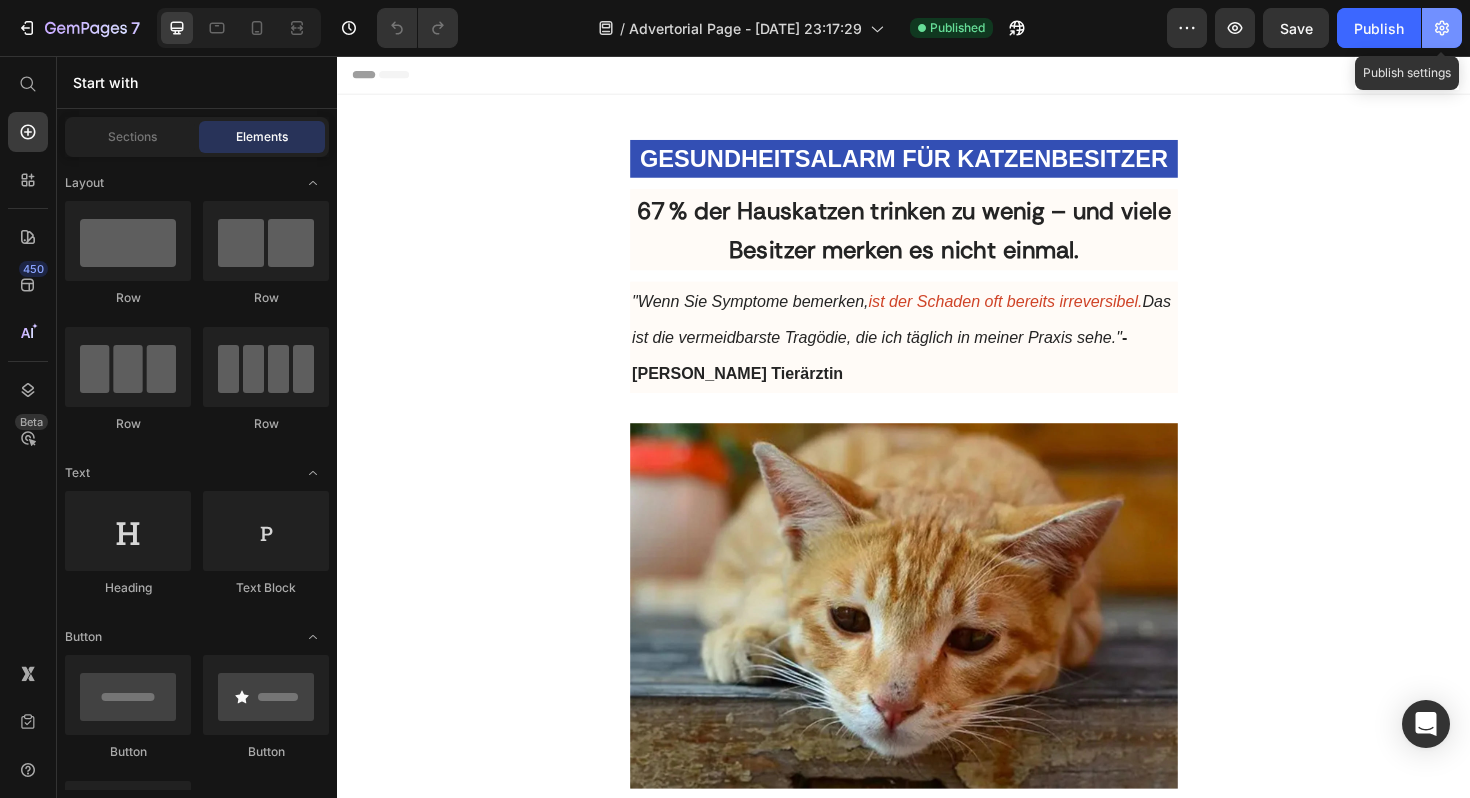 click 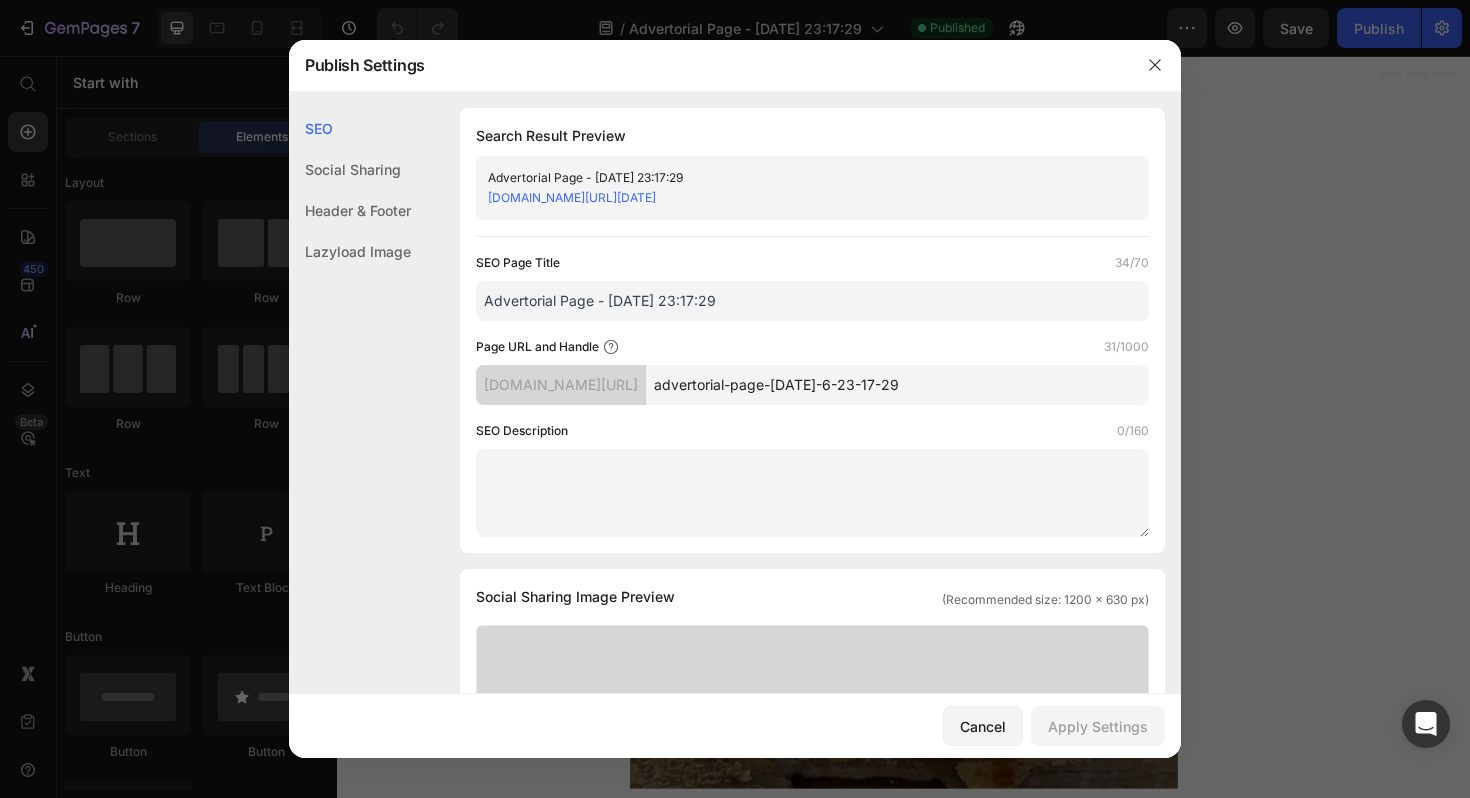 click on "advertorial-page-jul-6-23-17-29" at bounding box center (897, 385) 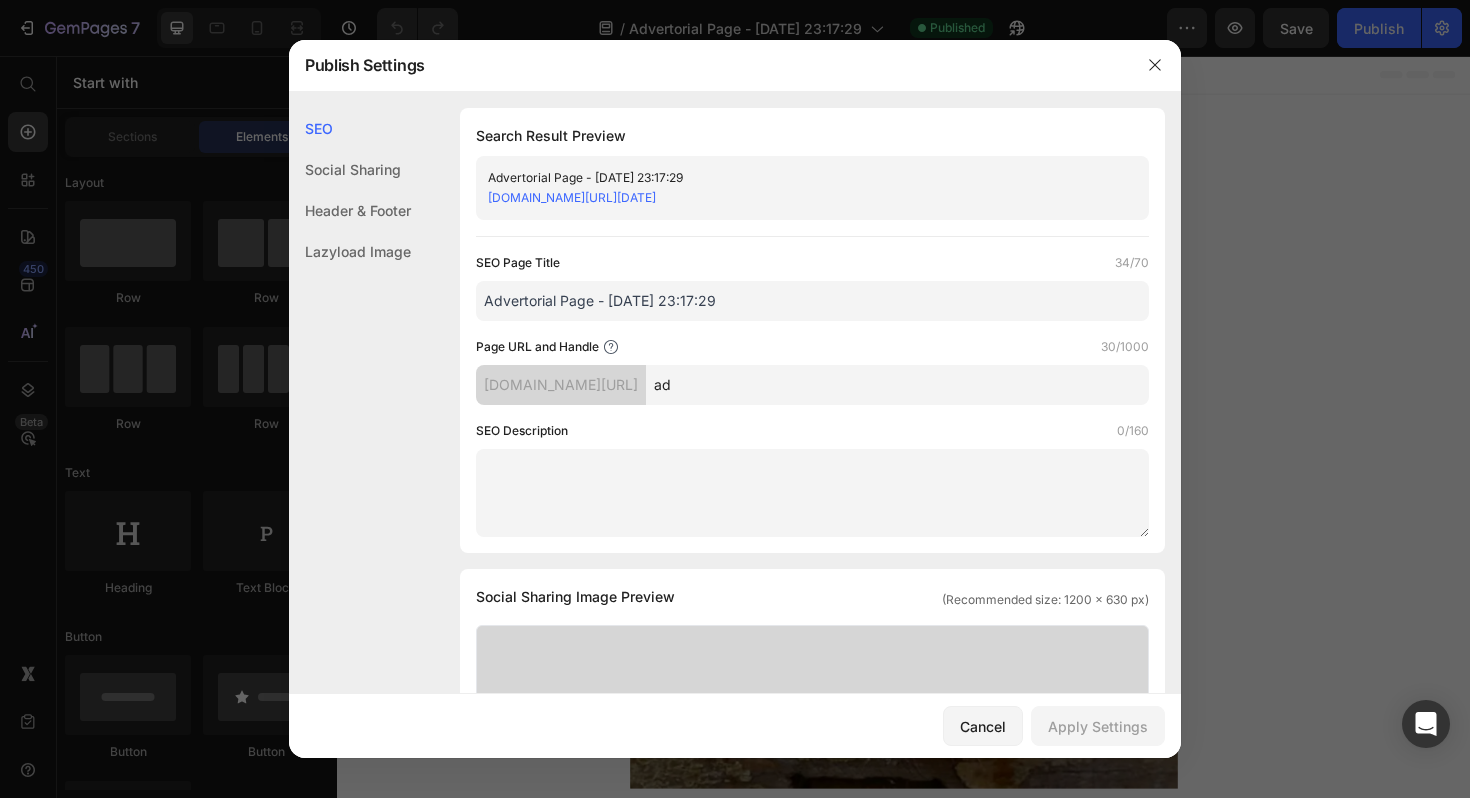 type on "a" 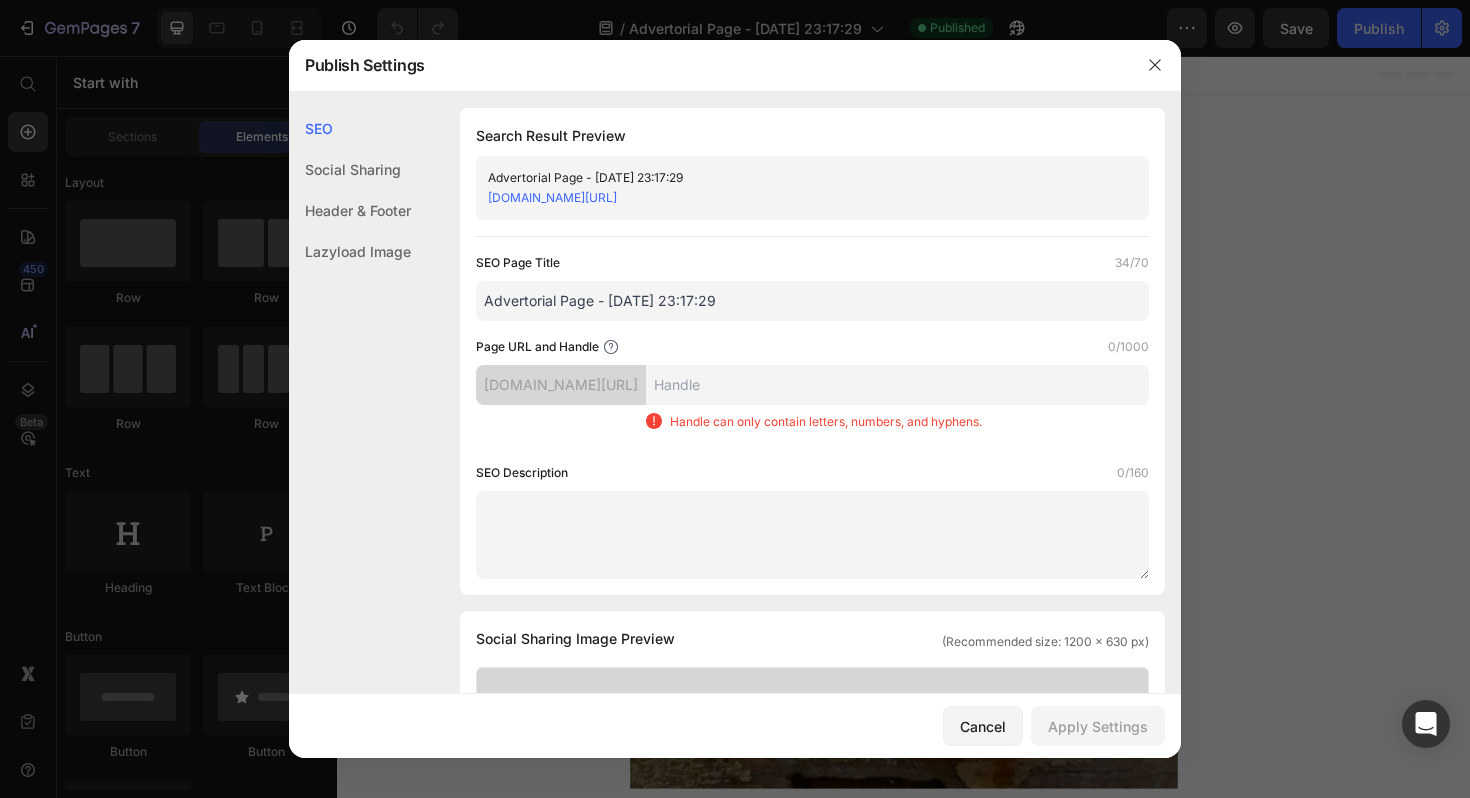 paste on "advertorial" 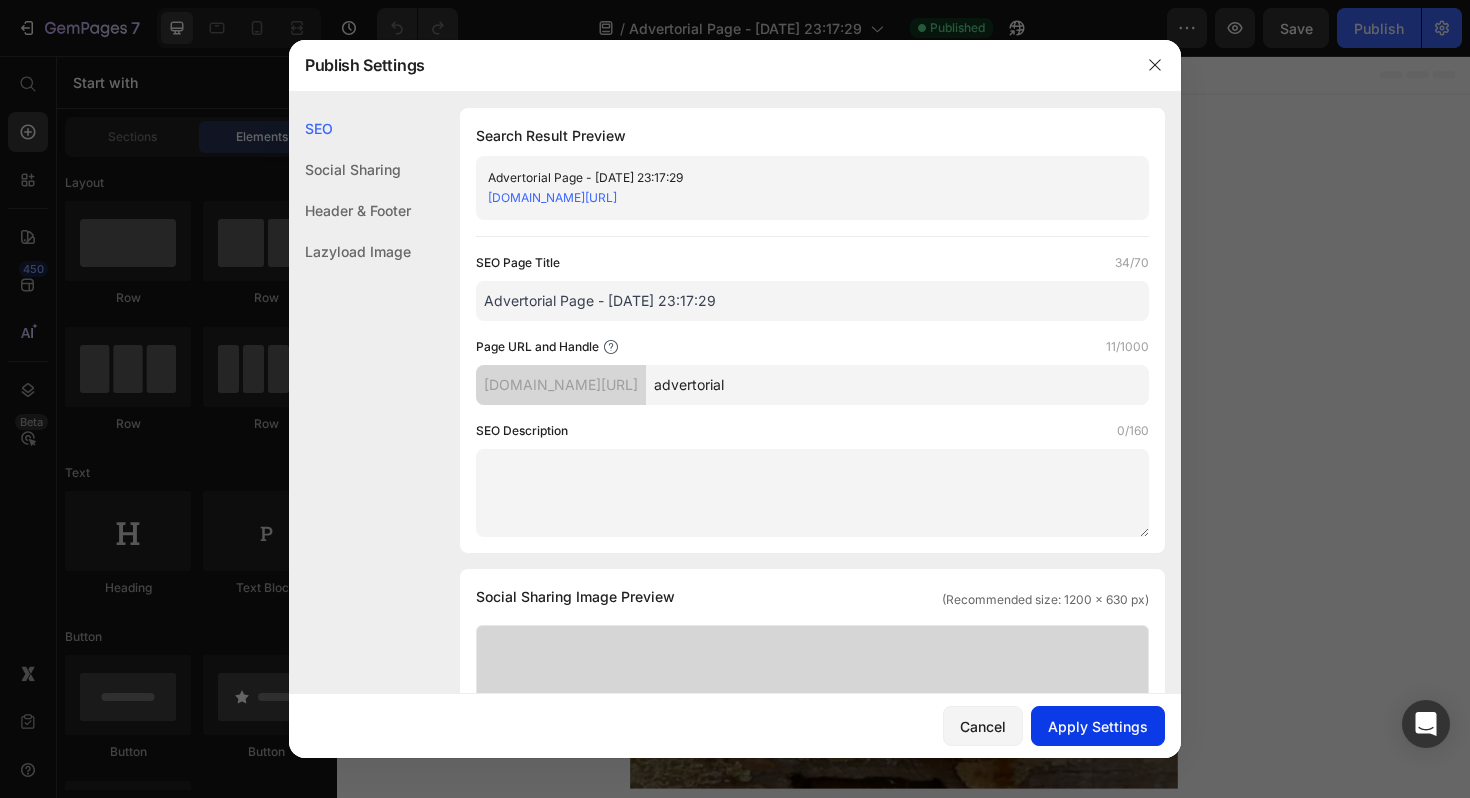 type on "advertorial" 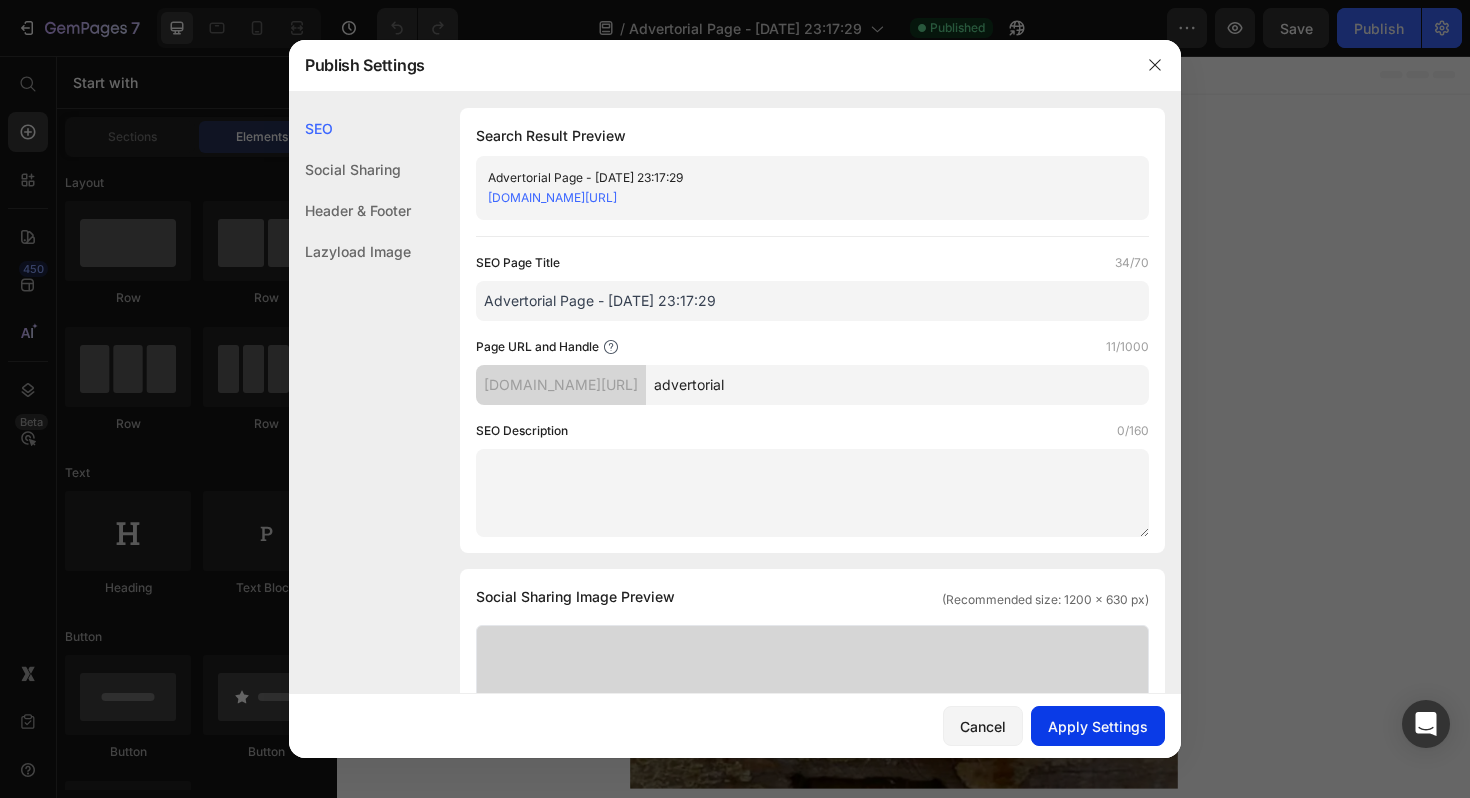 click on "Apply Settings" at bounding box center (1098, 726) 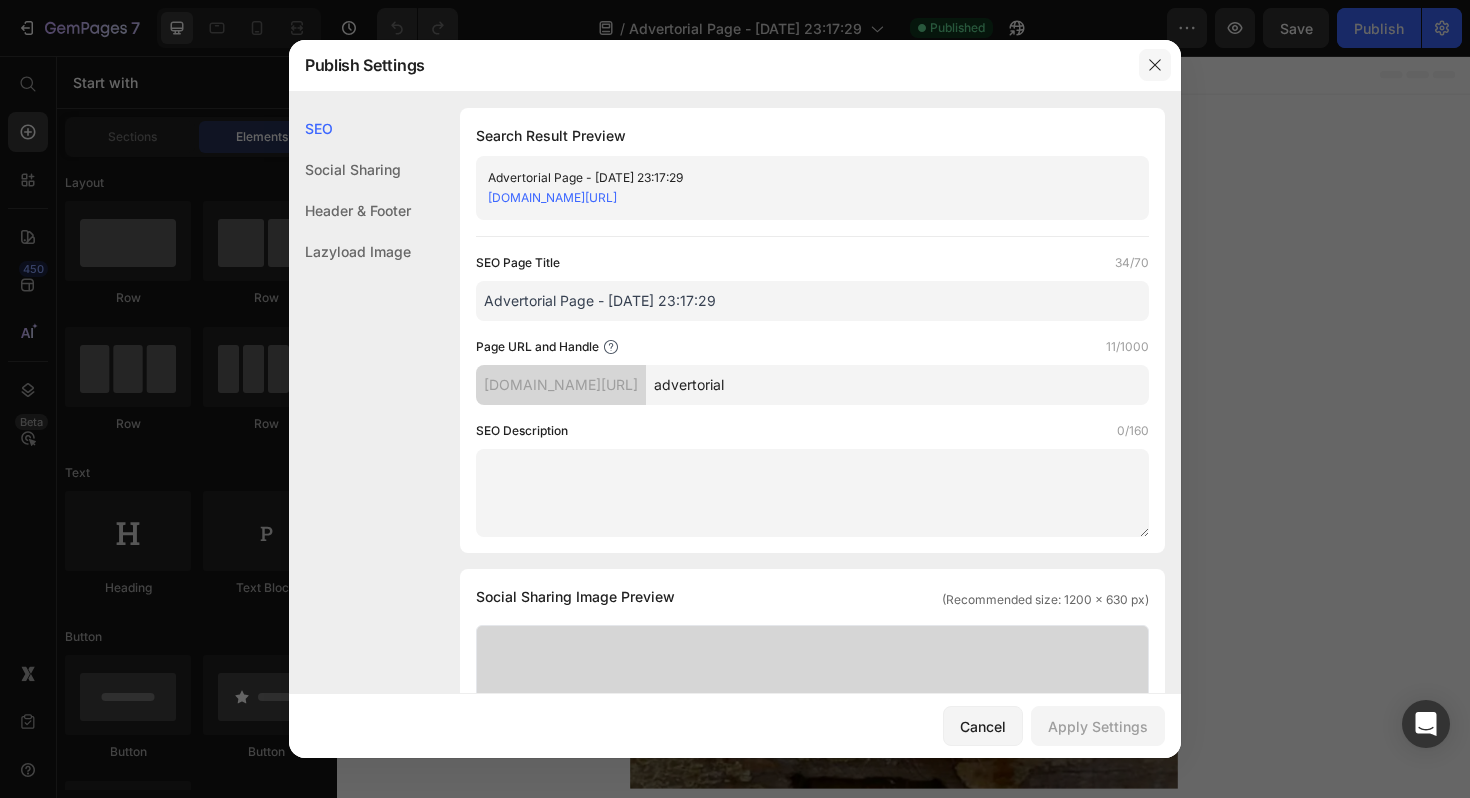 click 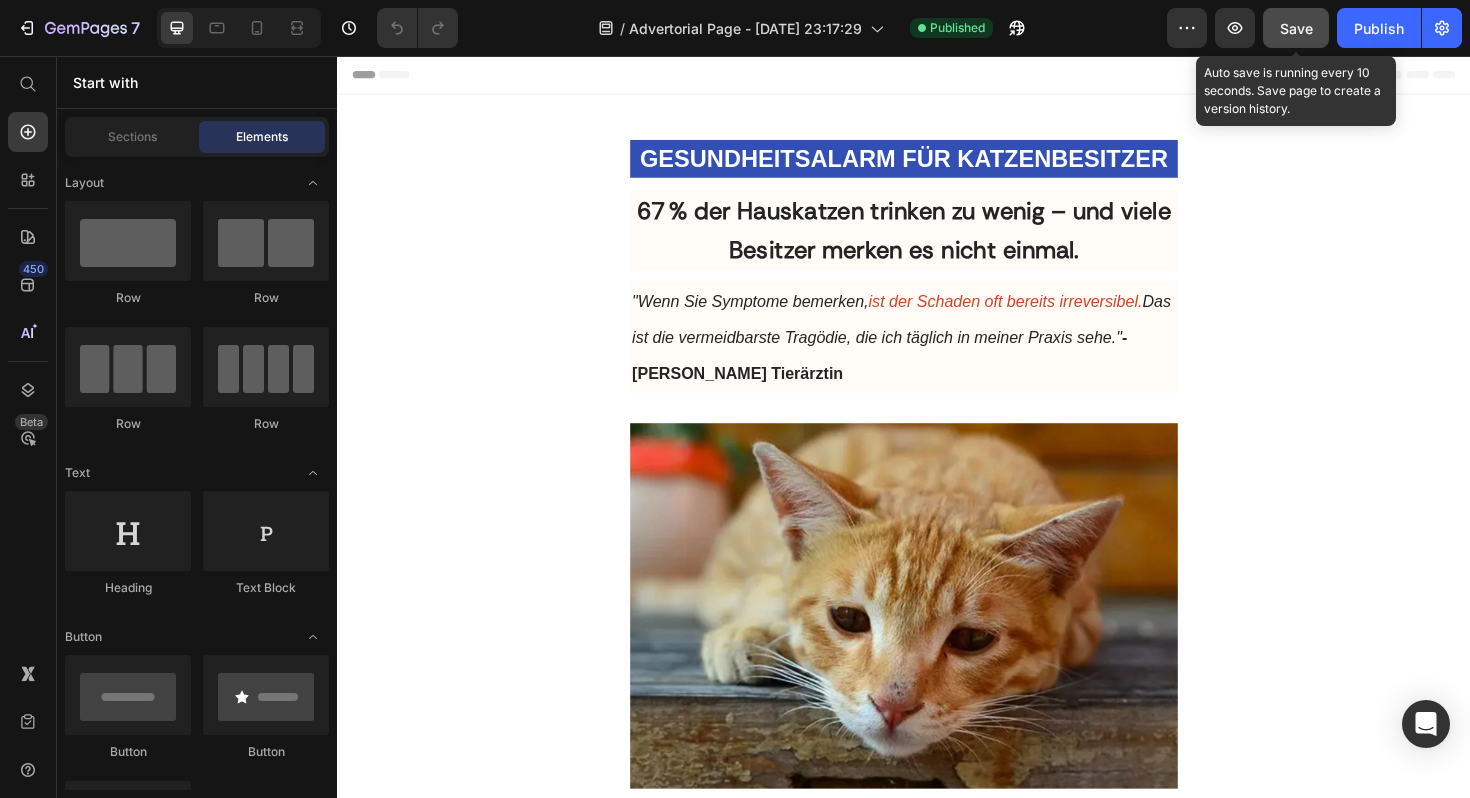 click on "Save" at bounding box center [1296, 28] 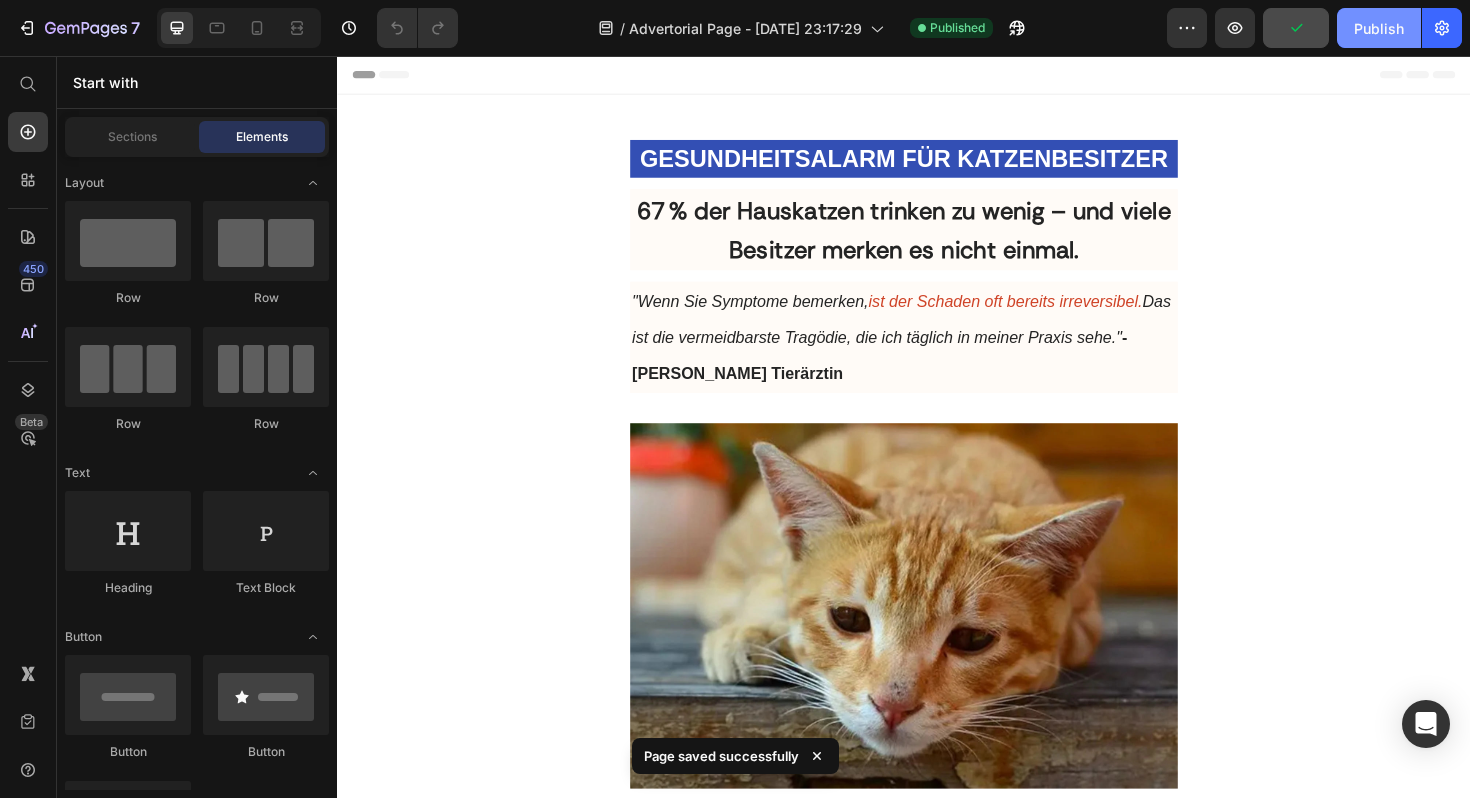 click on "Publish" at bounding box center (1379, 28) 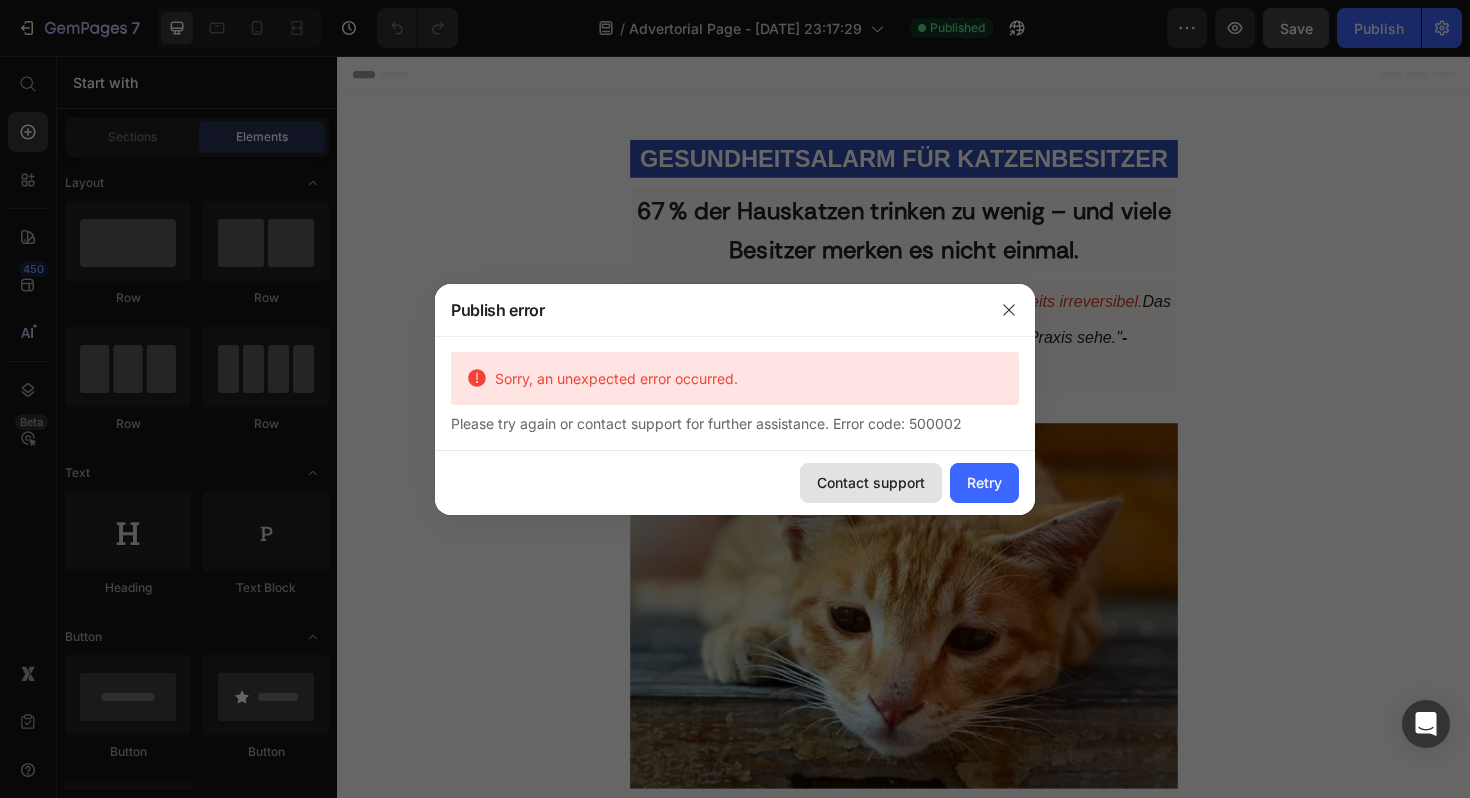 drag, startPoint x: 878, startPoint y: 476, endPoint x: 573, endPoint y: 445, distance: 306.57135 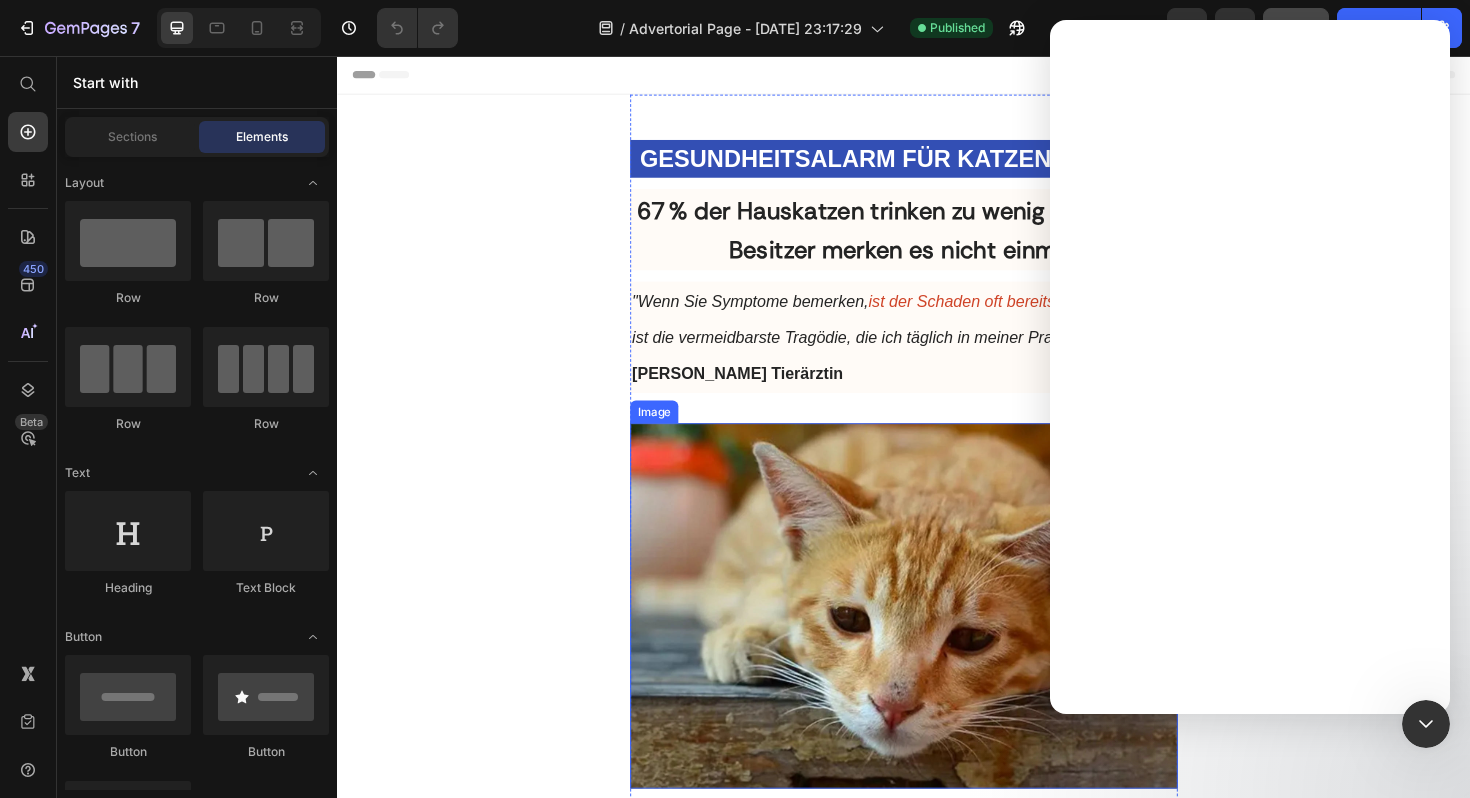 scroll, scrollTop: 0, scrollLeft: 0, axis: both 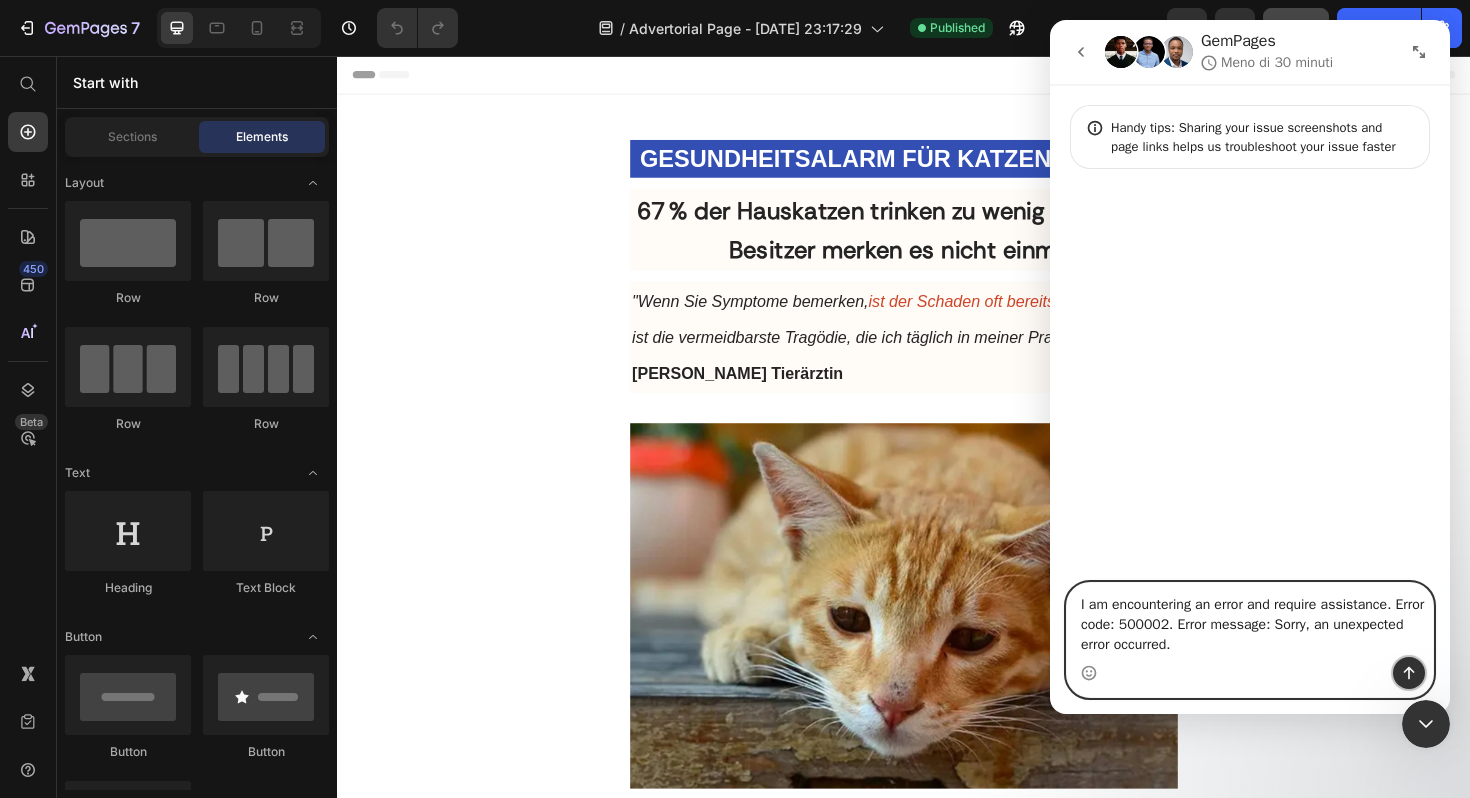 click at bounding box center [1409, 673] 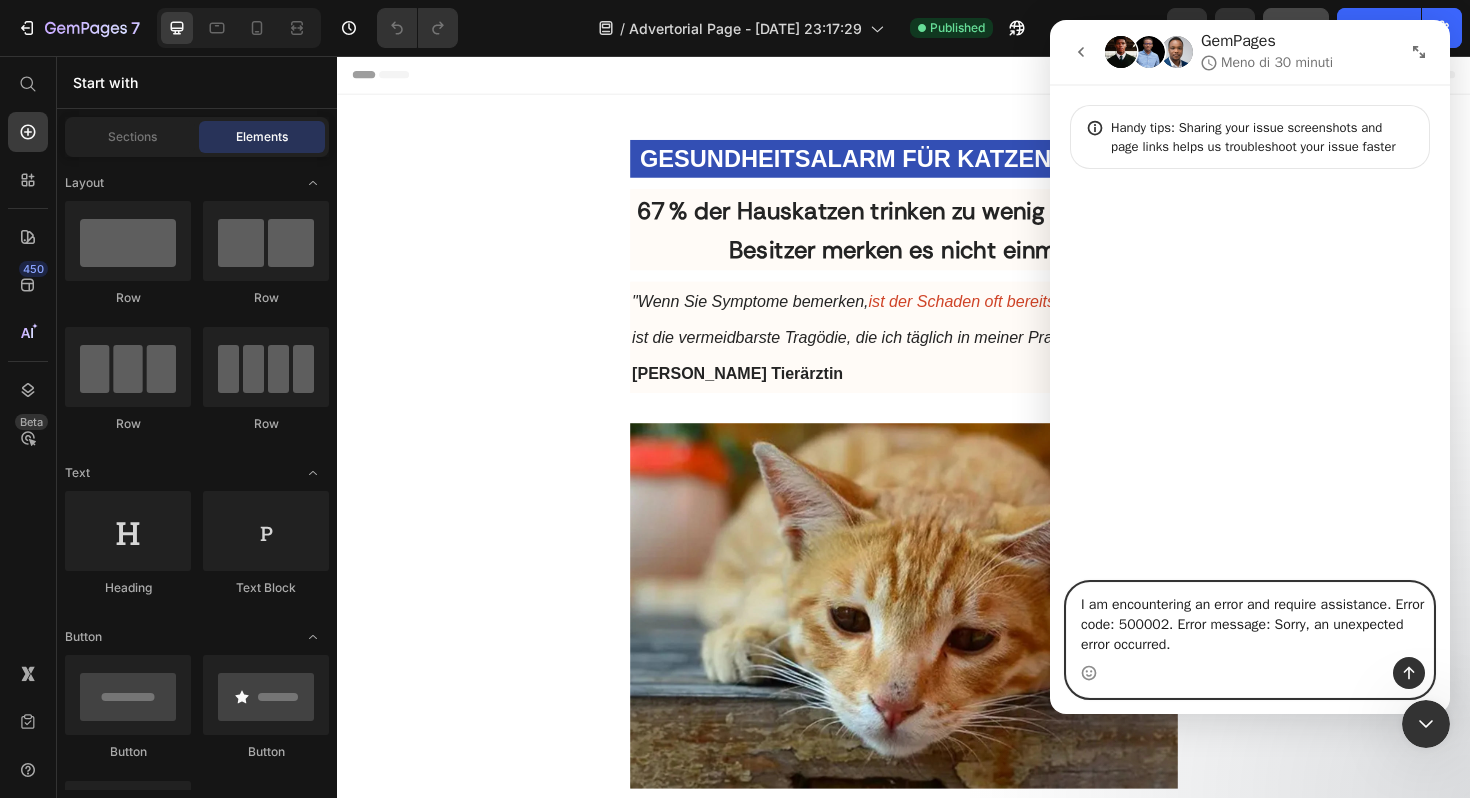 type 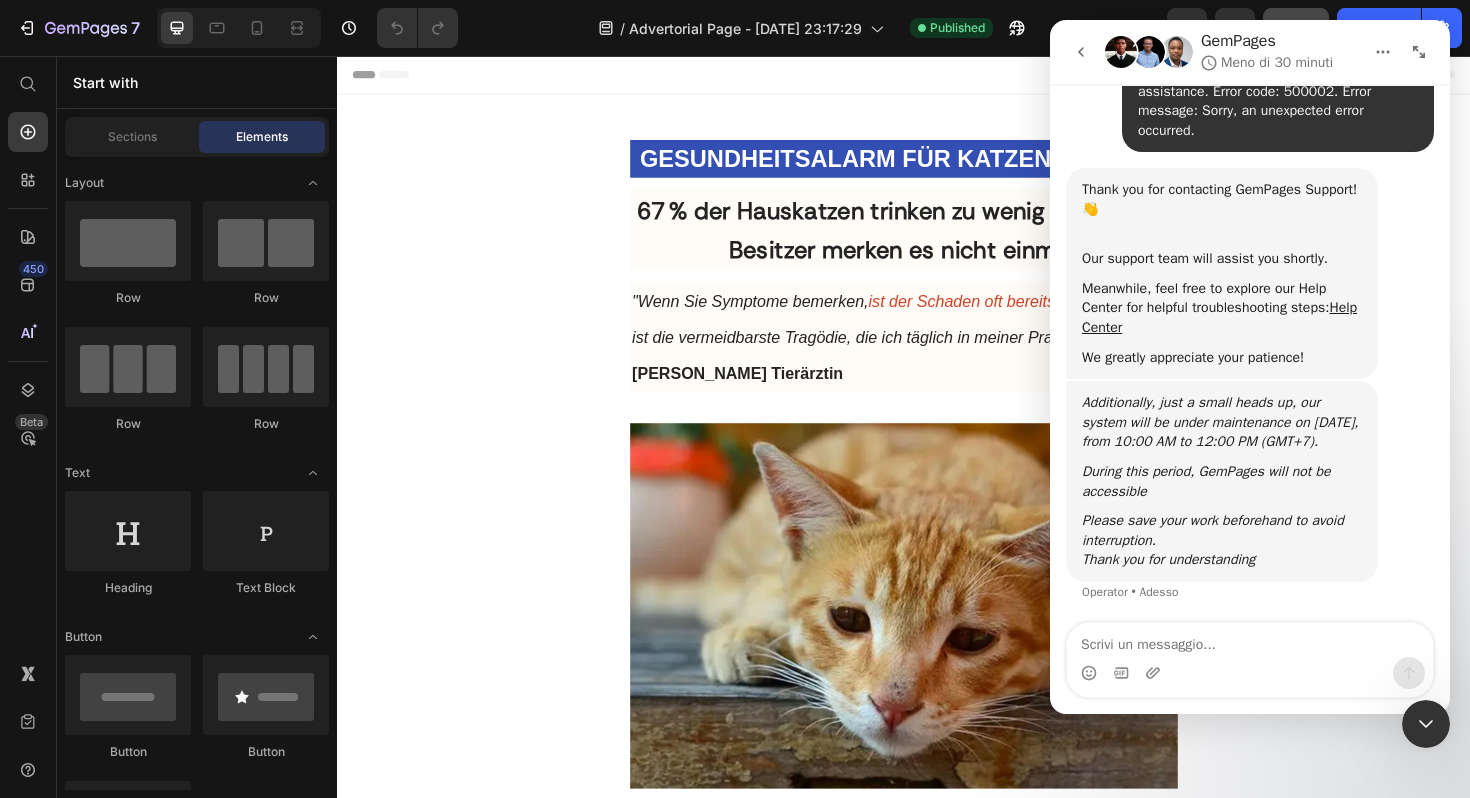 scroll, scrollTop: 182, scrollLeft: 0, axis: vertical 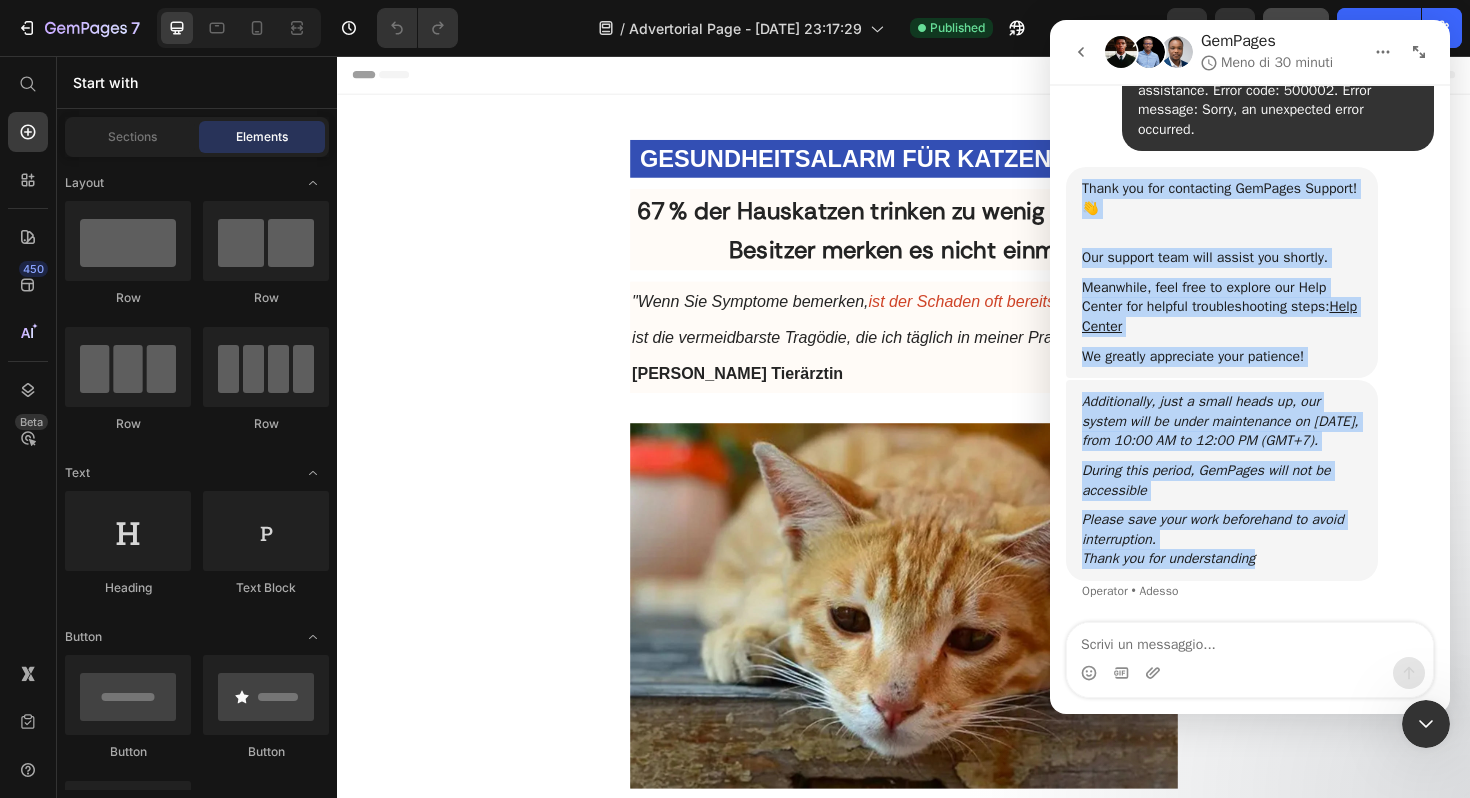 drag, startPoint x: 1286, startPoint y: 562, endPoint x: 1046, endPoint y: 172, distance: 457.9301 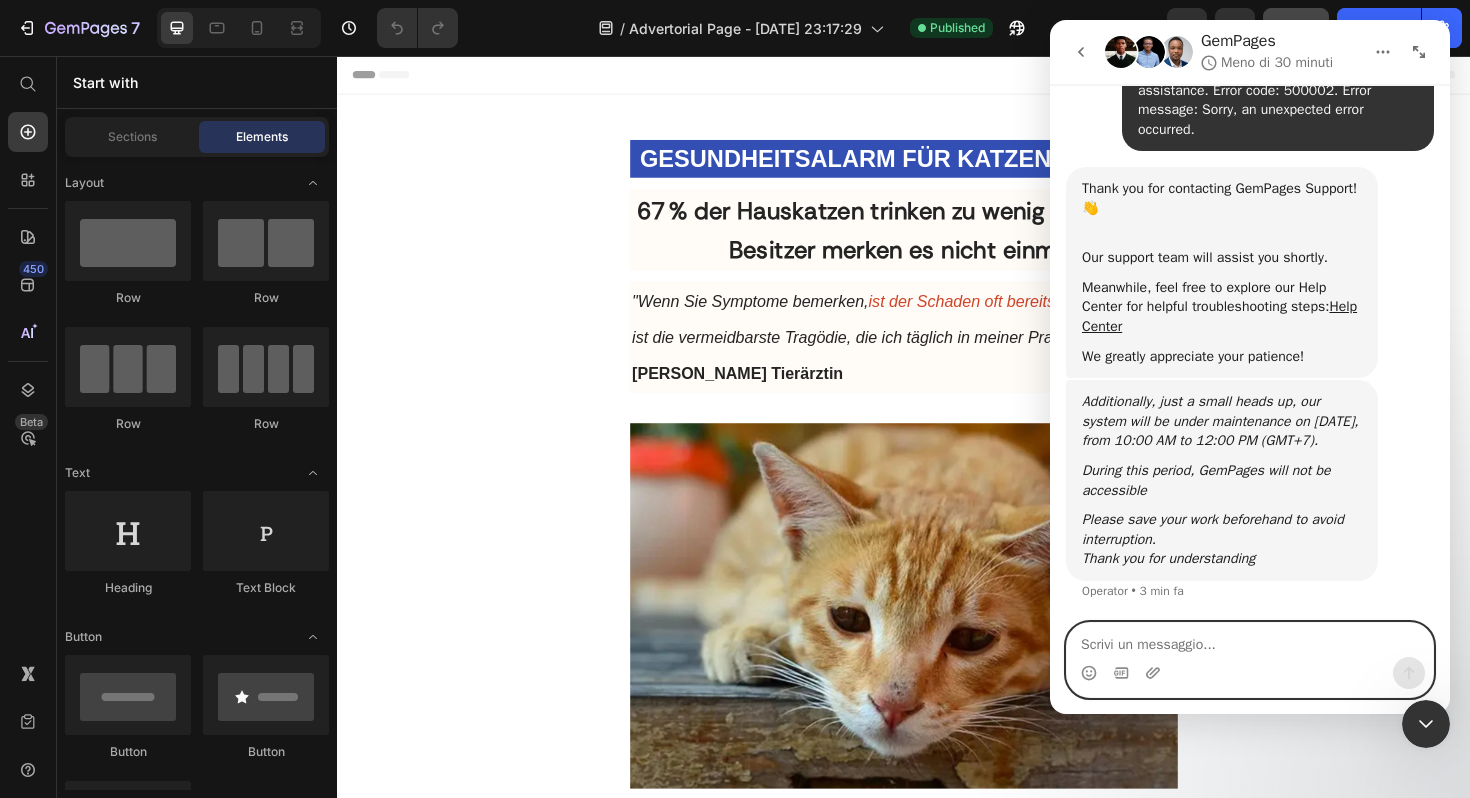 click at bounding box center (1250, 640) 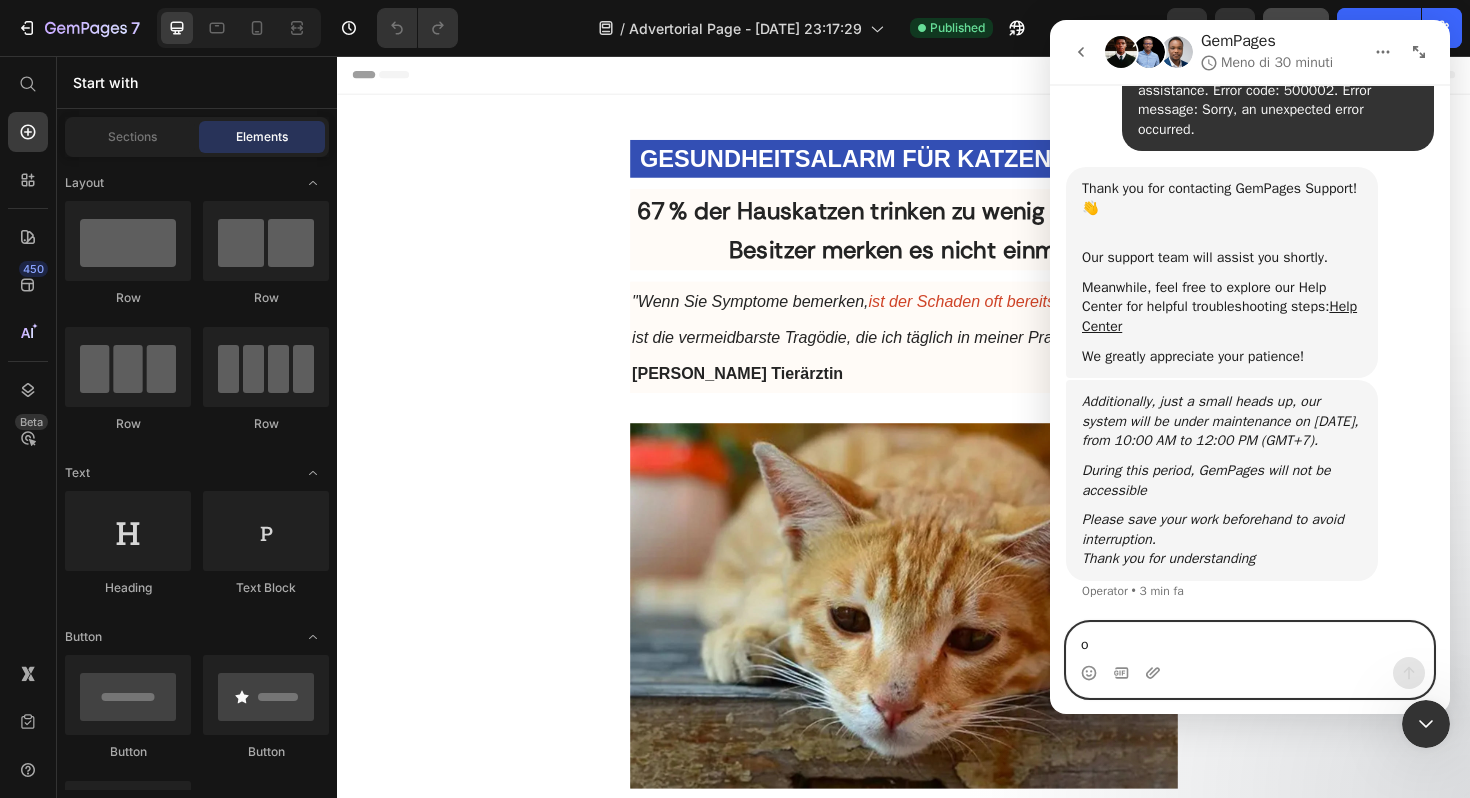 type on "ok" 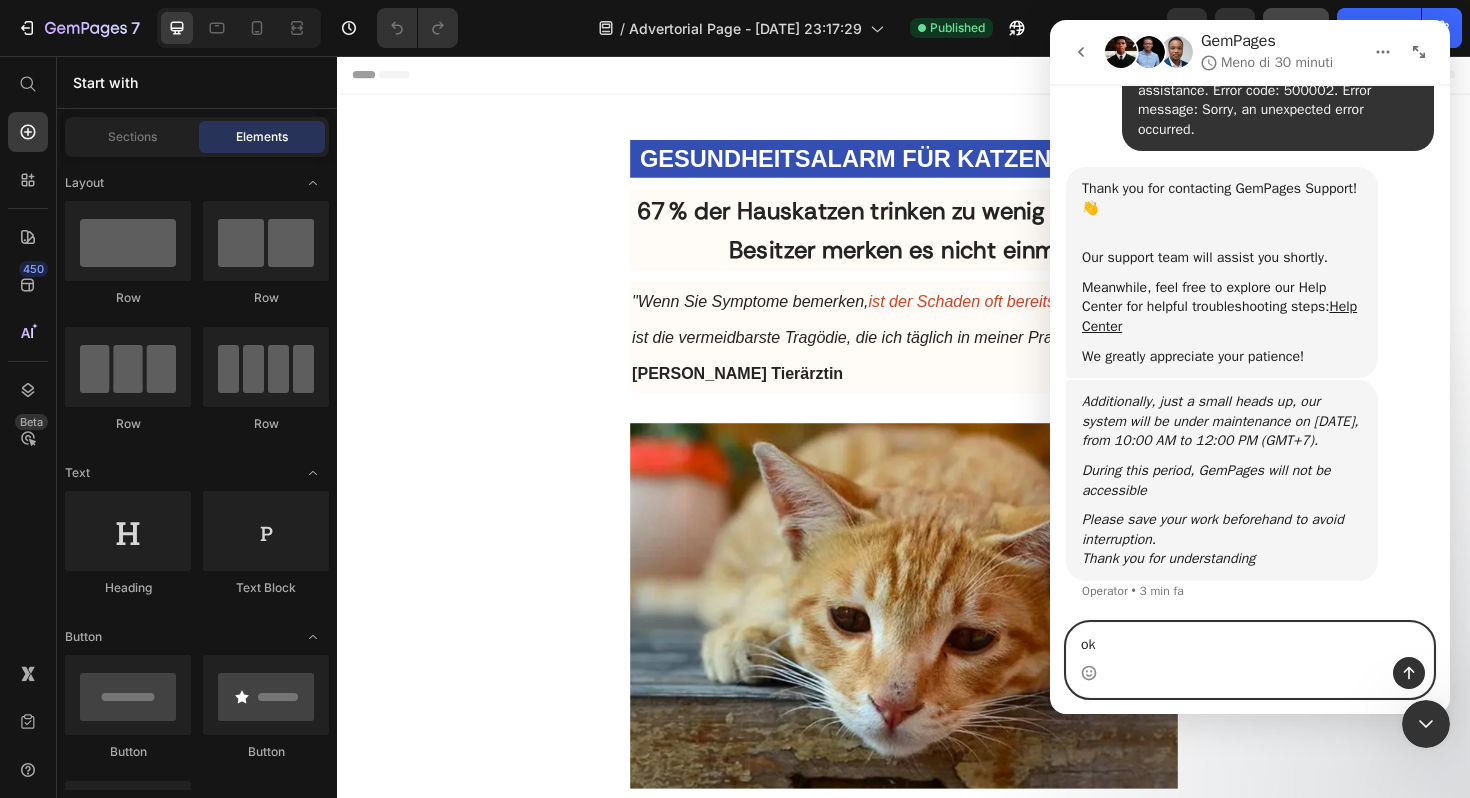 type 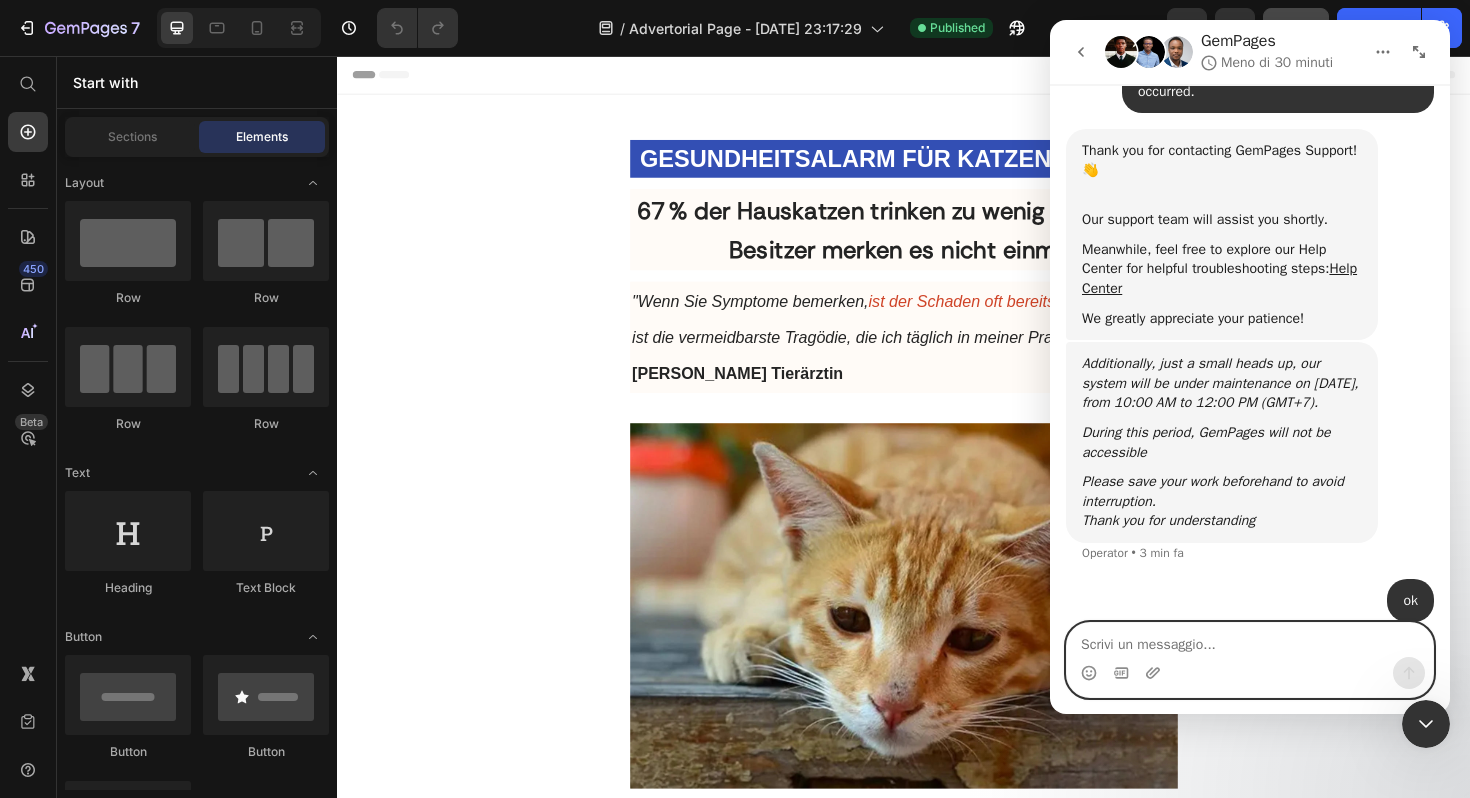 scroll, scrollTop: 242, scrollLeft: 0, axis: vertical 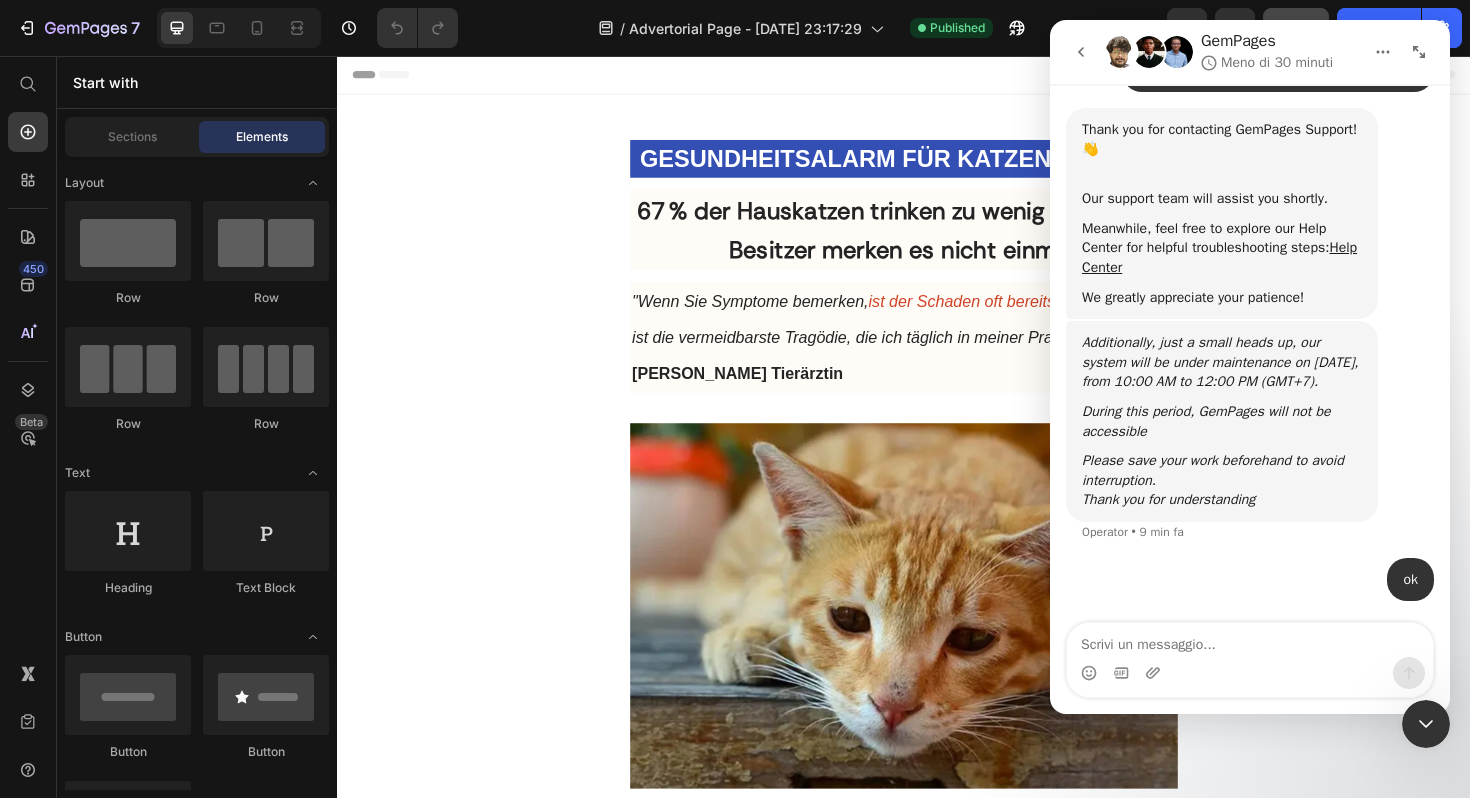 click 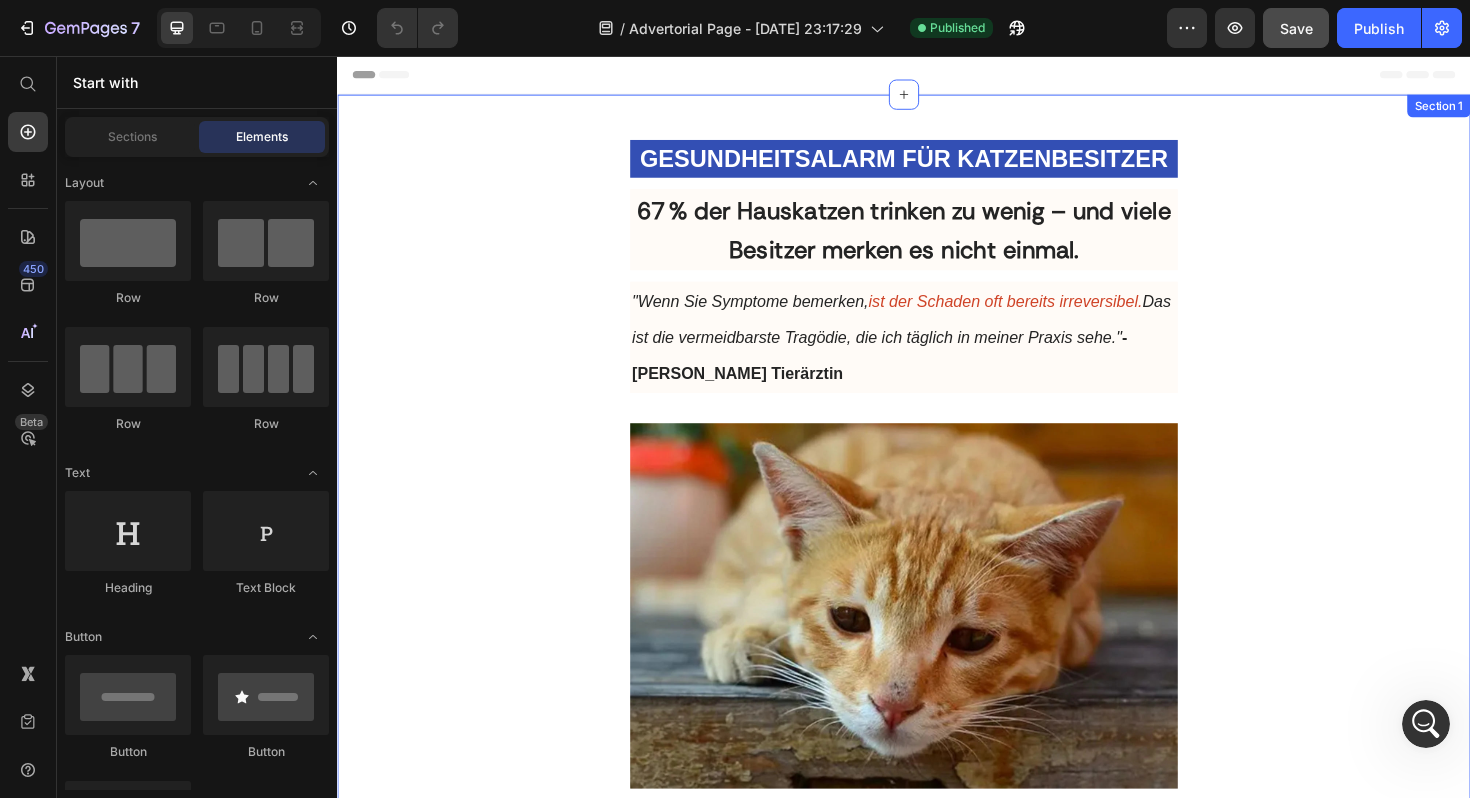 scroll, scrollTop: 0, scrollLeft: 0, axis: both 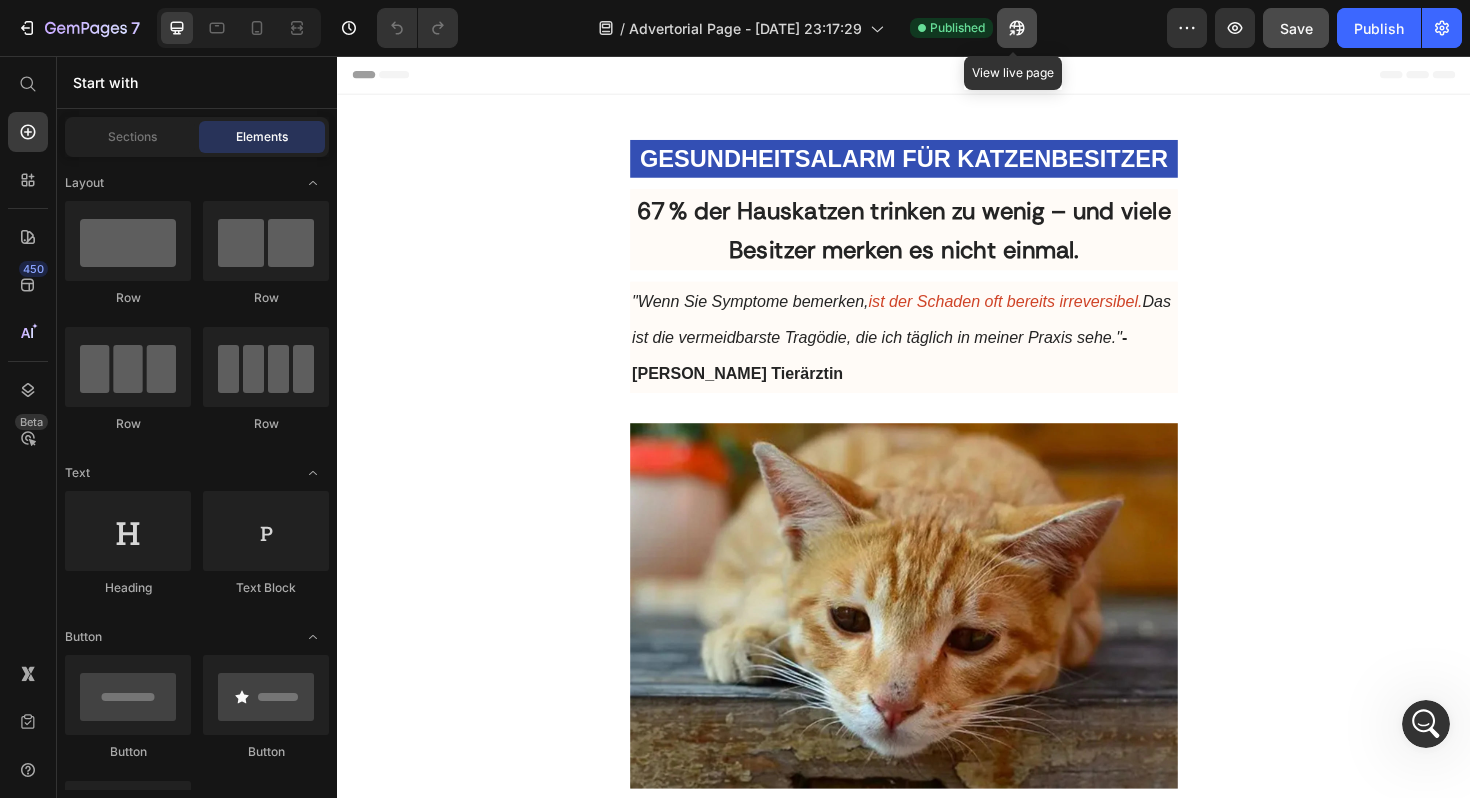 click 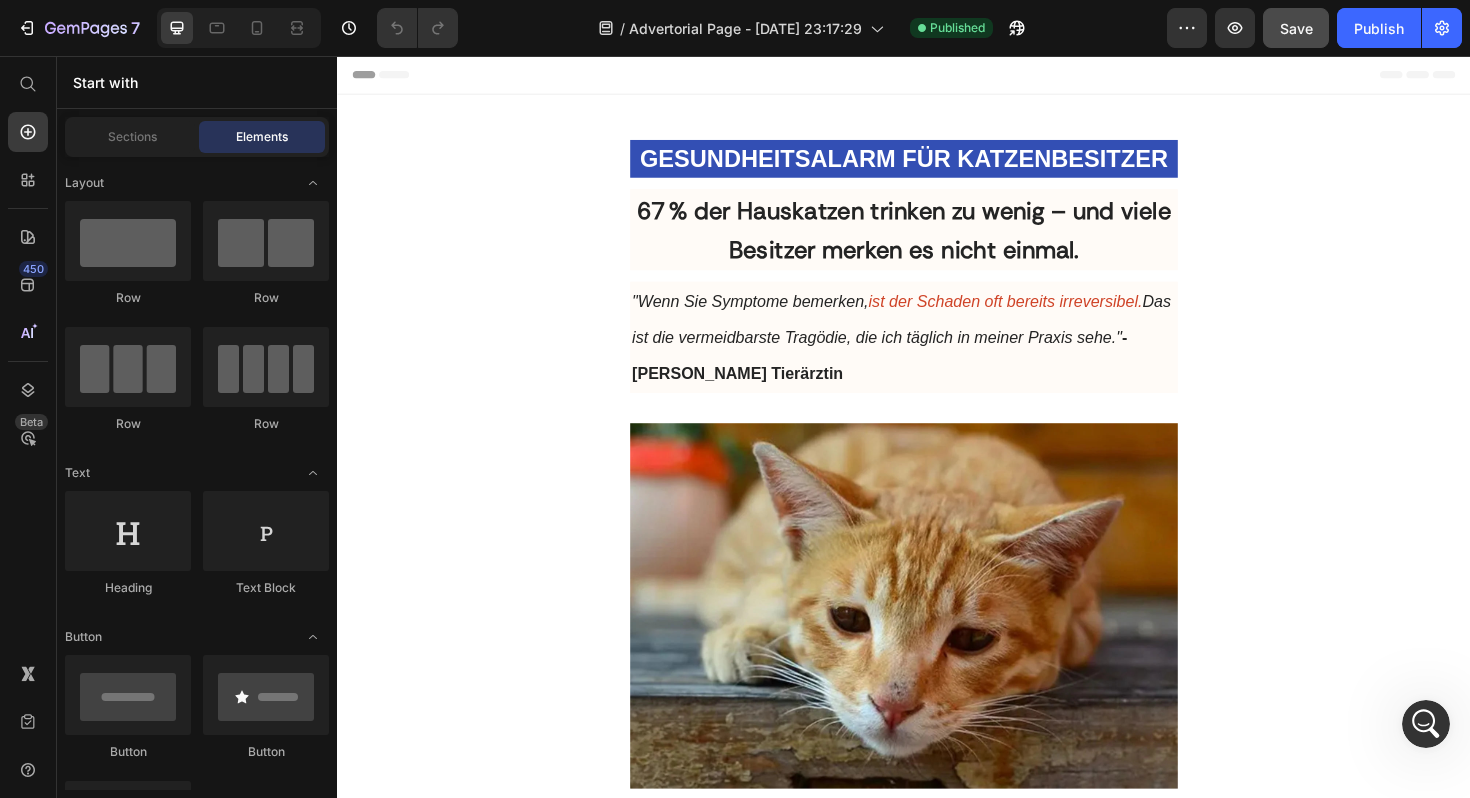 click 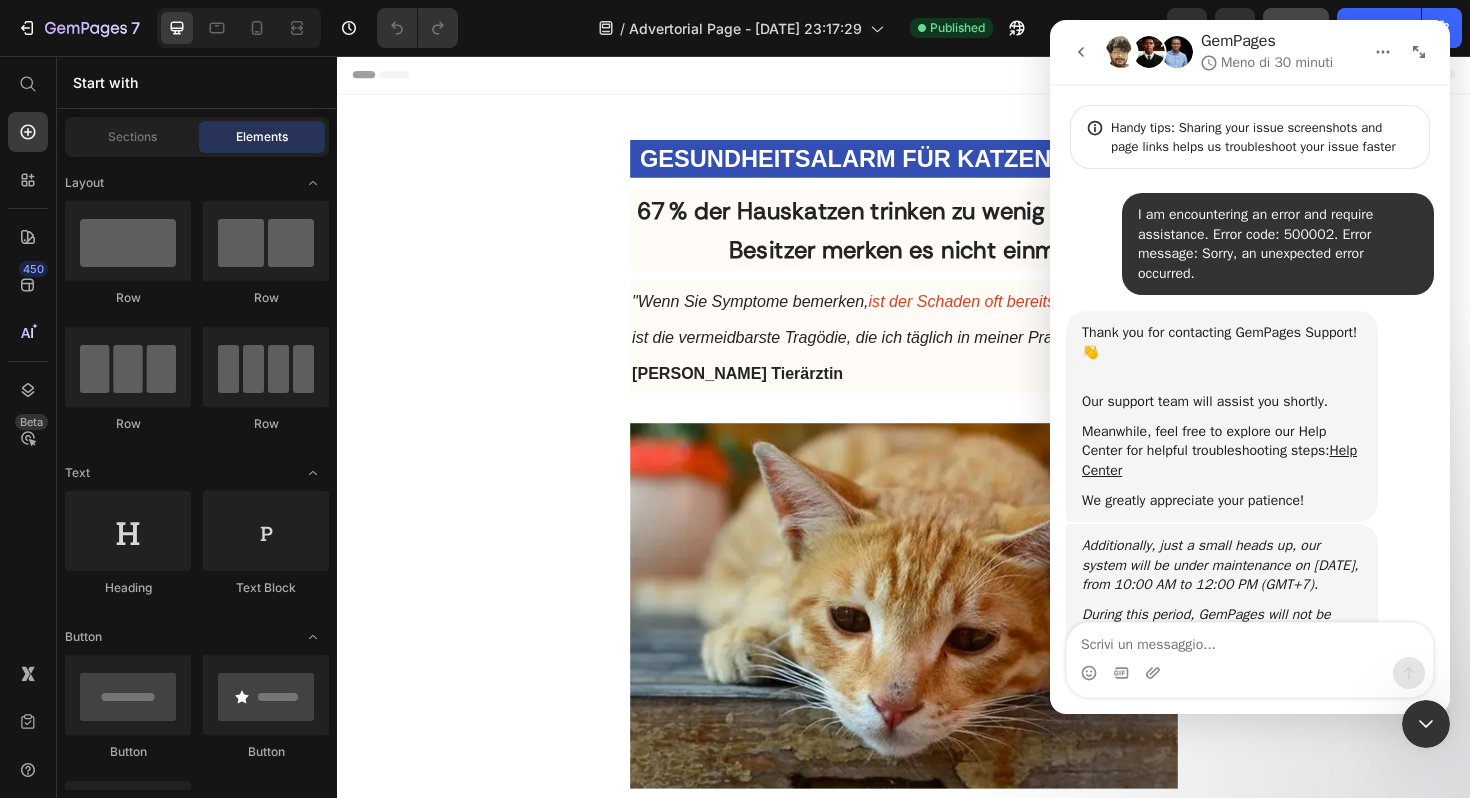 scroll, scrollTop: 242, scrollLeft: 0, axis: vertical 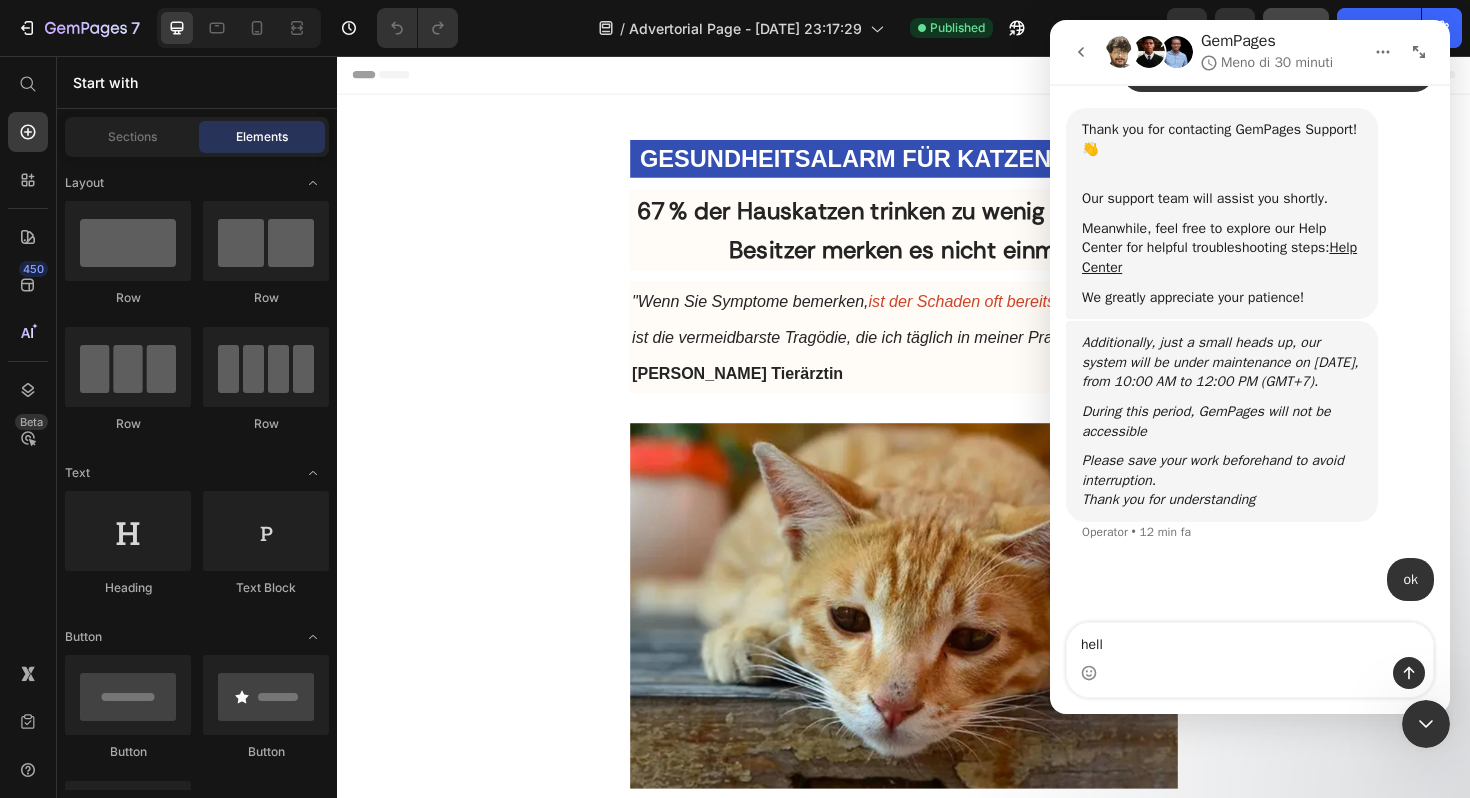 type on "hello" 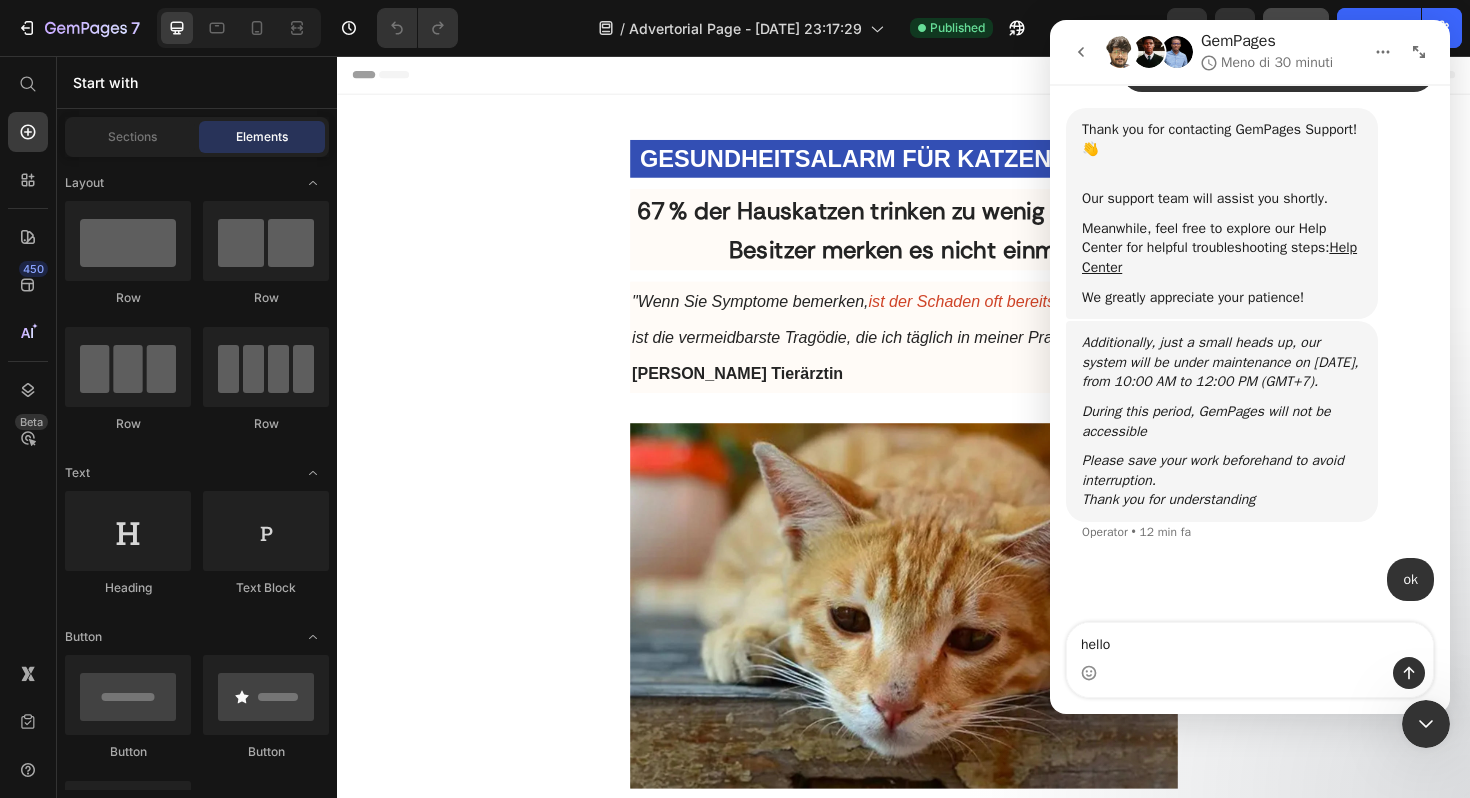type 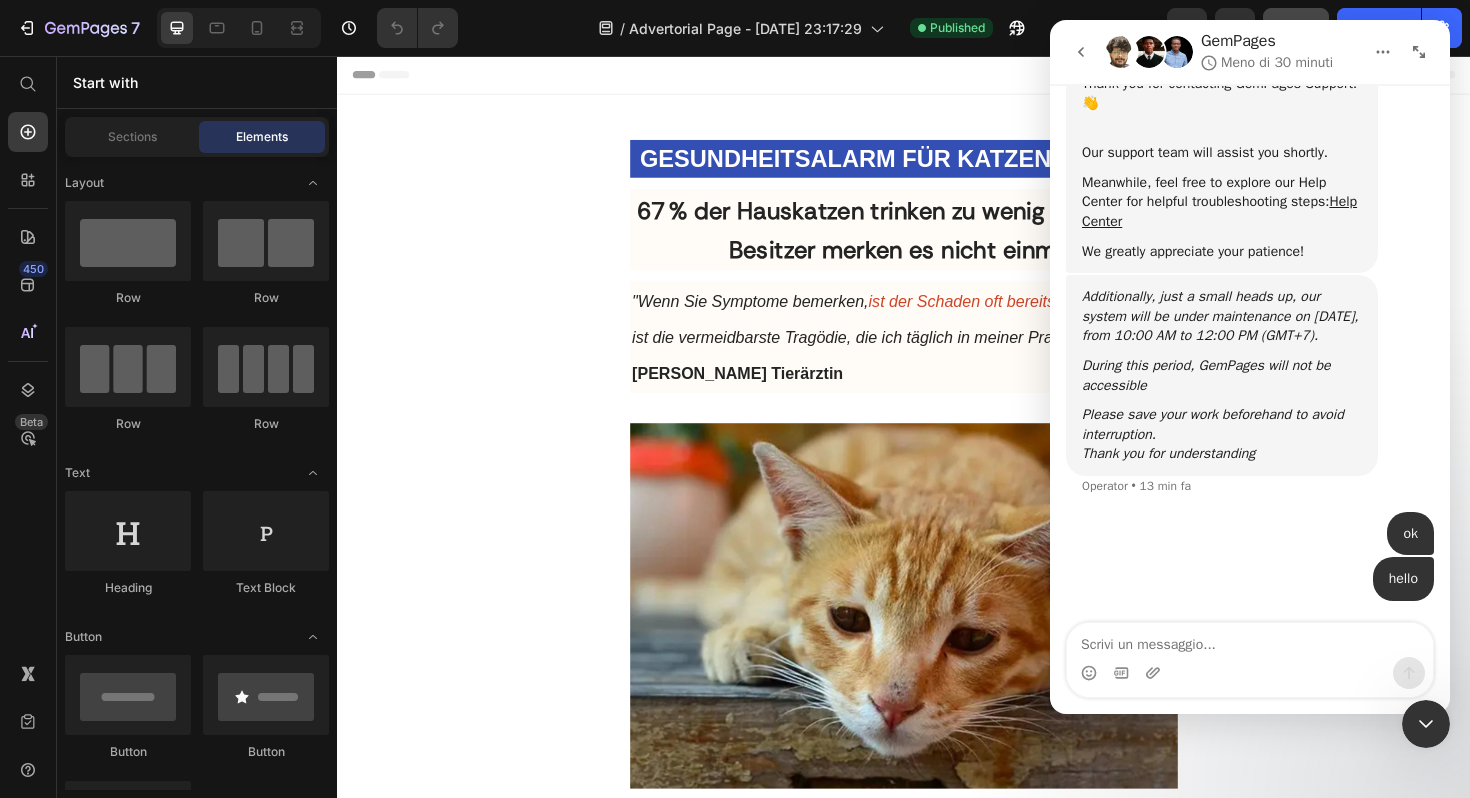 scroll, scrollTop: 287, scrollLeft: 0, axis: vertical 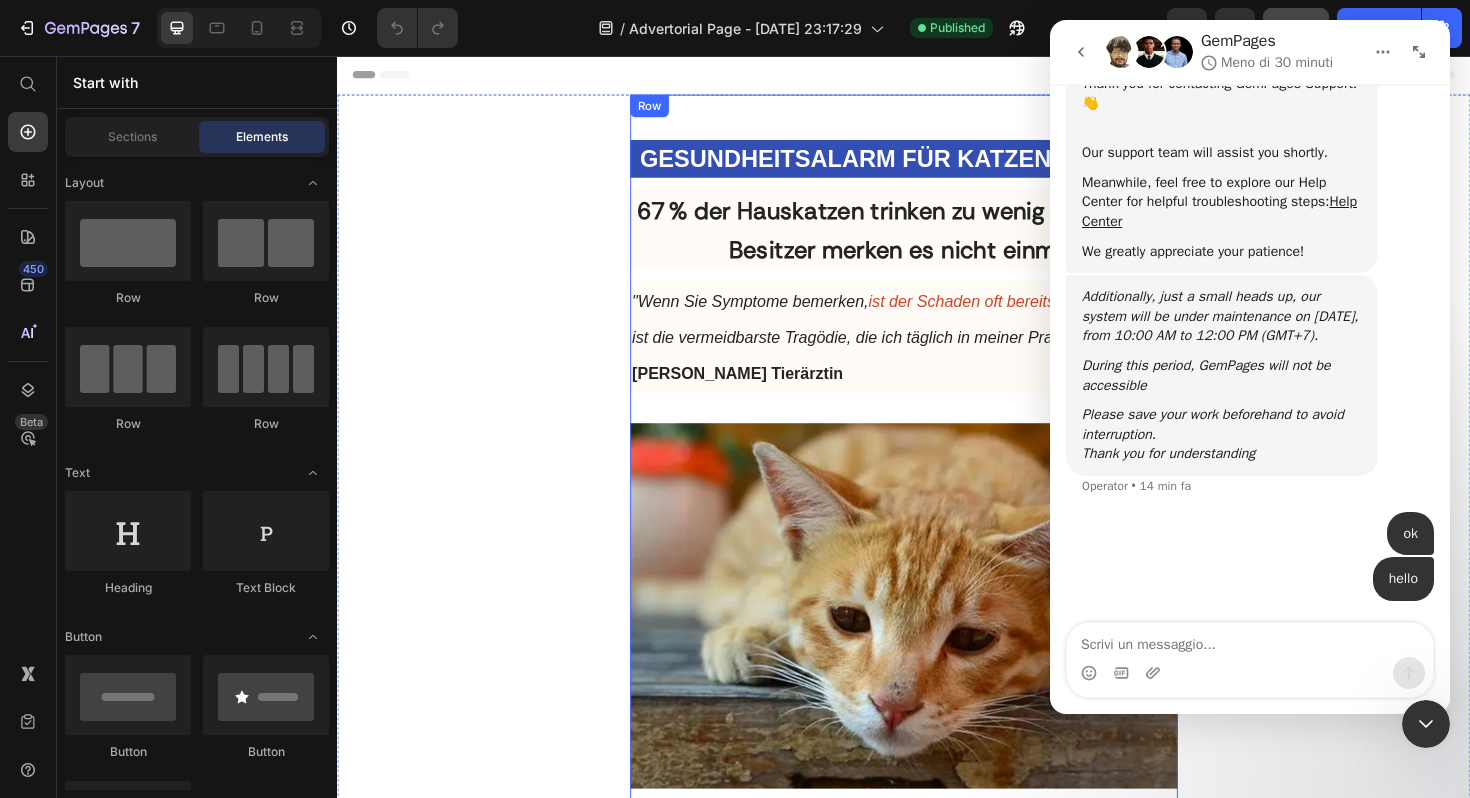 click on "GESUNDHEITSALARM FÜR KATZENBESITZER Heading 67 % der Hauskatzen trinken zu wenig – und viele Besitzer merken es nicht einmal. Heading "Wenn Sie Symptome bemerken,  ist der Schaden oft bereits irreversibel.  Das ist die vermeidbarste Tragödie, die ich täglich in meiner Praxis sehe."    - Dr. Martina Weber Tierärztin Text Block Image Ich dachte, ich mache alles richtig – bis mein Kater plötzlich in Lebensgefahr war.   Haben Sie sich schon einmal gefragt, warum Ihre Katze kaum Wasser trinkt?   Oder hatten Sie das Gefühl, dass etwas nicht stimmt – ohne genau zu wissen, was?   Was ich erlebt habe, könnte Ihnen helfen, die Gesundheit Ihrer Katze rechtzeitig zu schützen.   Es gibt ein stilles Gesundheitsproblem, das viele Katzenbesitzer unterschätzen. Eine versteckte Gefahr, die 2 von 3 Hauskatzen betrifft – ohne dass ihre Besitzer es merken.   Tierärzte sprechen von sogenannter  „chronischer Dehydrierung“ . Das Tückische: Ohne offensichtliche Symptome. Ohne Warnsignale." at bounding box center [937, 4174] 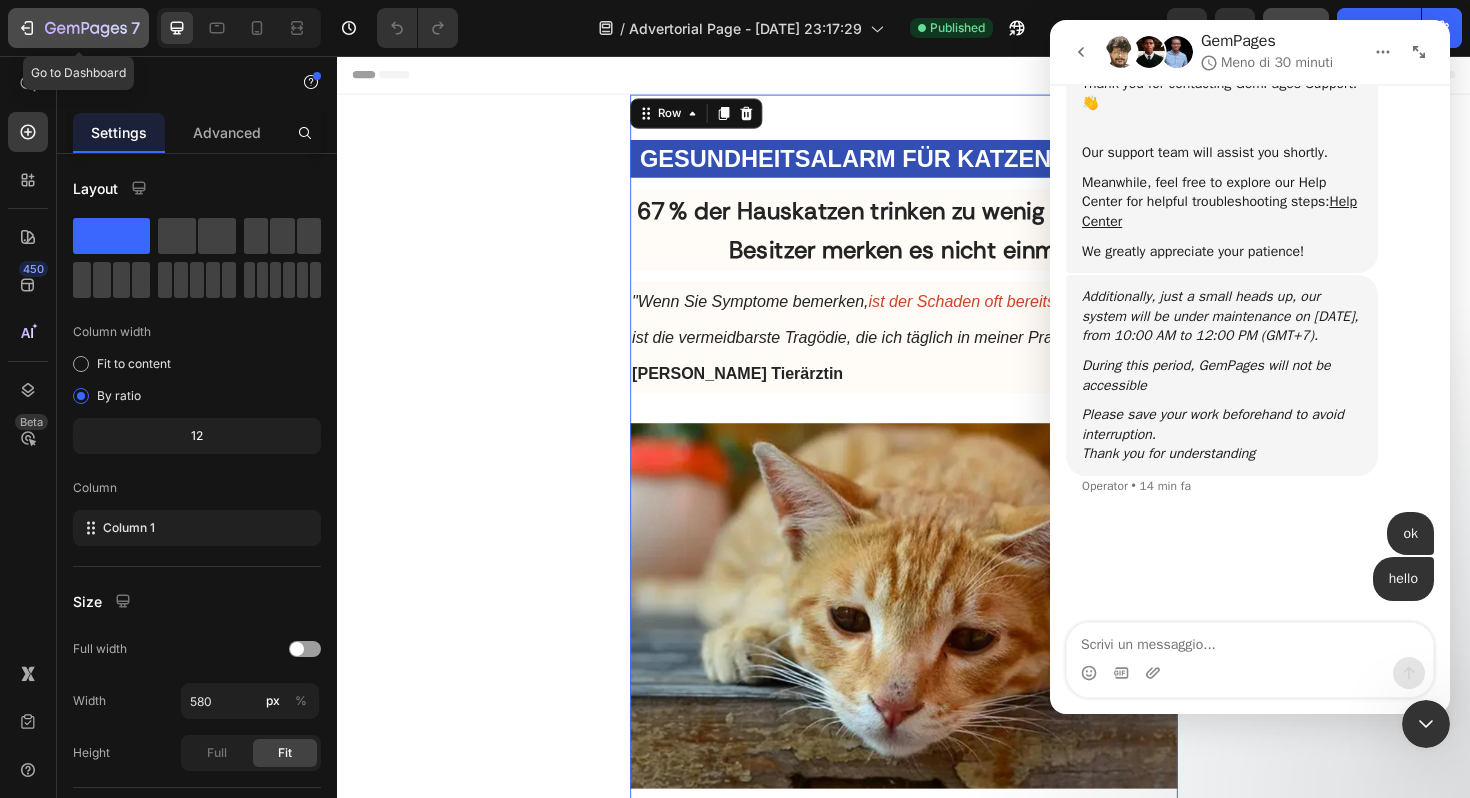 click on "7" at bounding box center [78, 28] 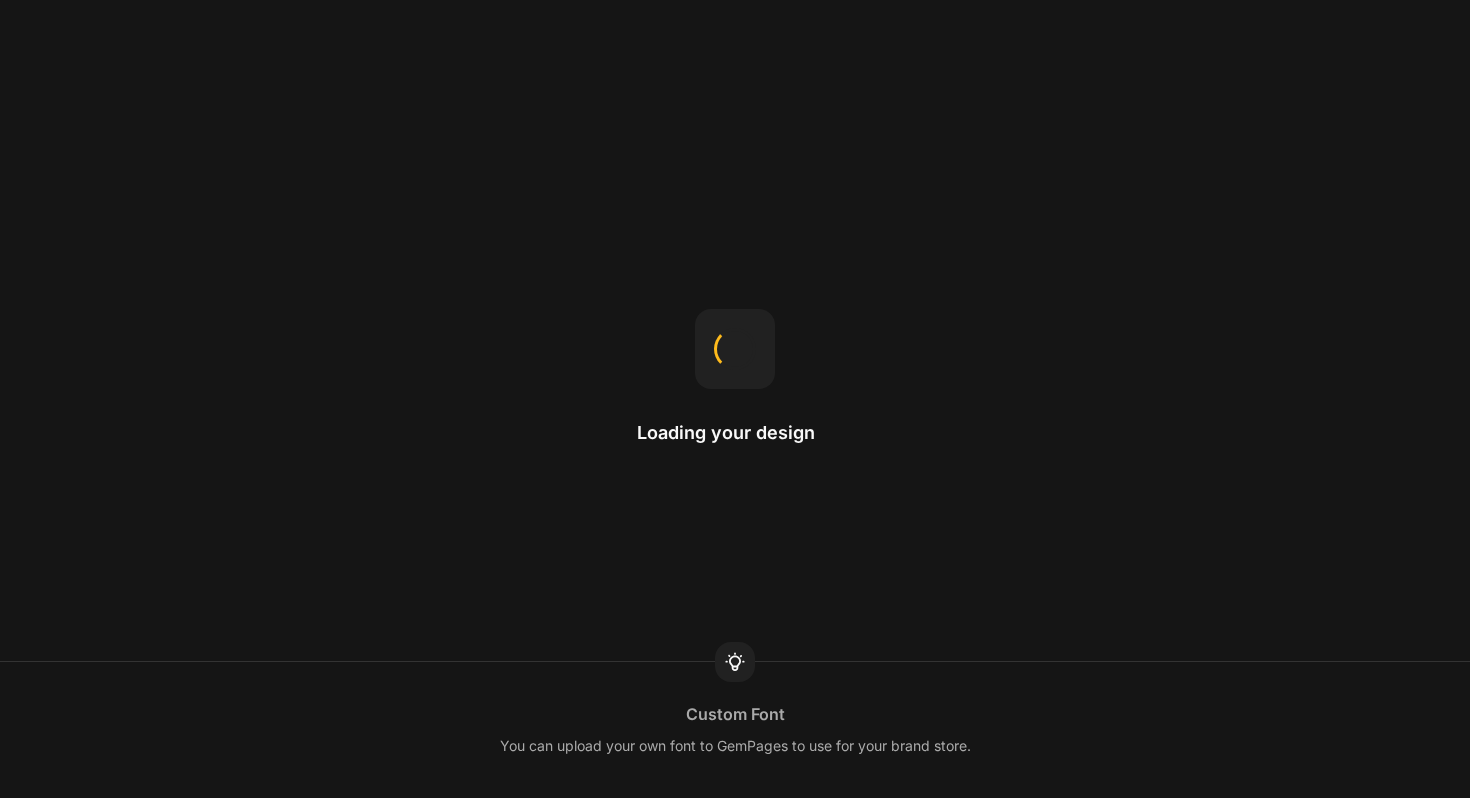 scroll, scrollTop: 0, scrollLeft: 0, axis: both 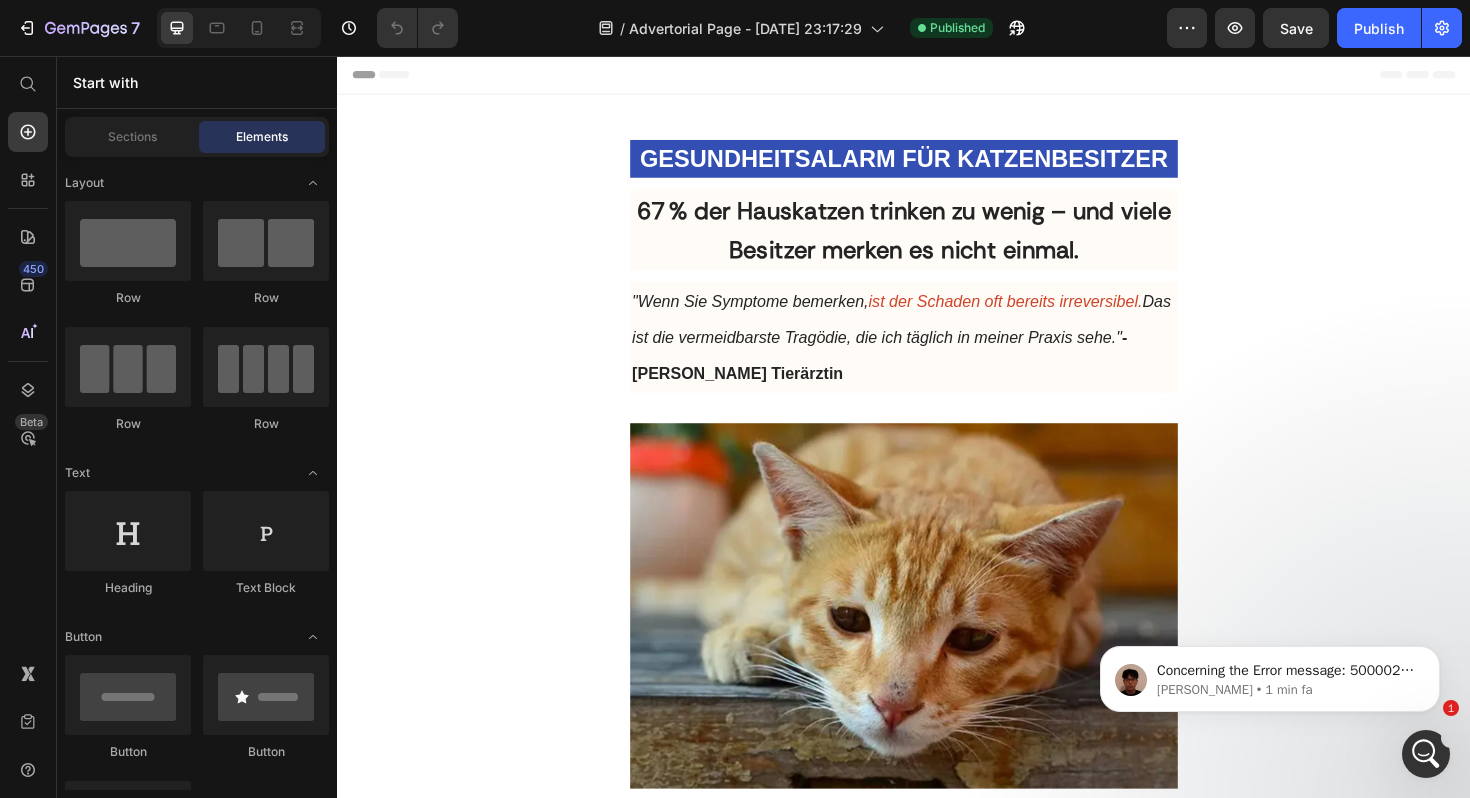 click 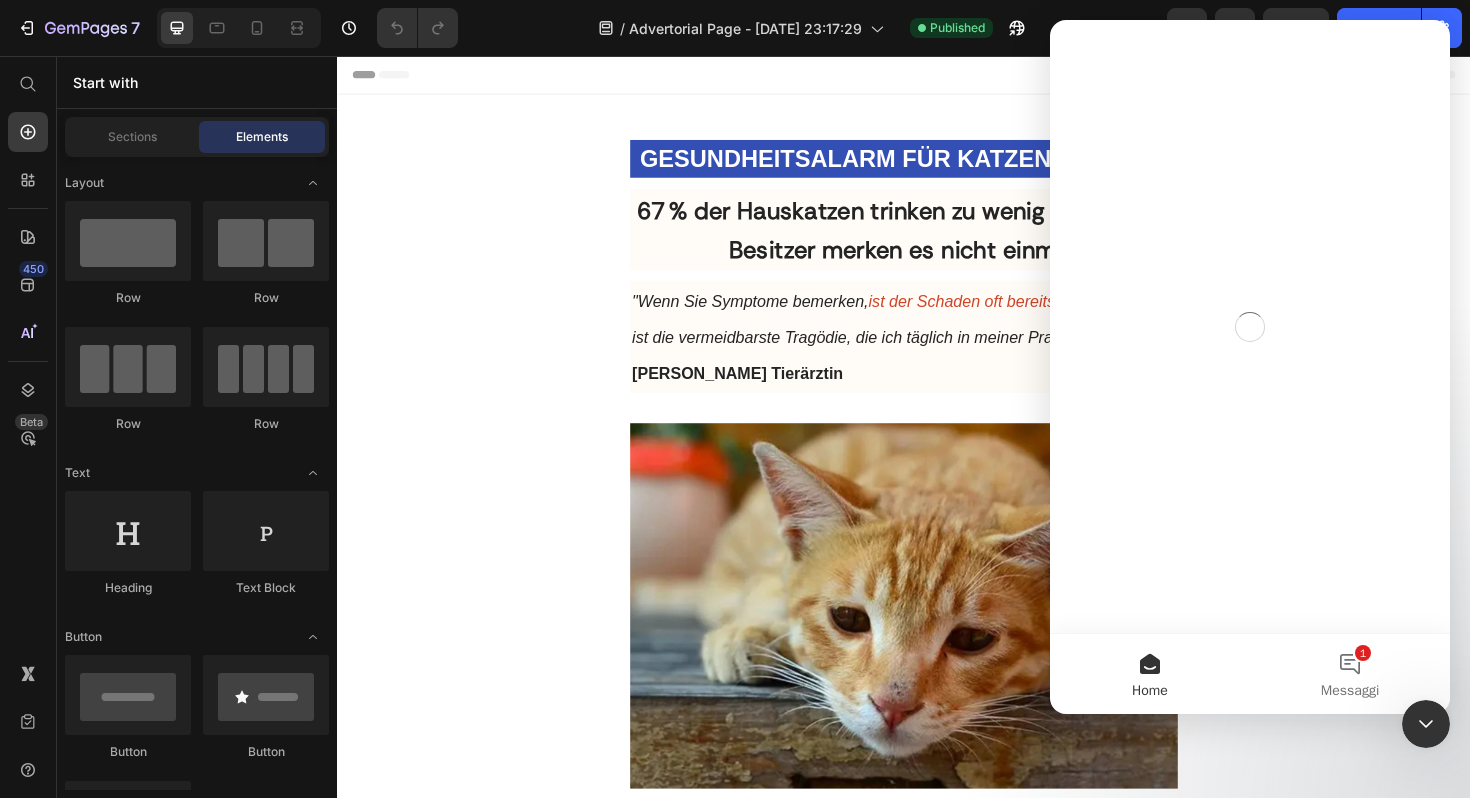 scroll, scrollTop: 0, scrollLeft: 0, axis: both 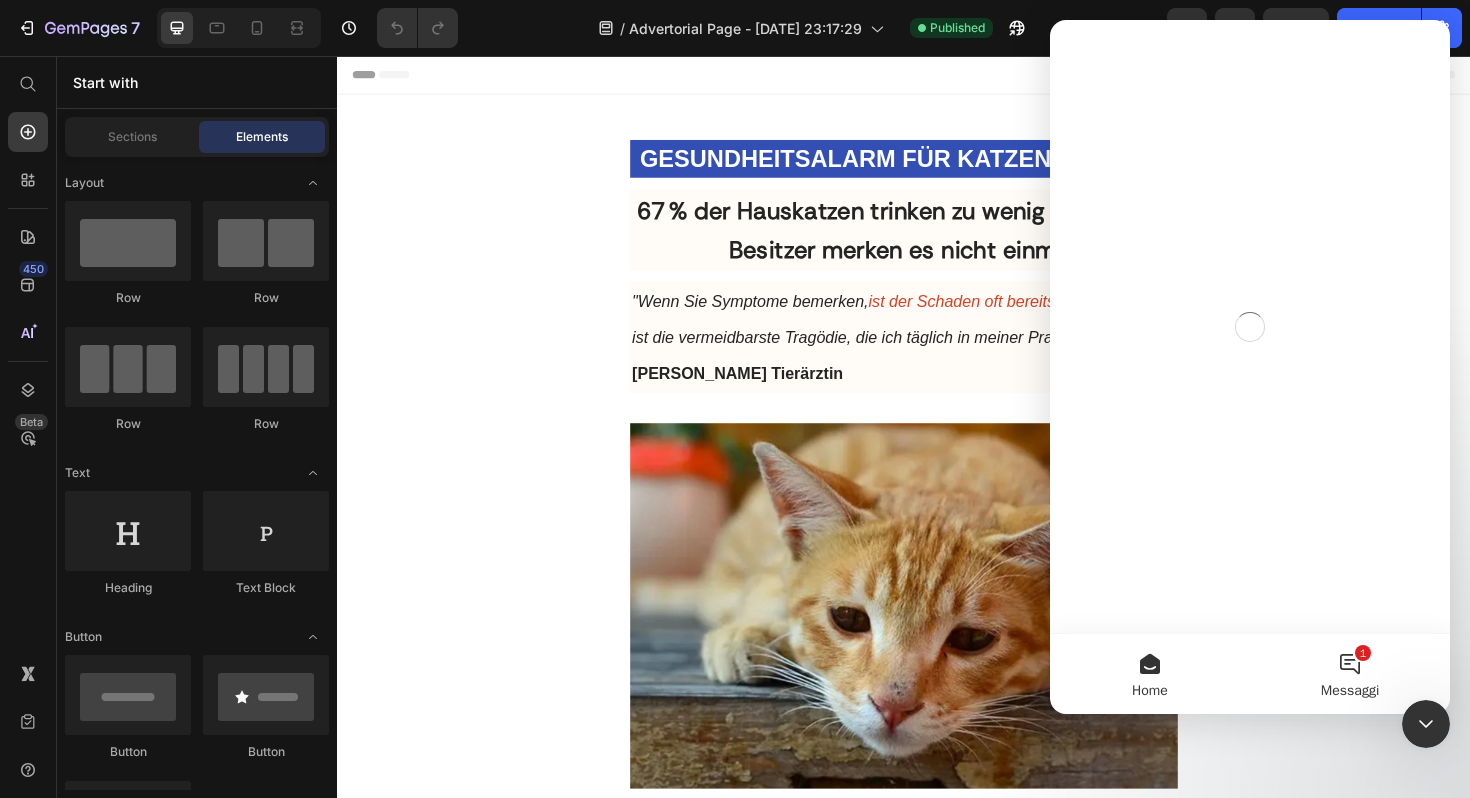 click on "1 Messaggi" at bounding box center [1350, 674] 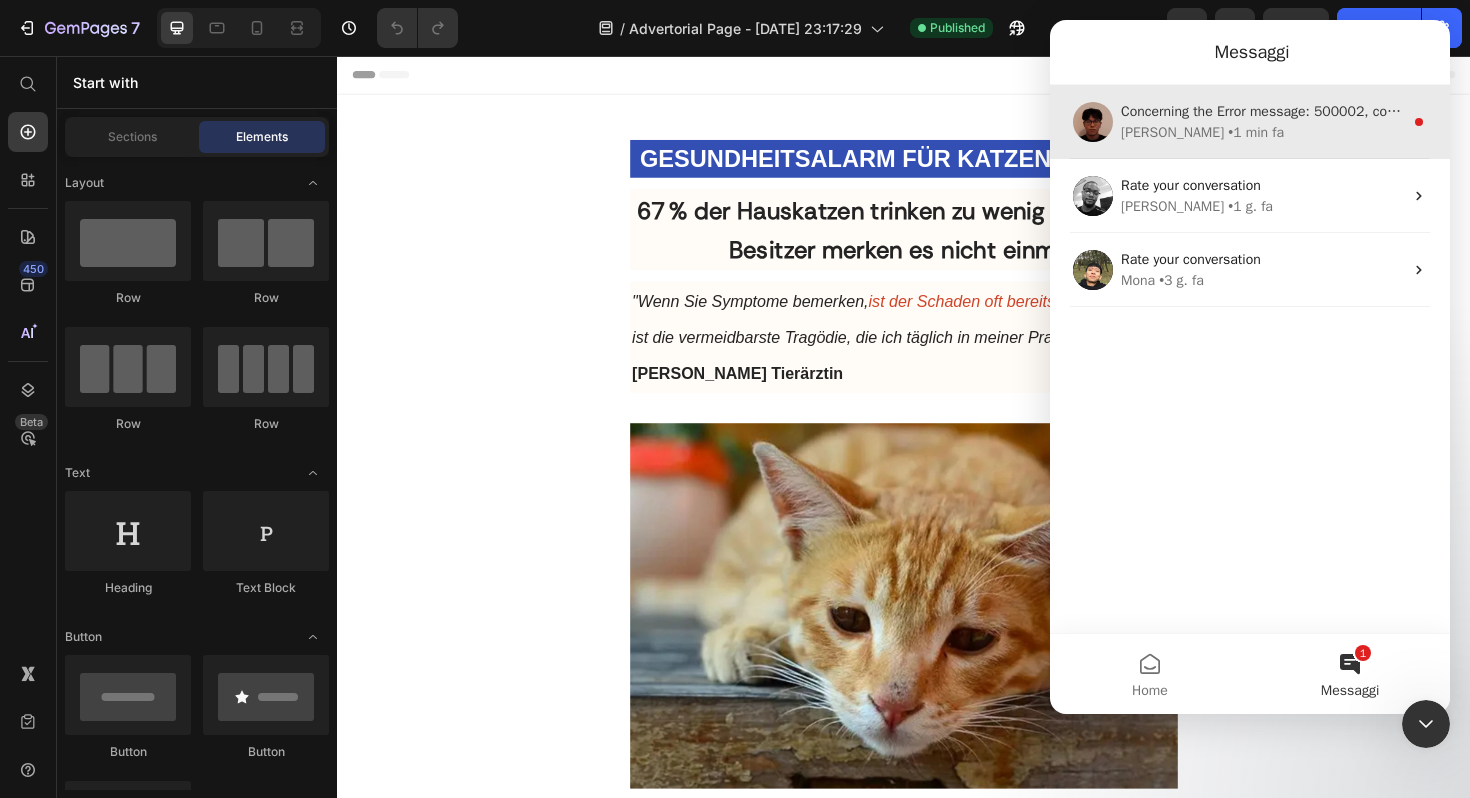 click on "•  1 min fa" at bounding box center [1256, 132] 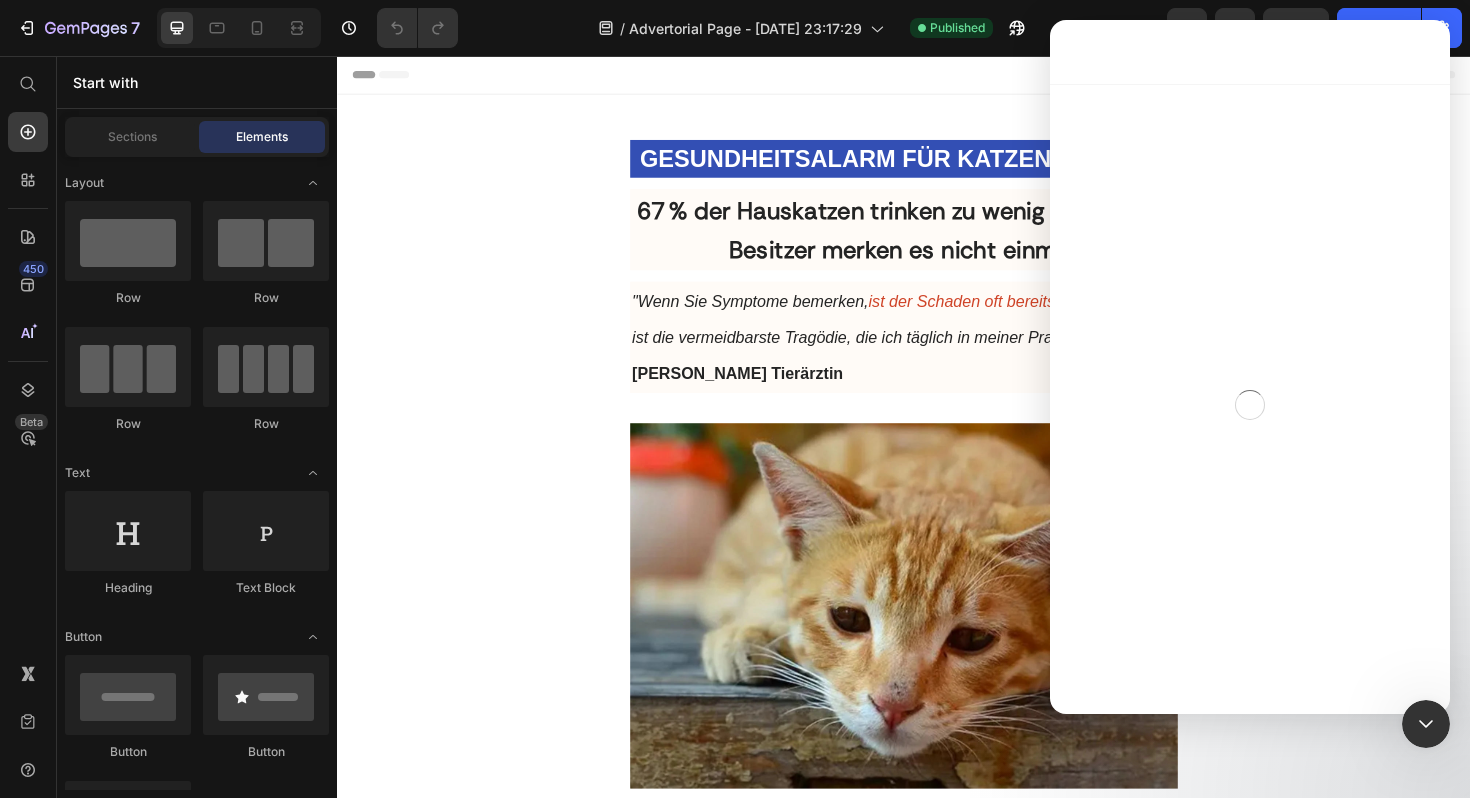 scroll, scrollTop: 3, scrollLeft: 0, axis: vertical 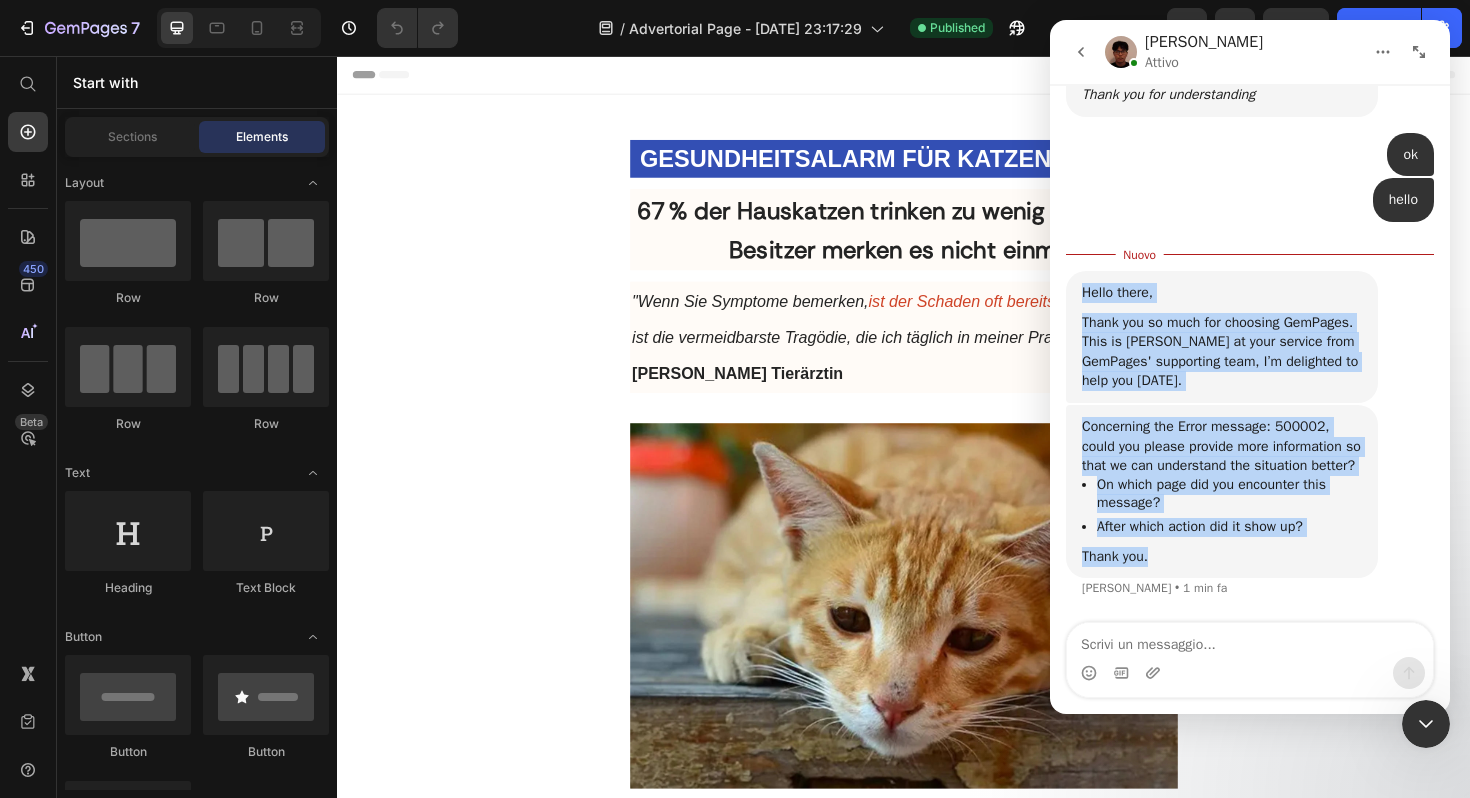 drag, startPoint x: 1086, startPoint y: 267, endPoint x: 1326, endPoint y: 567, distance: 384.18747 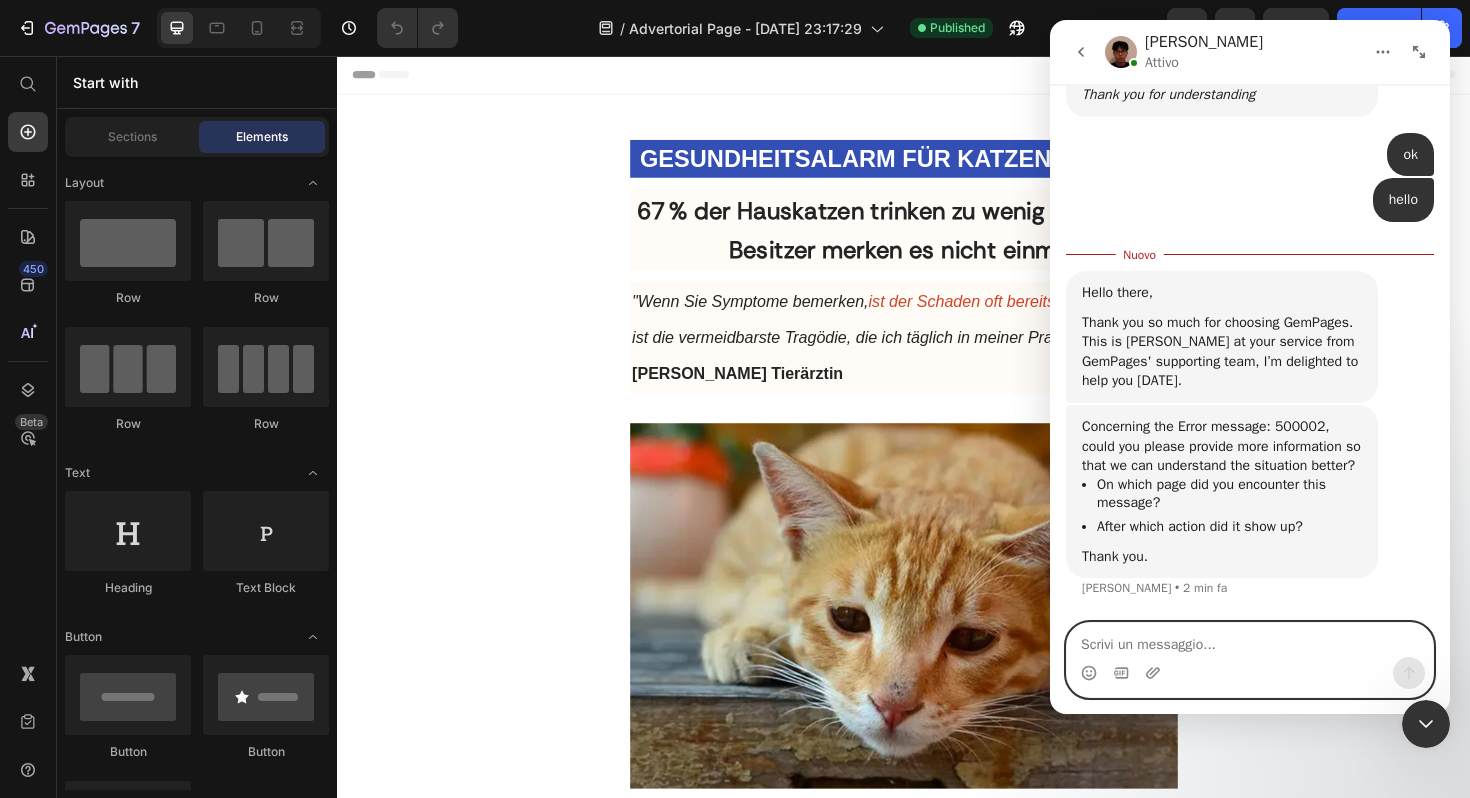 paste on "Hi, I need the correct ADVERTORIAL link" 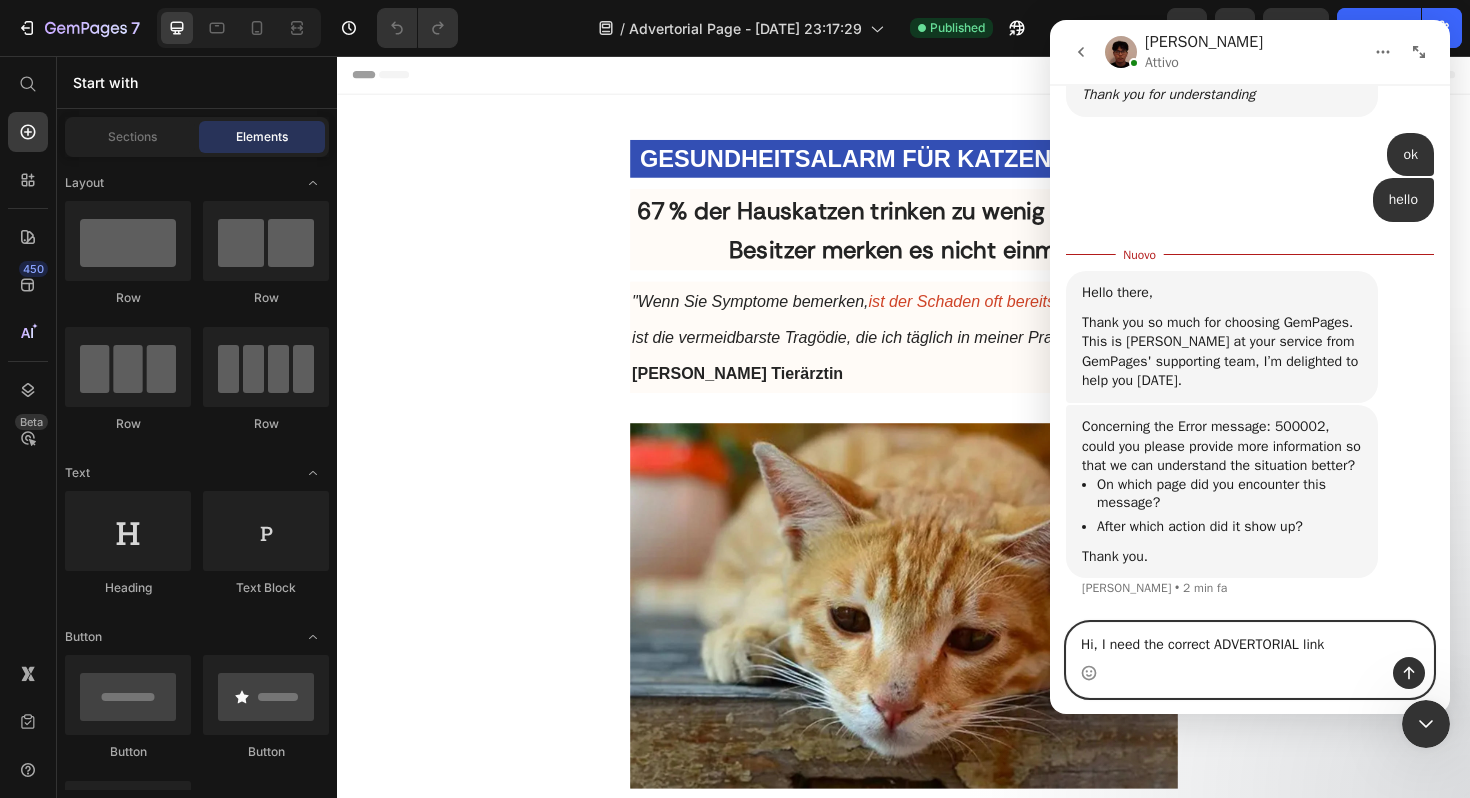 type on "Hi, I need the correct ADVERTORIAL link" 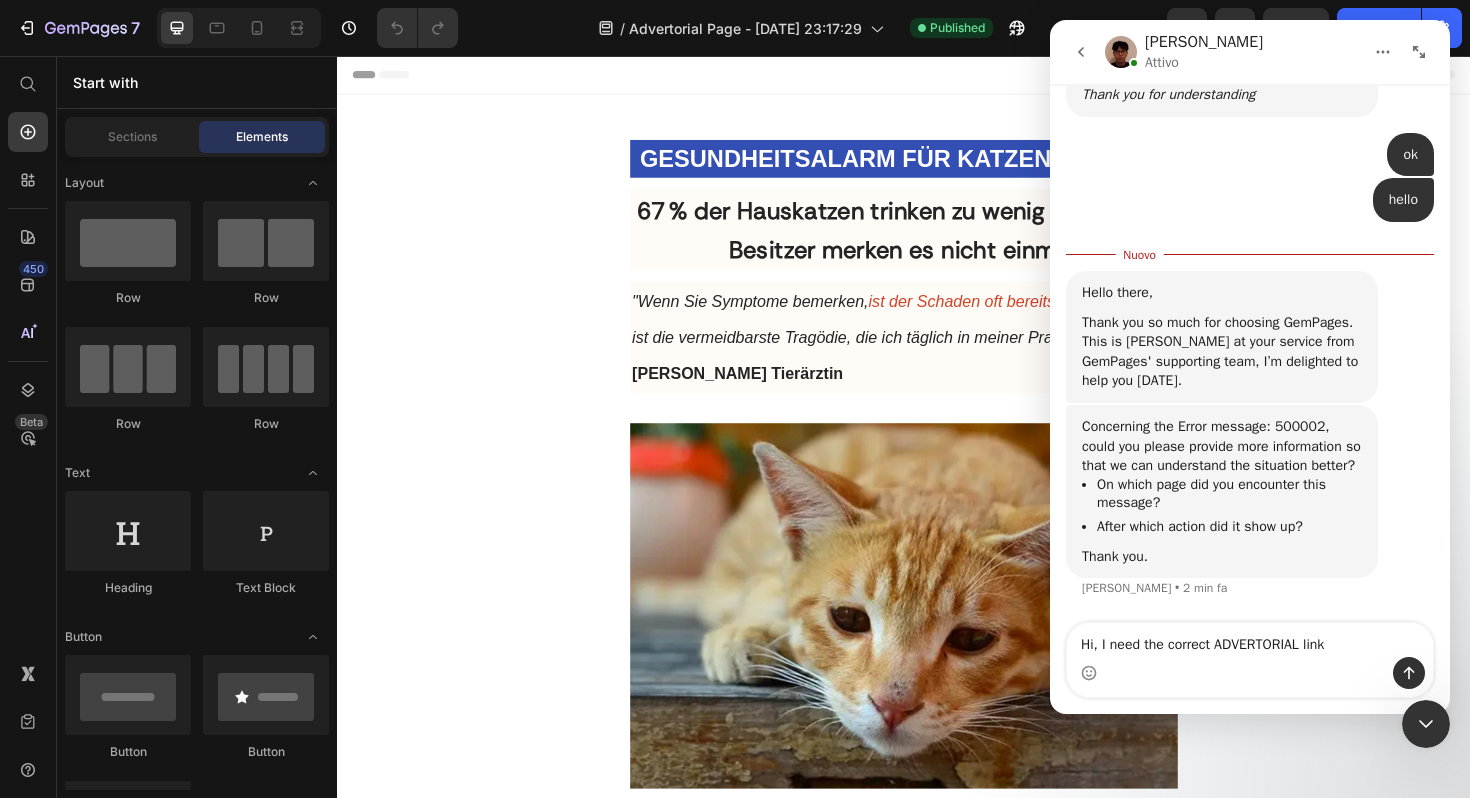 click 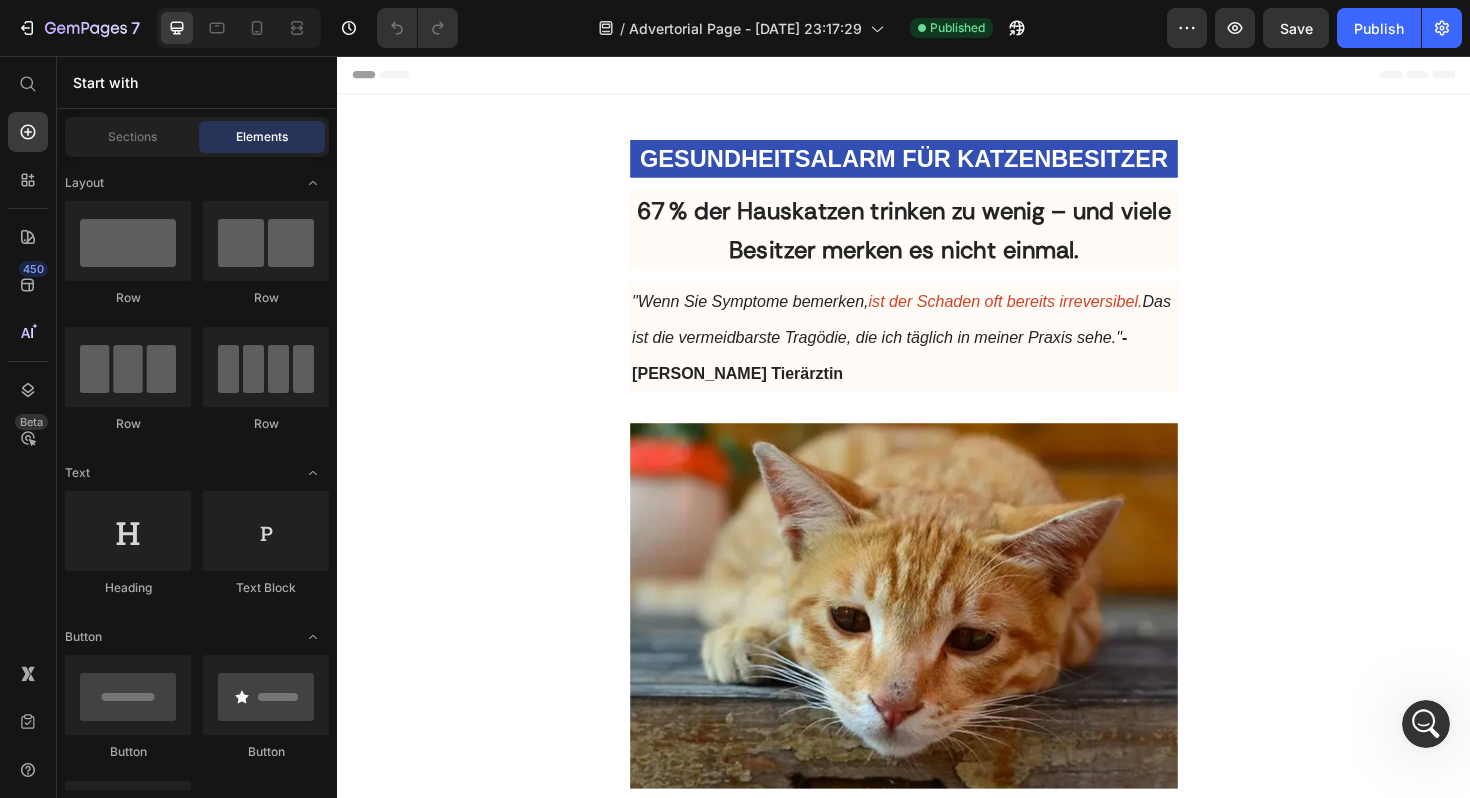 scroll, scrollTop: 0, scrollLeft: 0, axis: both 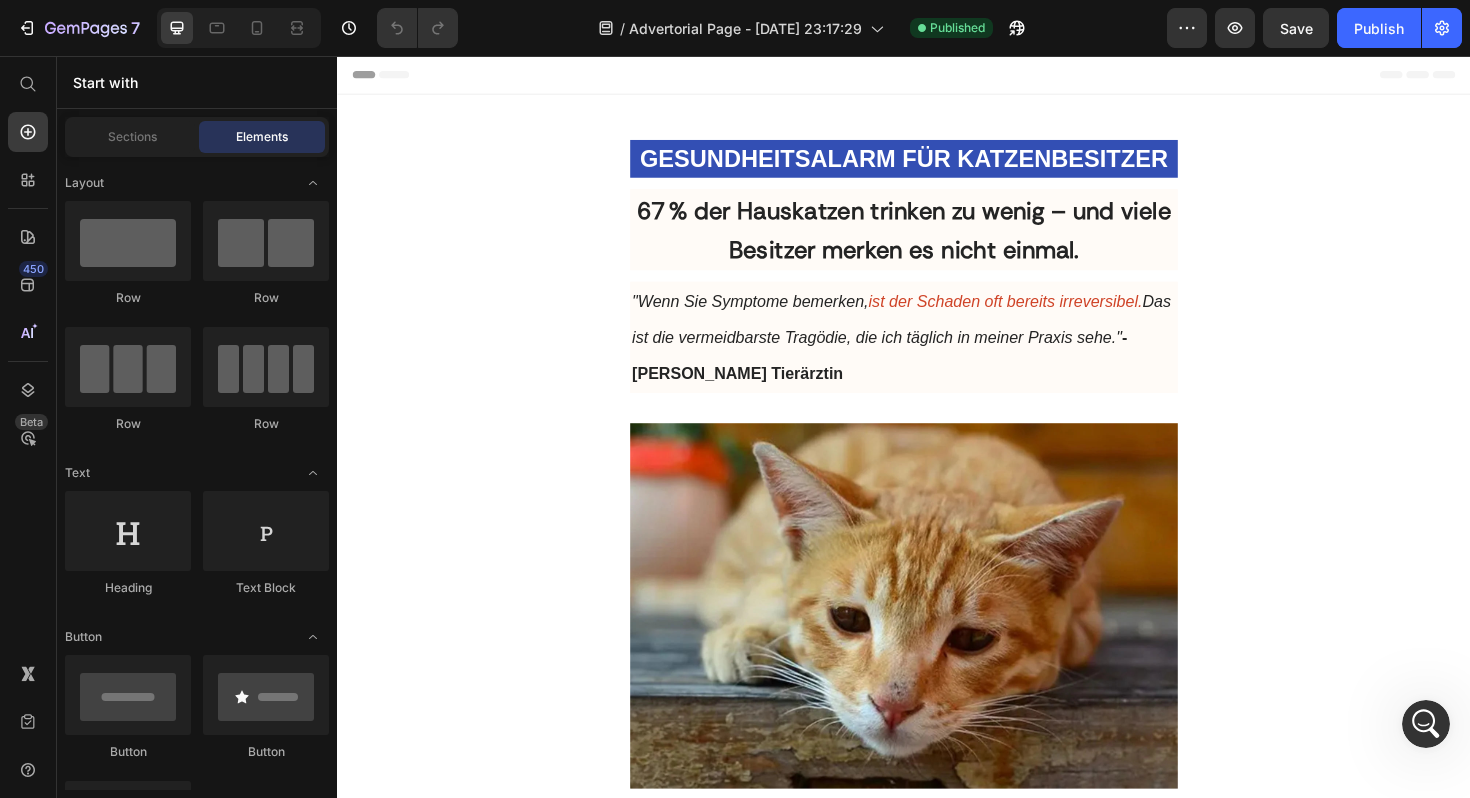 click 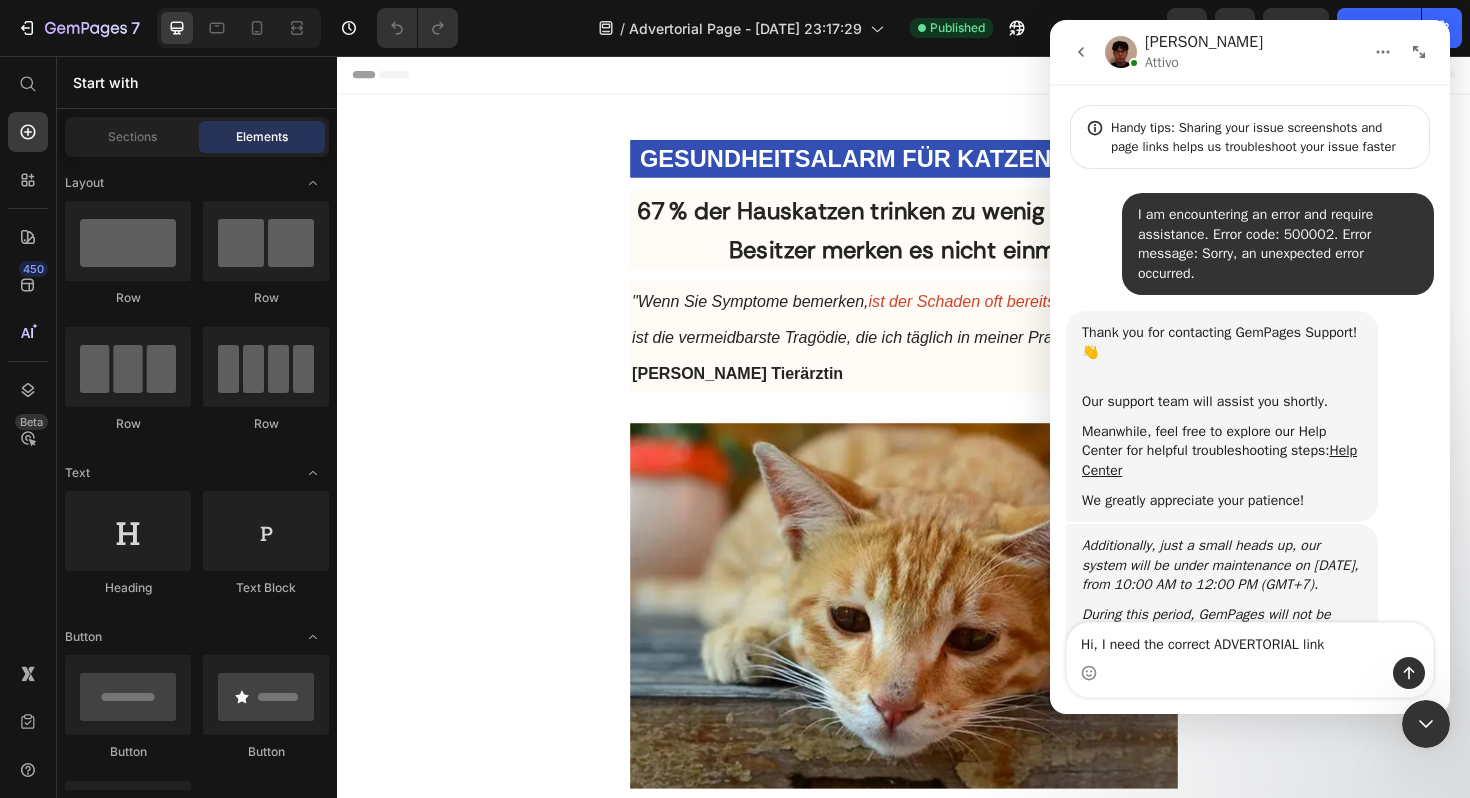 scroll, scrollTop: 630, scrollLeft: 0, axis: vertical 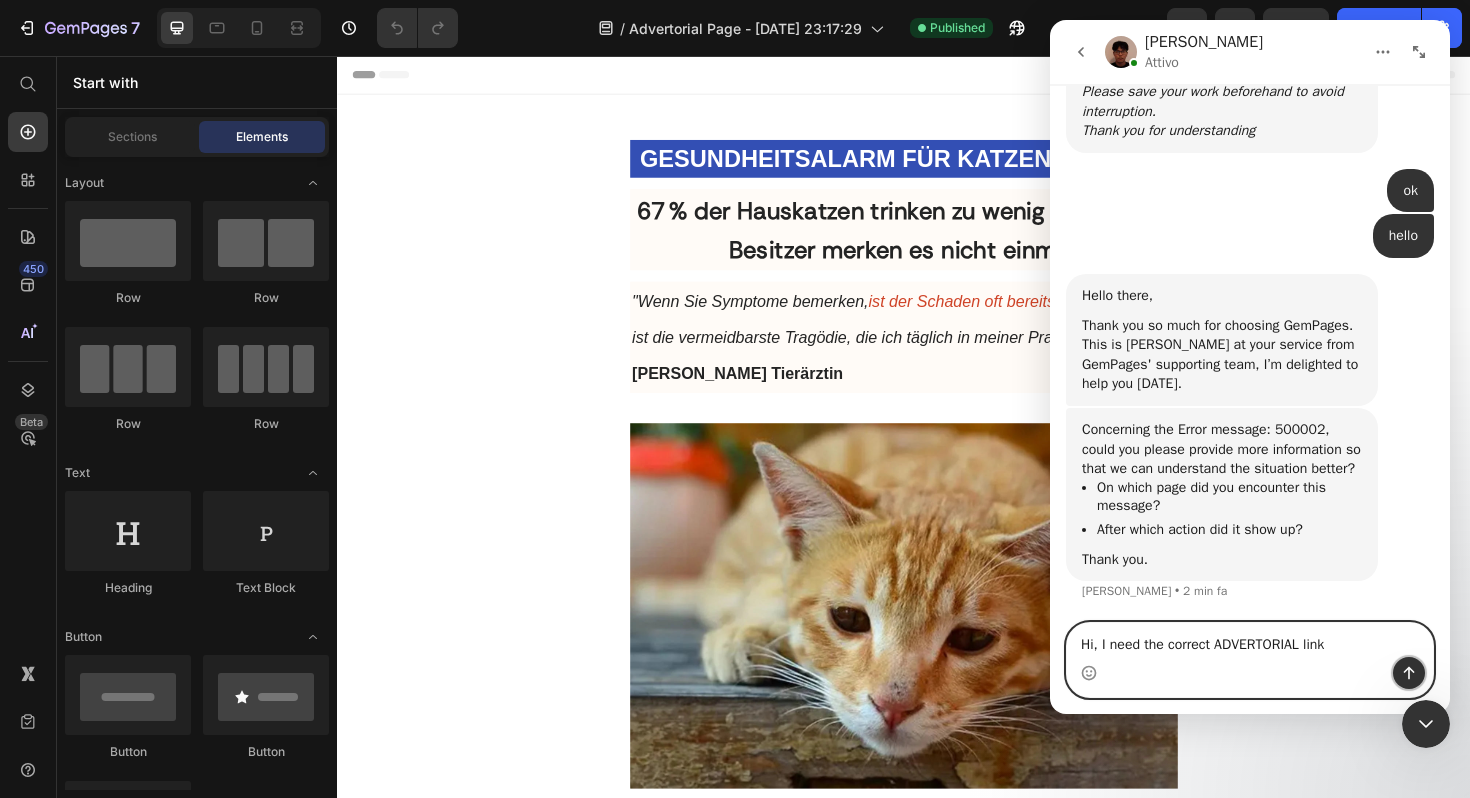 click 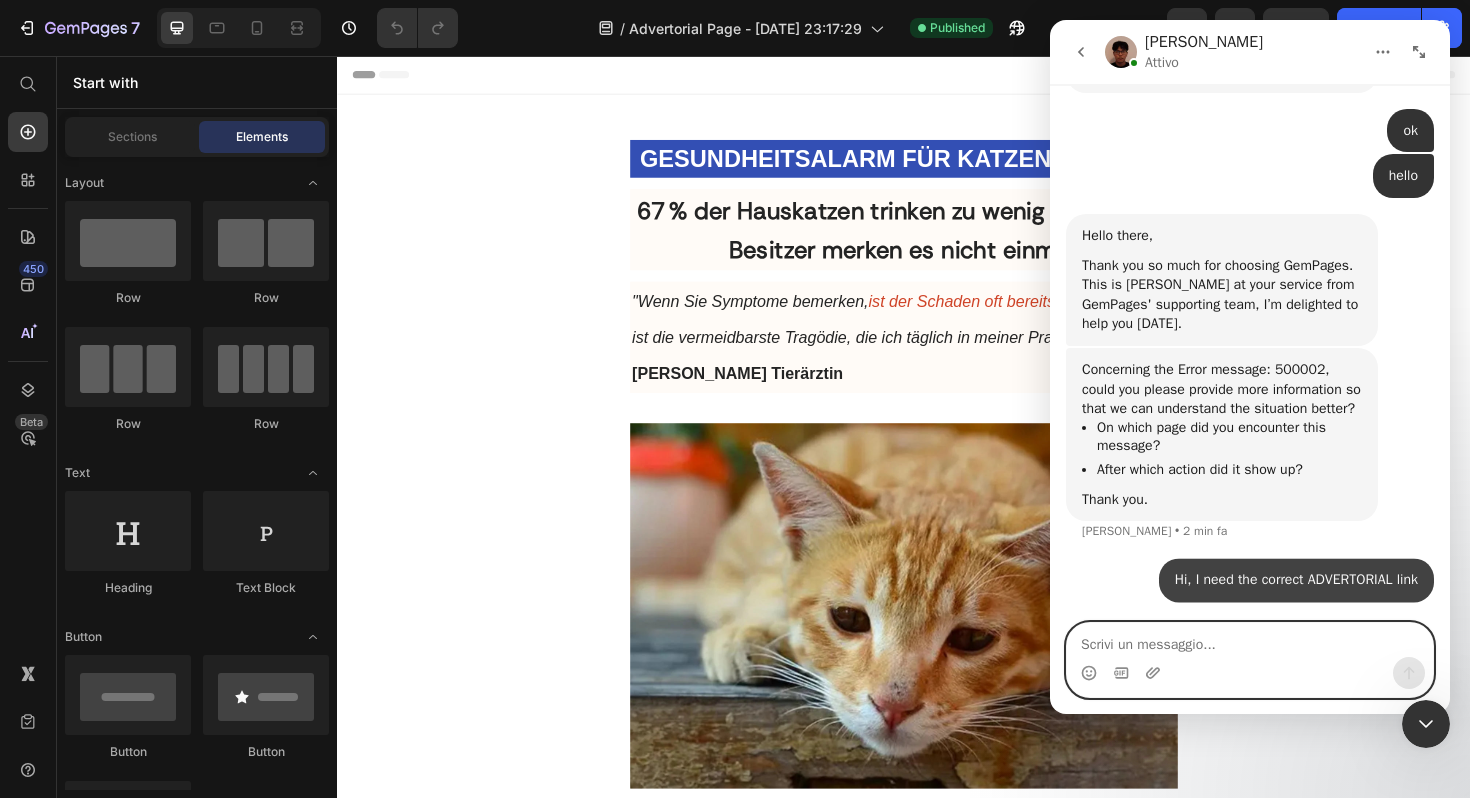 scroll, scrollTop: 690, scrollLeft: 0, axis: vertical 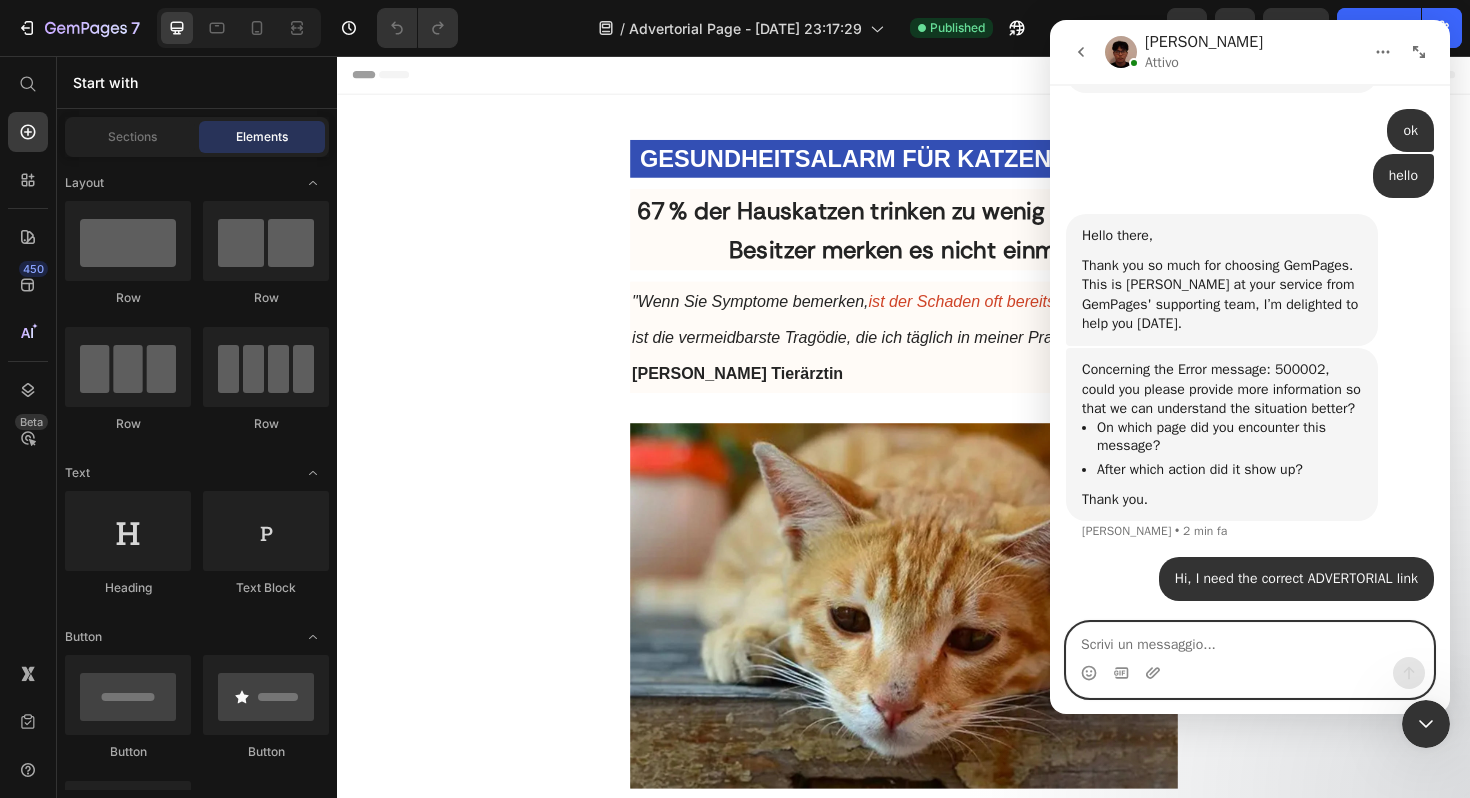 click at bounding box center [1250, 640] 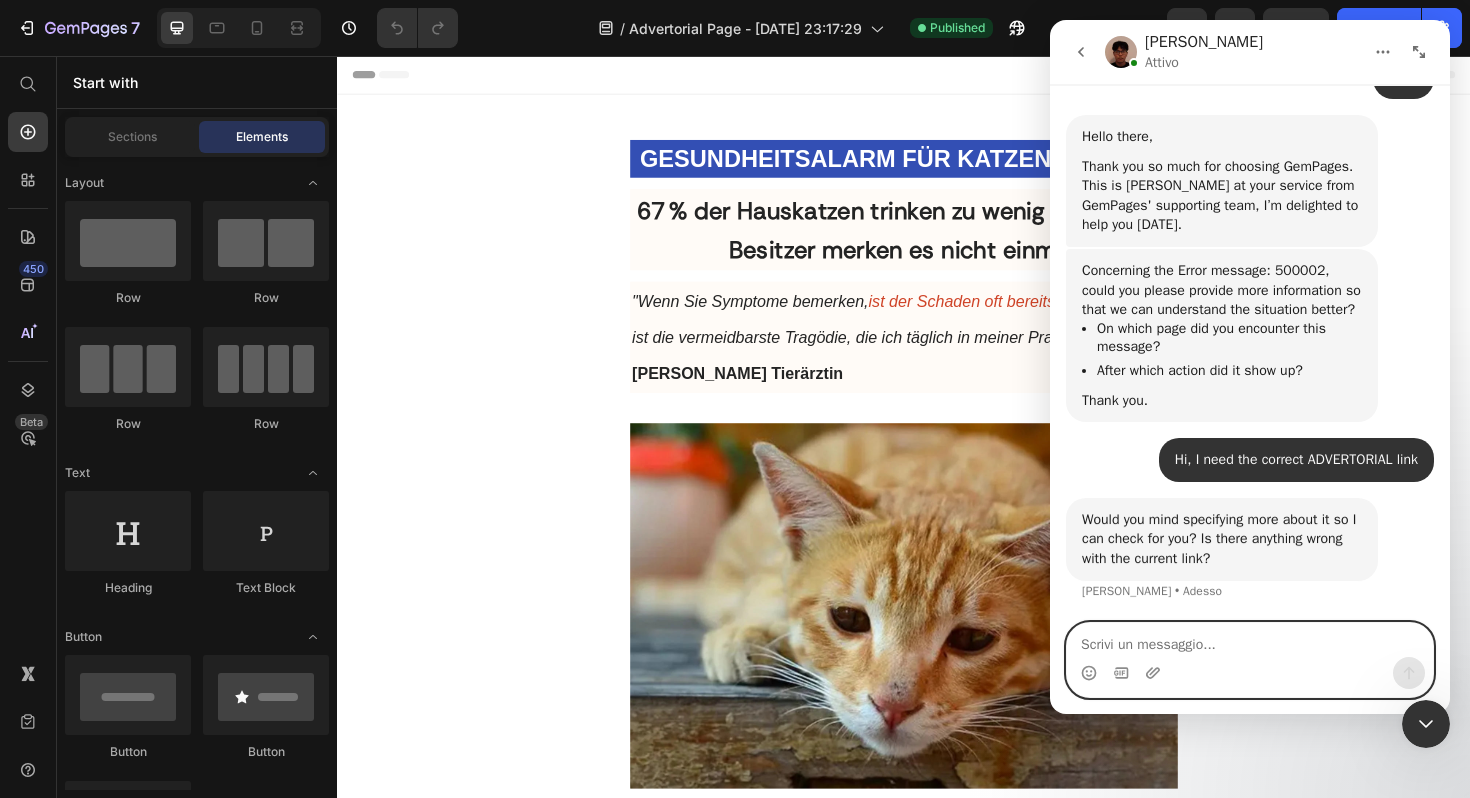scroll, scrollTop: 789, scrollLeft: 0, axis: vertical 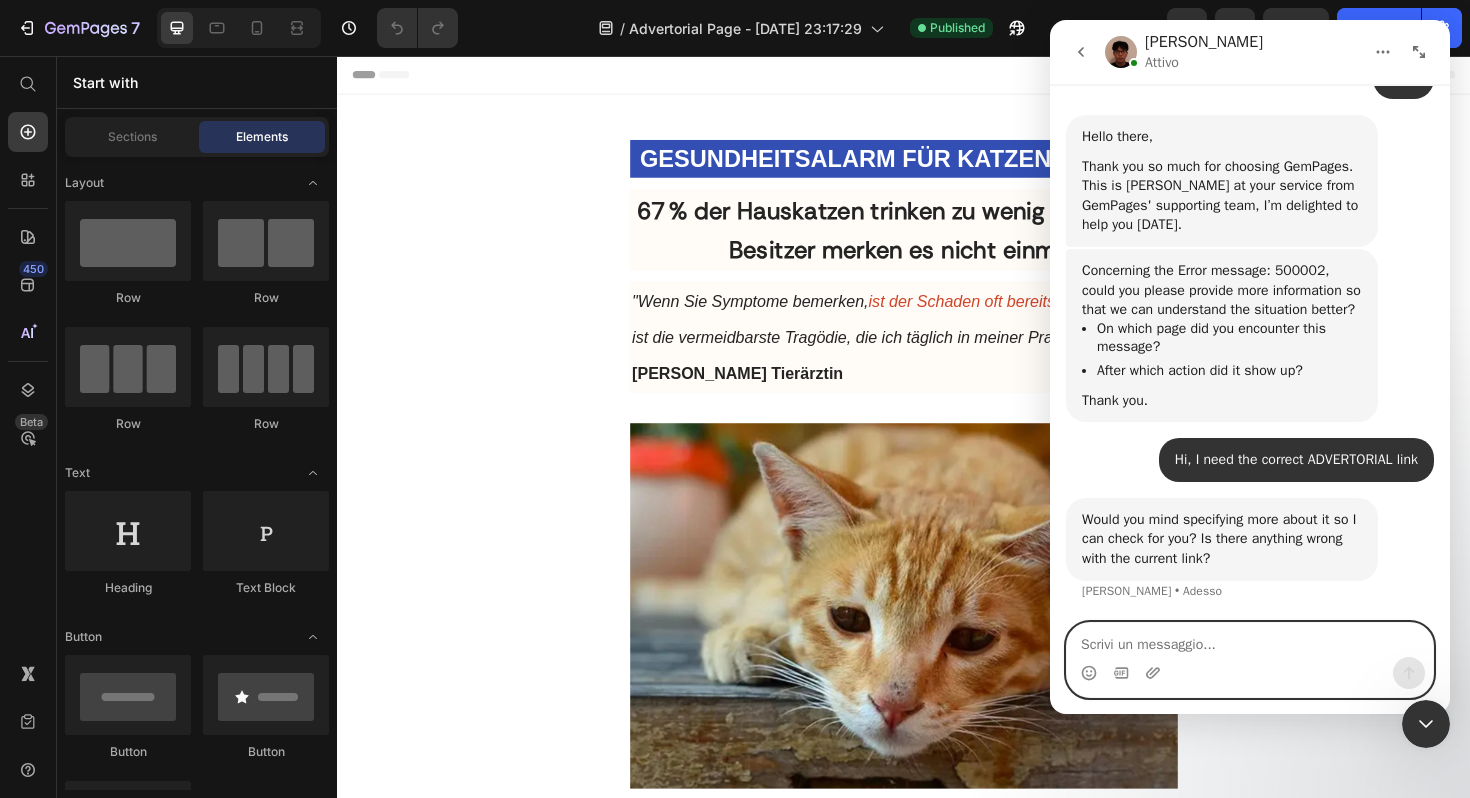 paste on "my campaigns are running on empty" 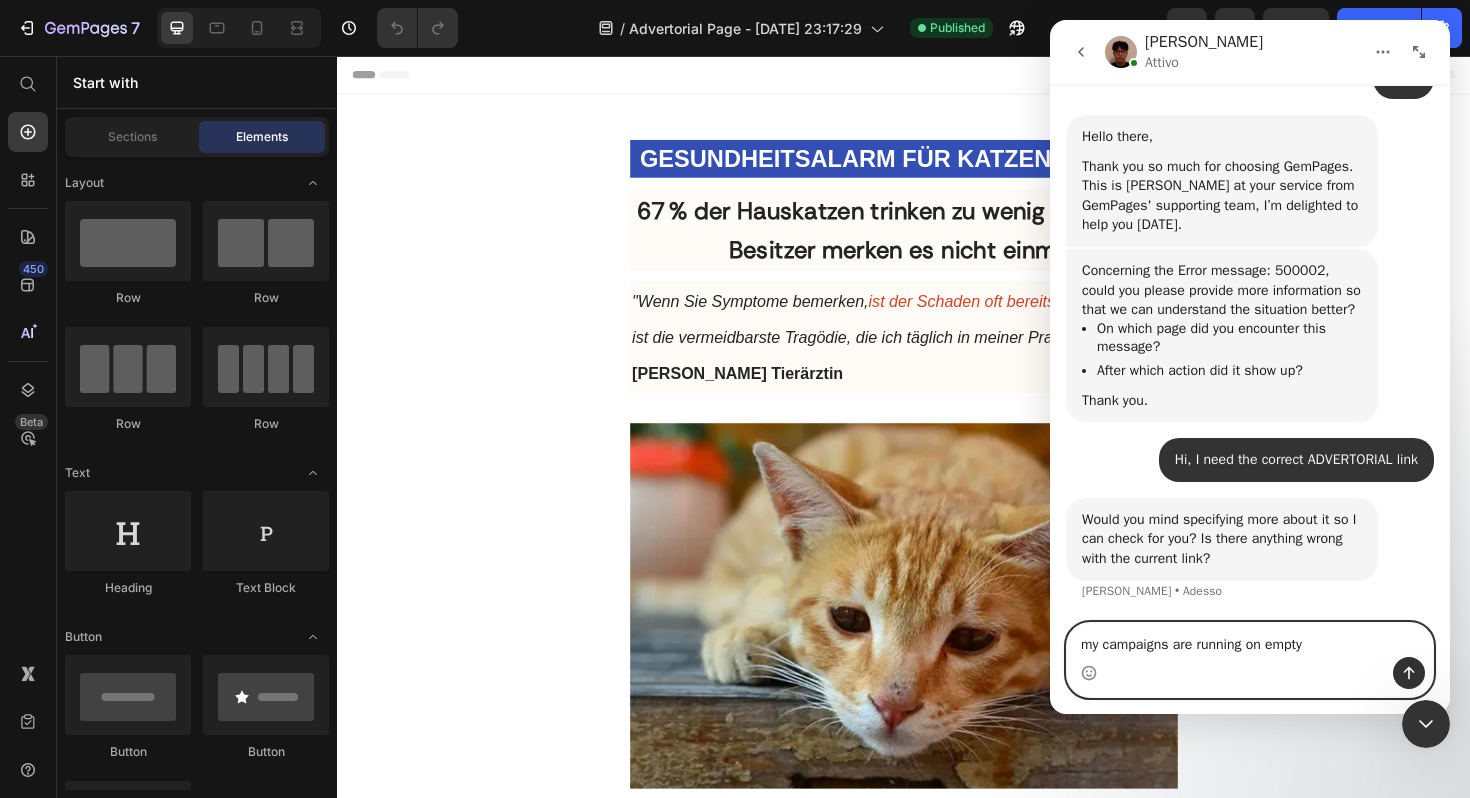 type on "my campaigns are running on empty" 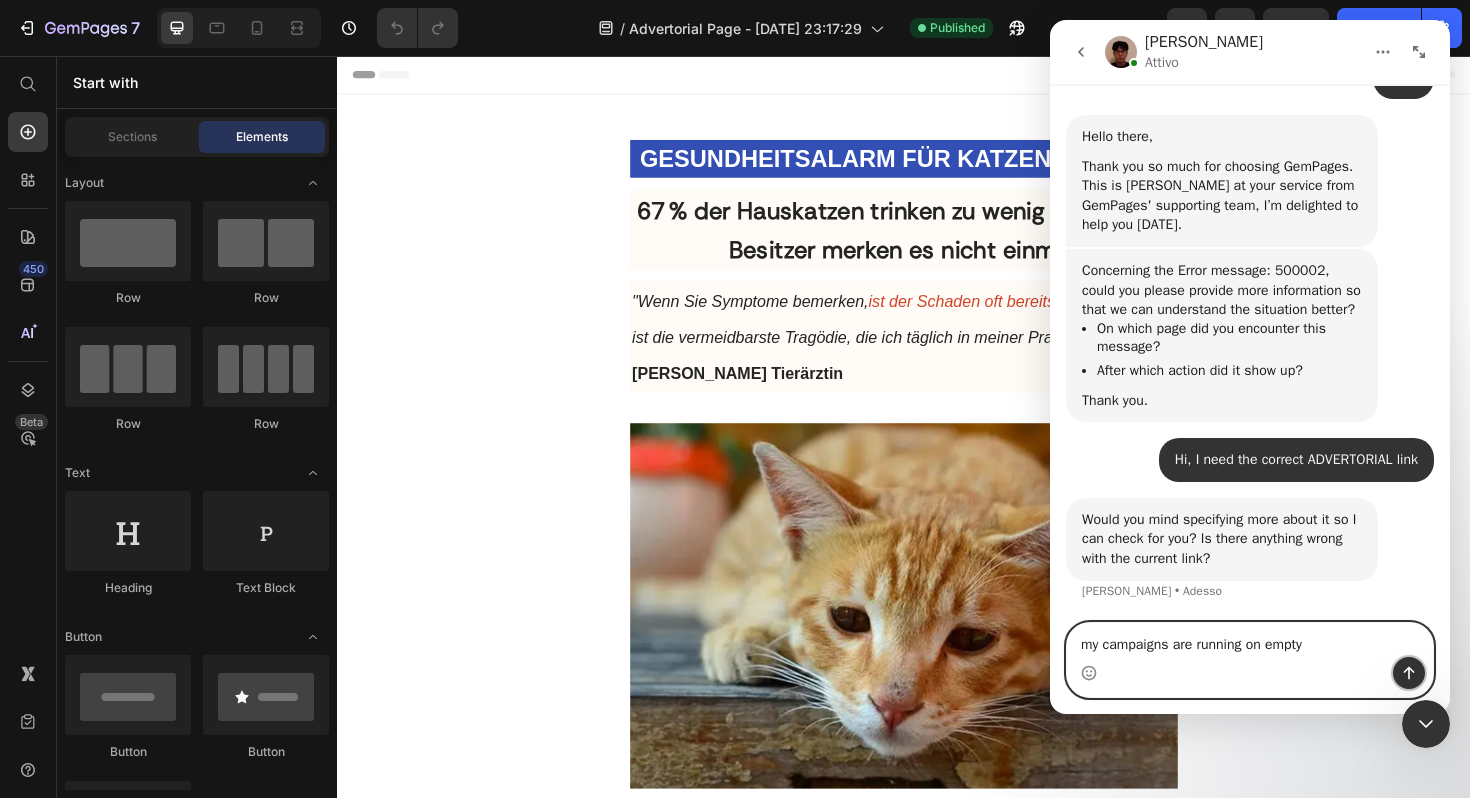 click 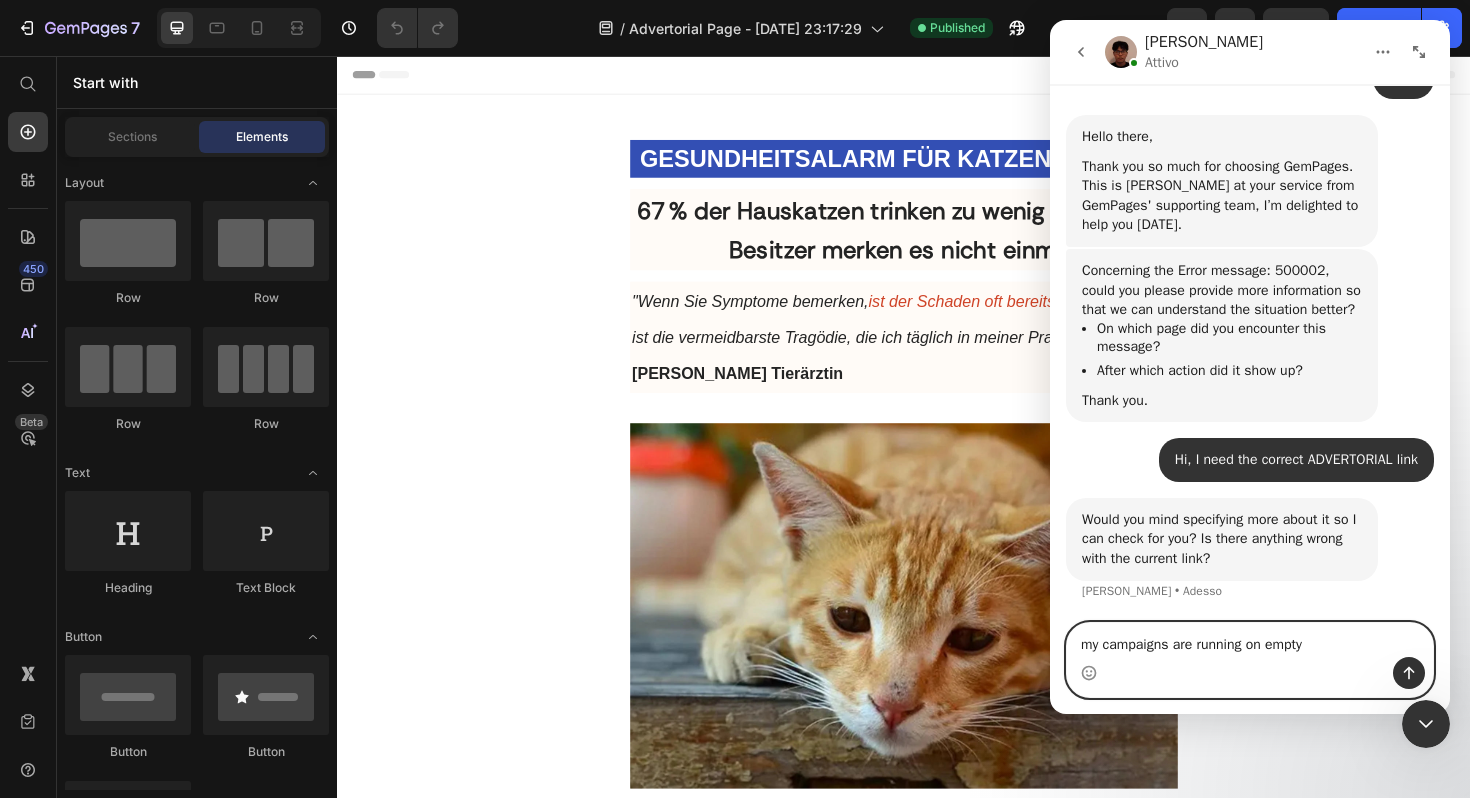 type 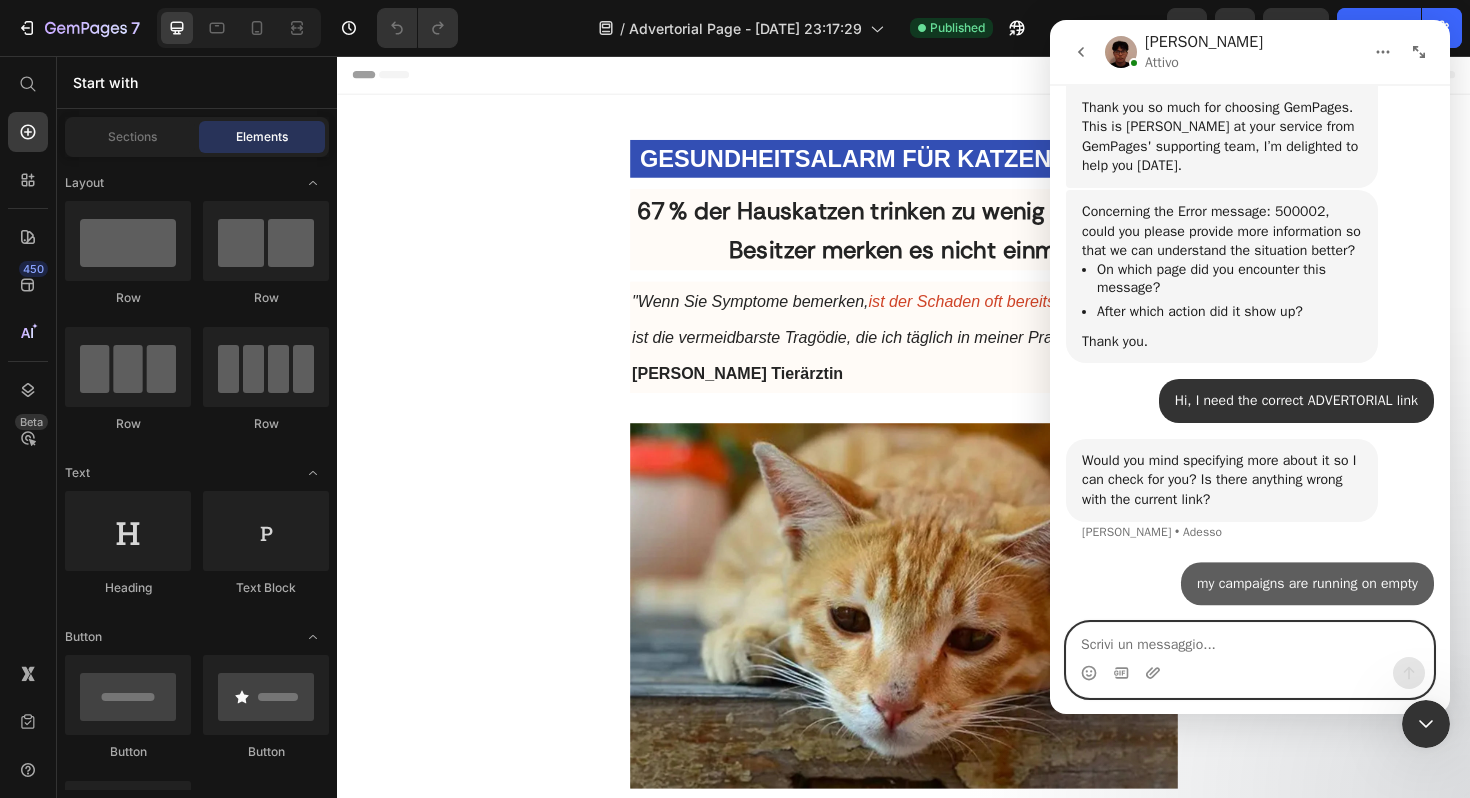 scroll, scrollTop: 848, scrollLeft: 0, axis: vertical 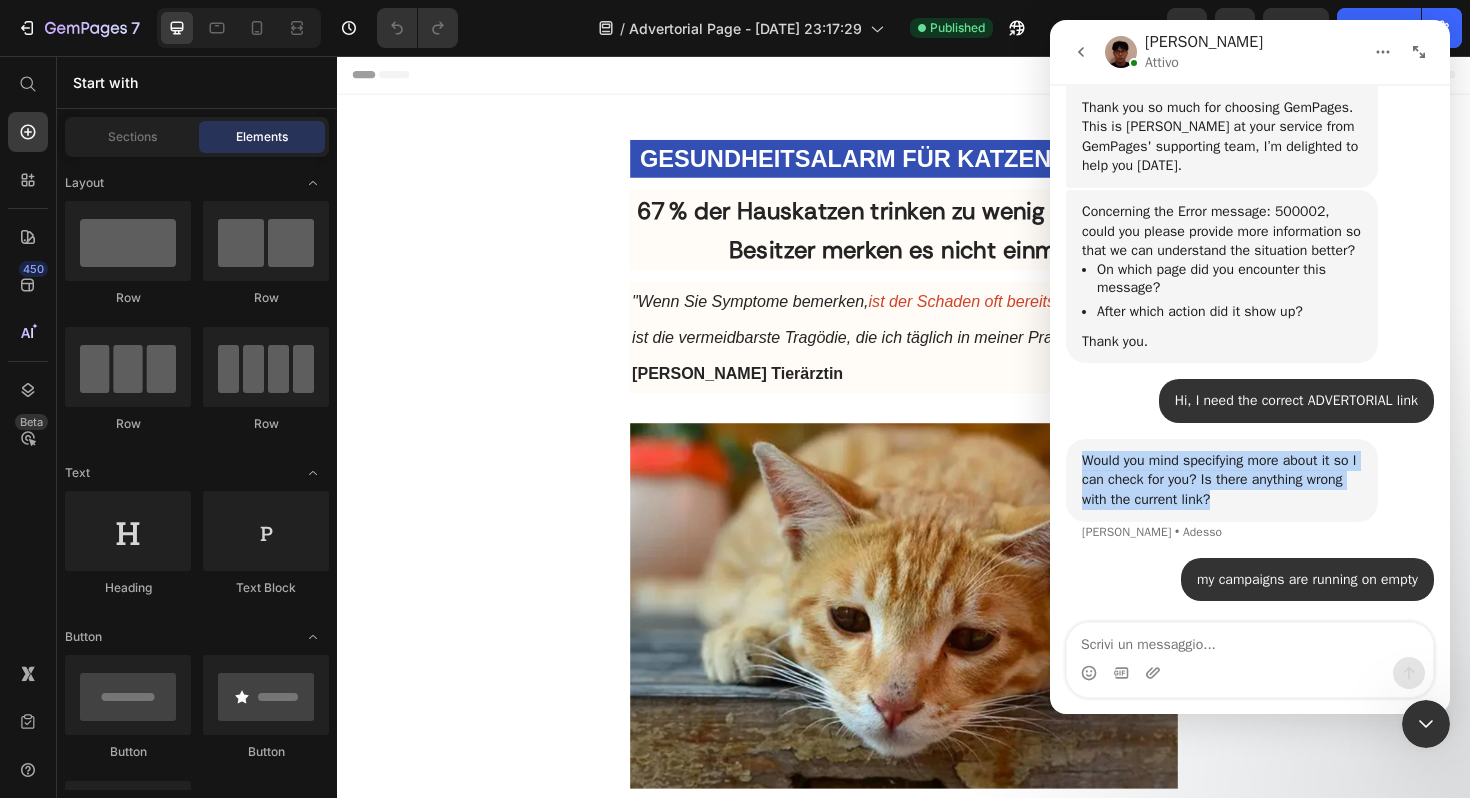 drag, startPoint x: 1276, startPoint y: 500, endPoint x: 1082, endPoint y: 458, distance: 198.49434 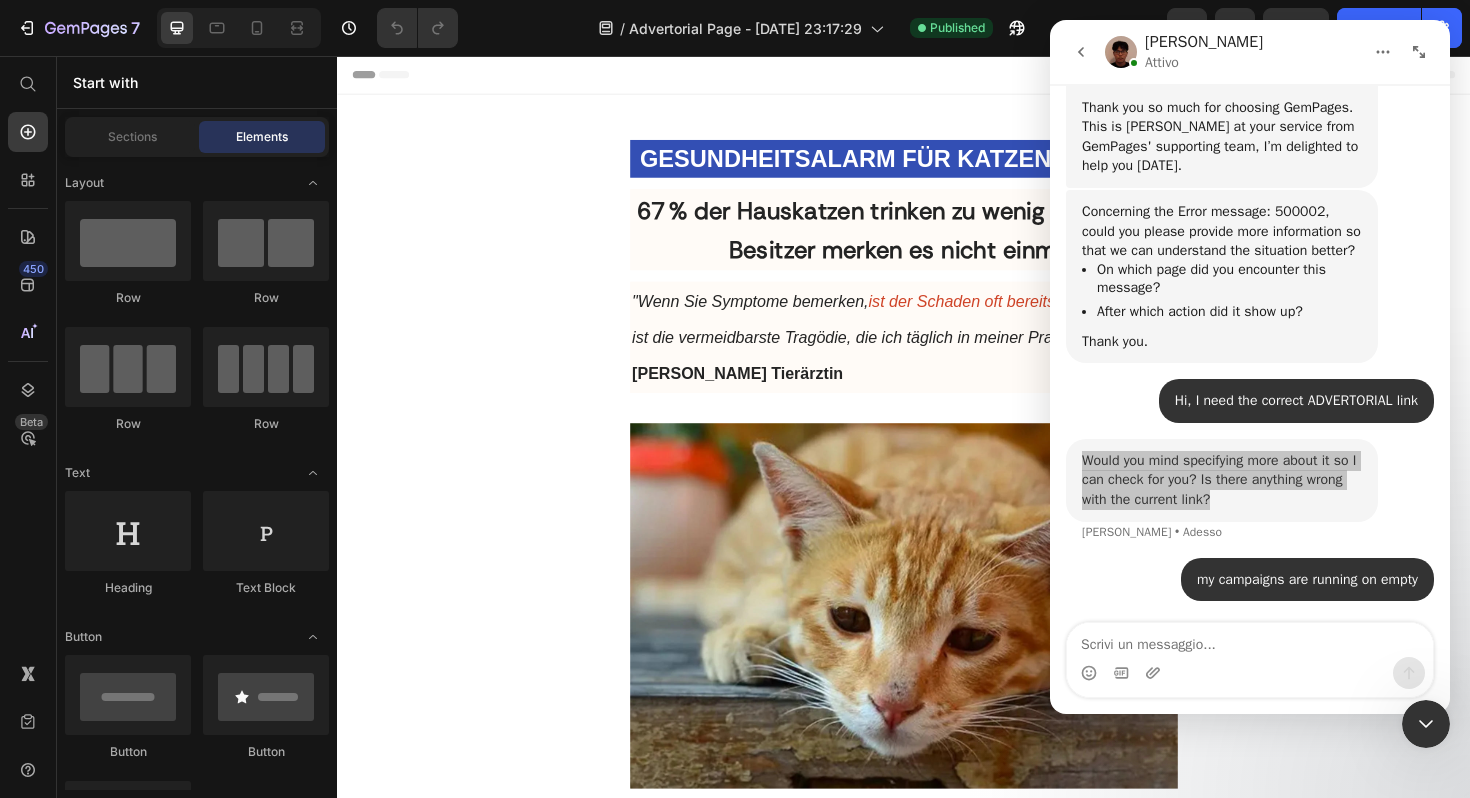 click 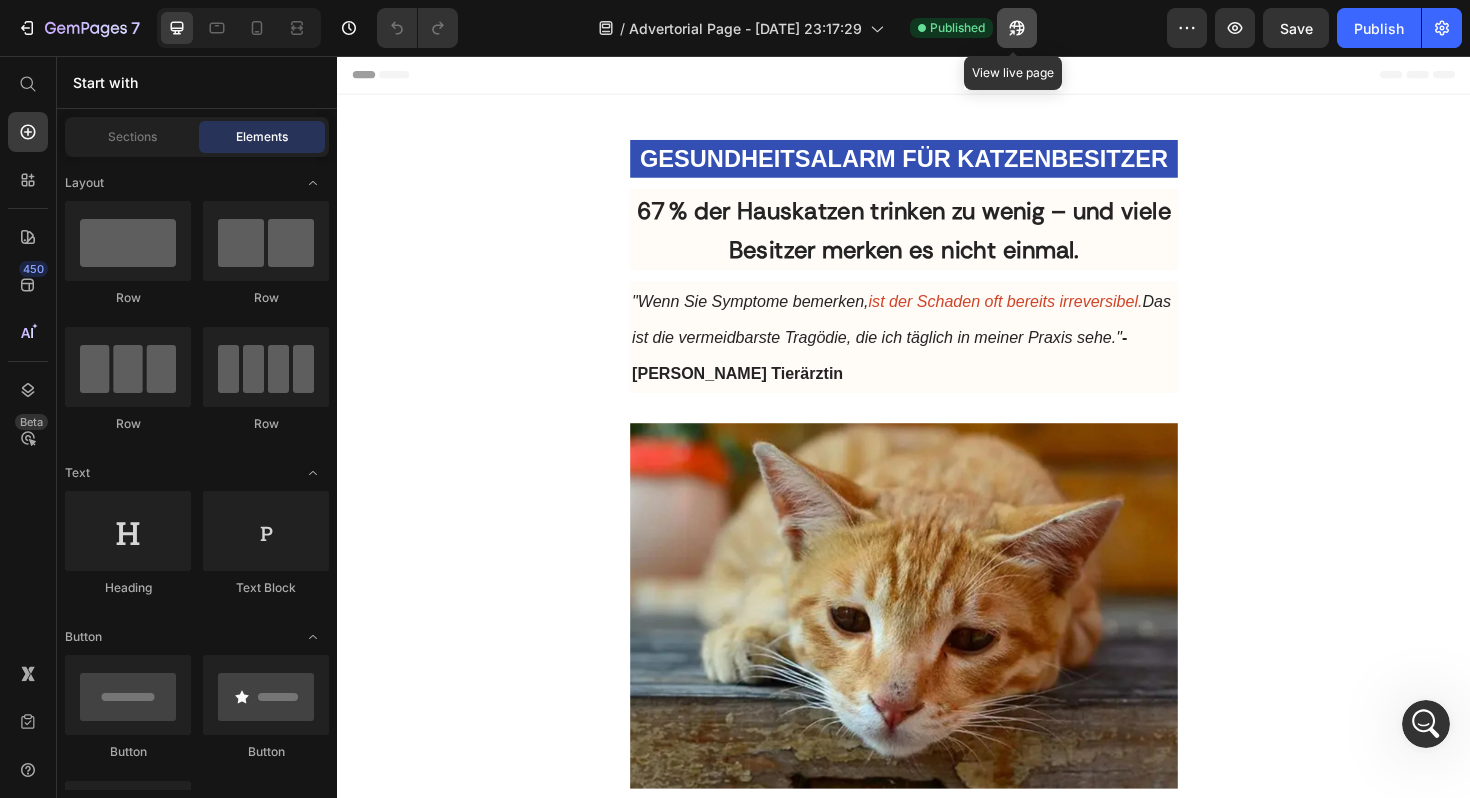 click 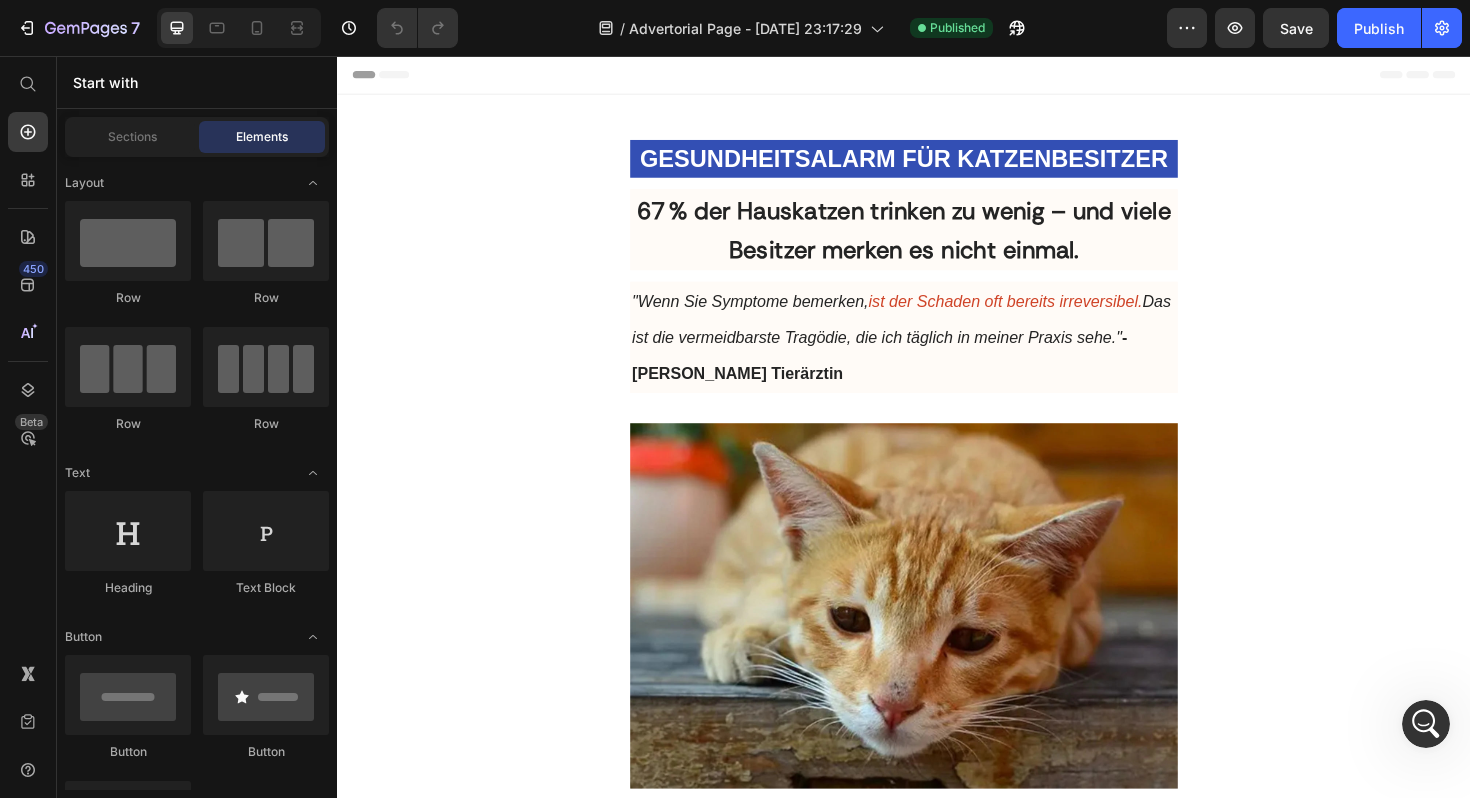 click 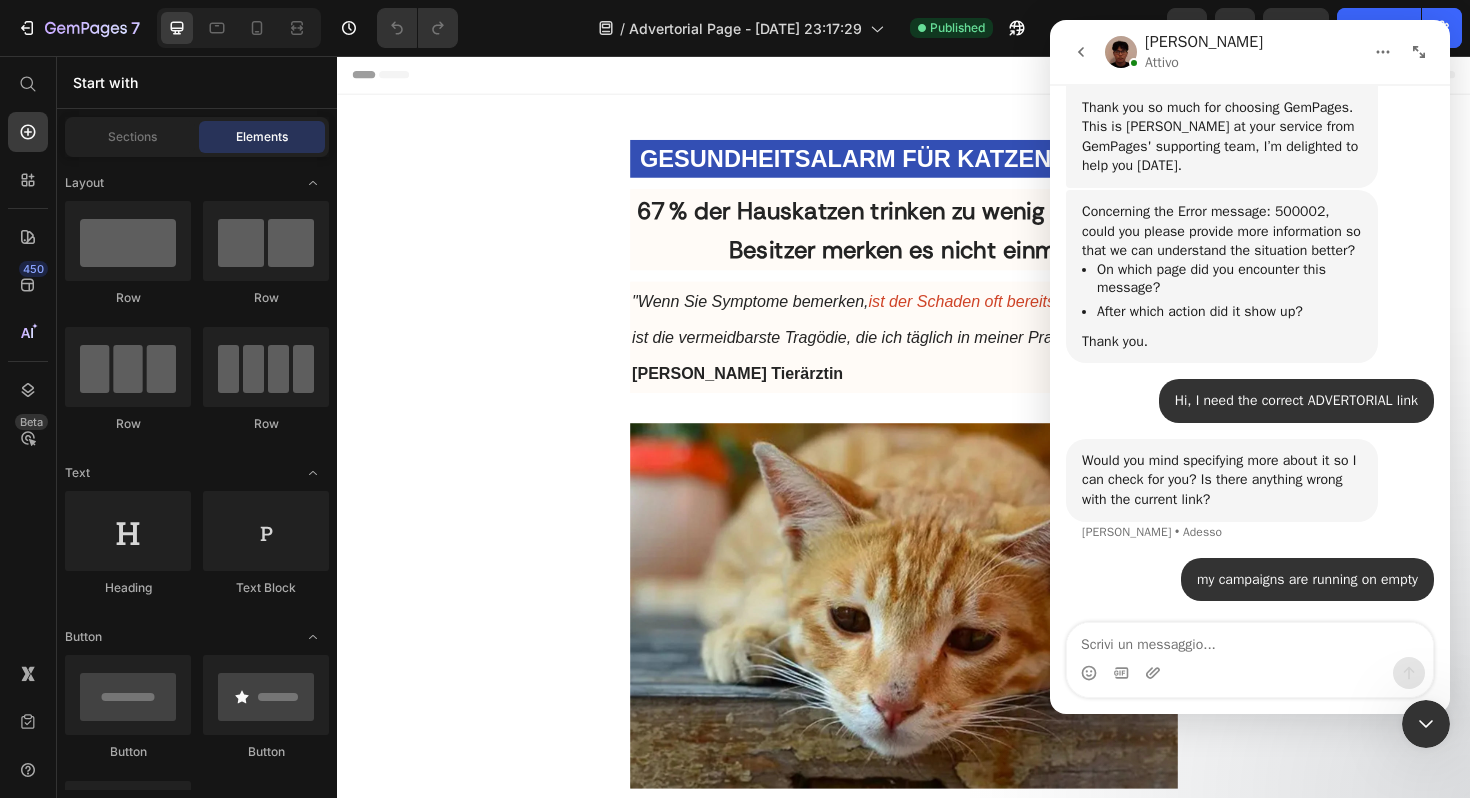 scroll, scrollTop: 848, scrollLeft: 0, axis: vertical 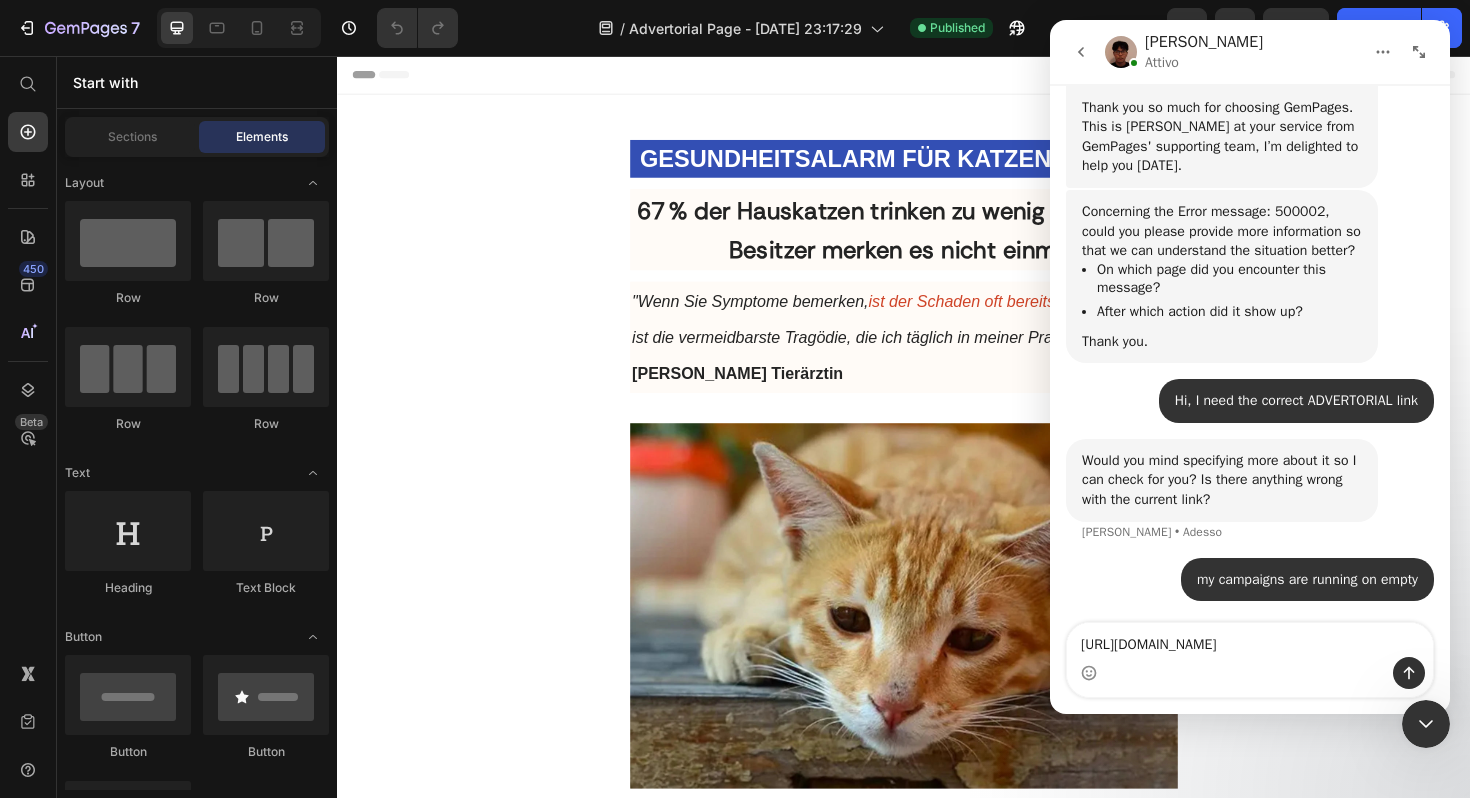 type on "[URL][DOMAIN_NAME]" 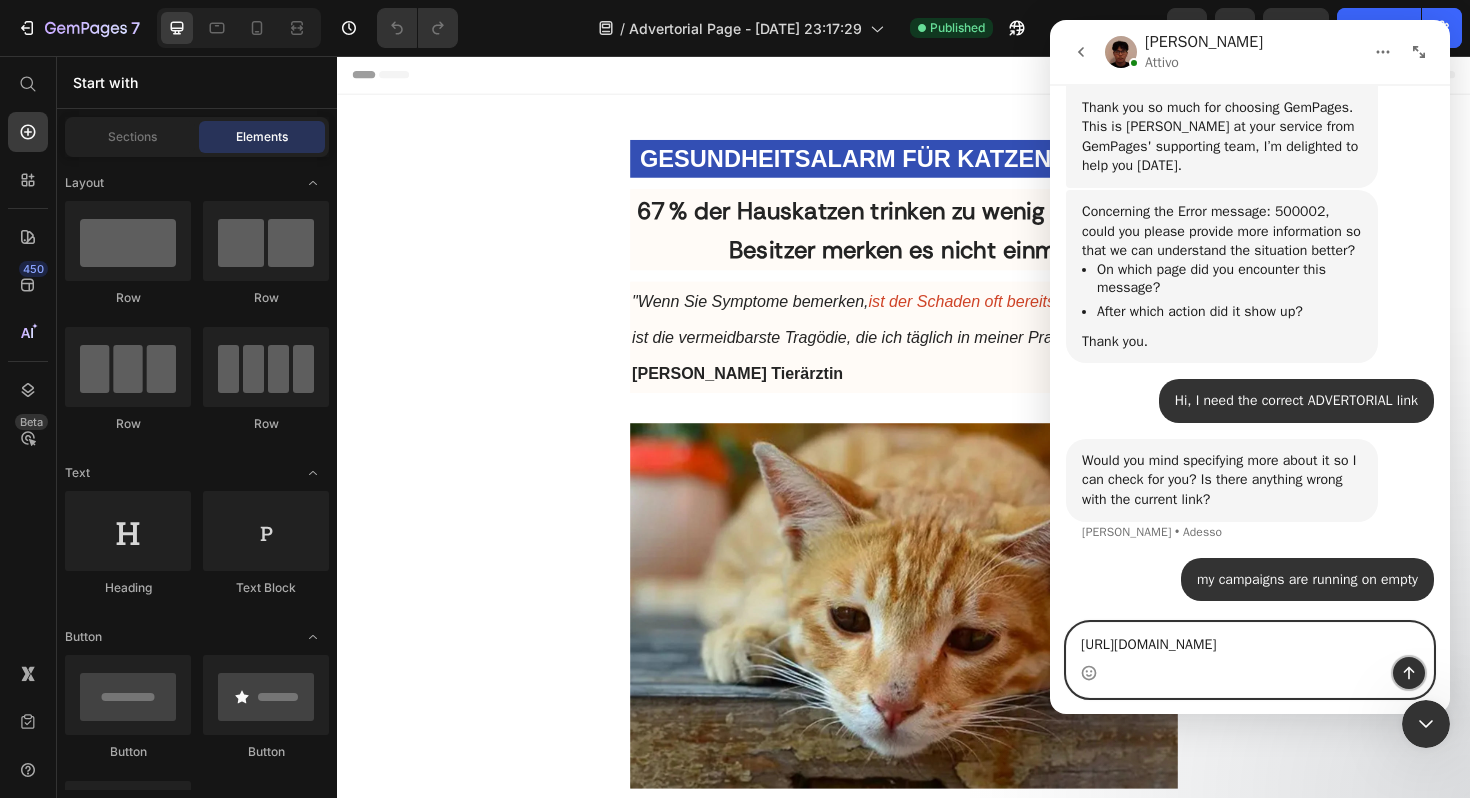click 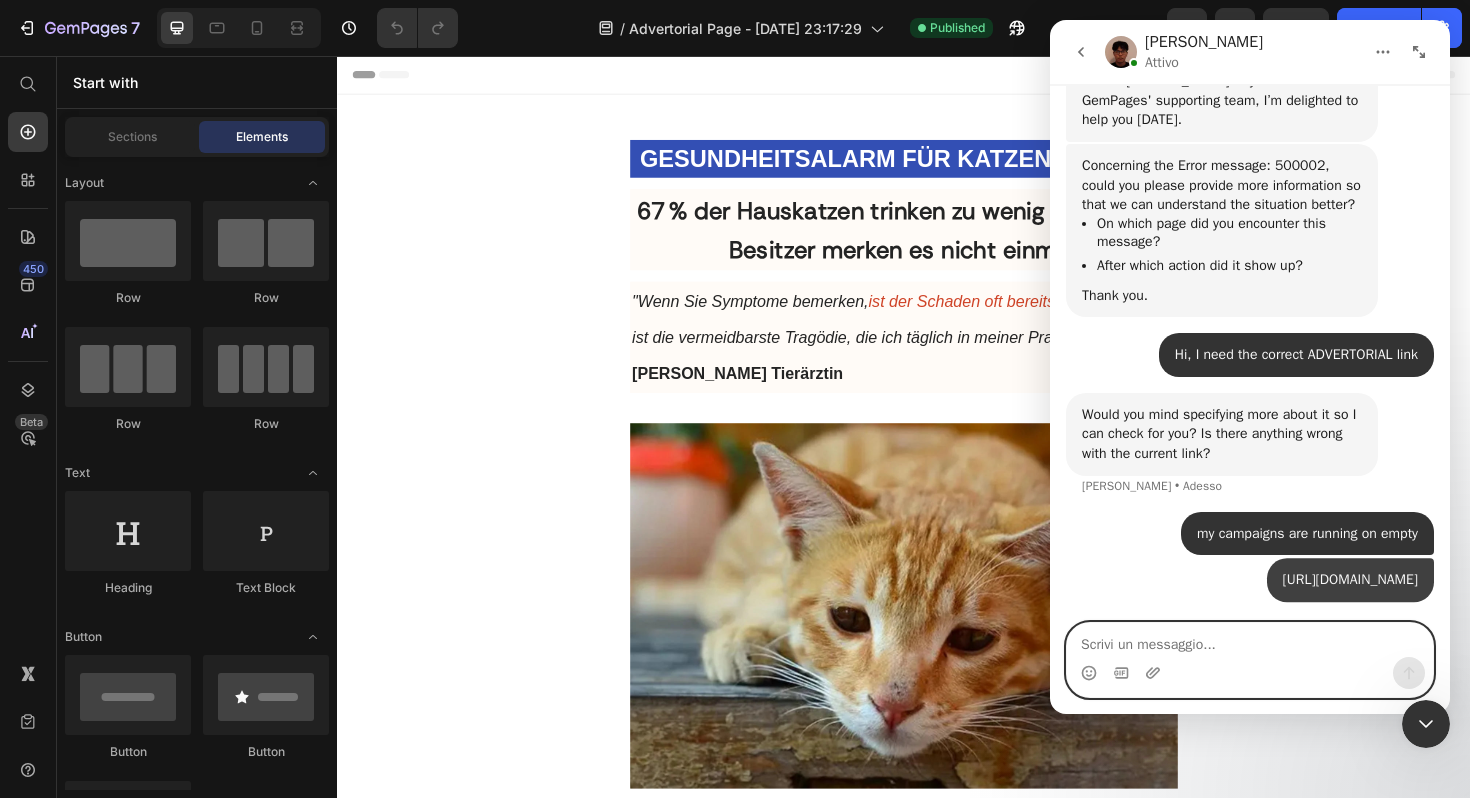 scroll, scrollTop: 913, scrollLeft: 0, axis: vertical 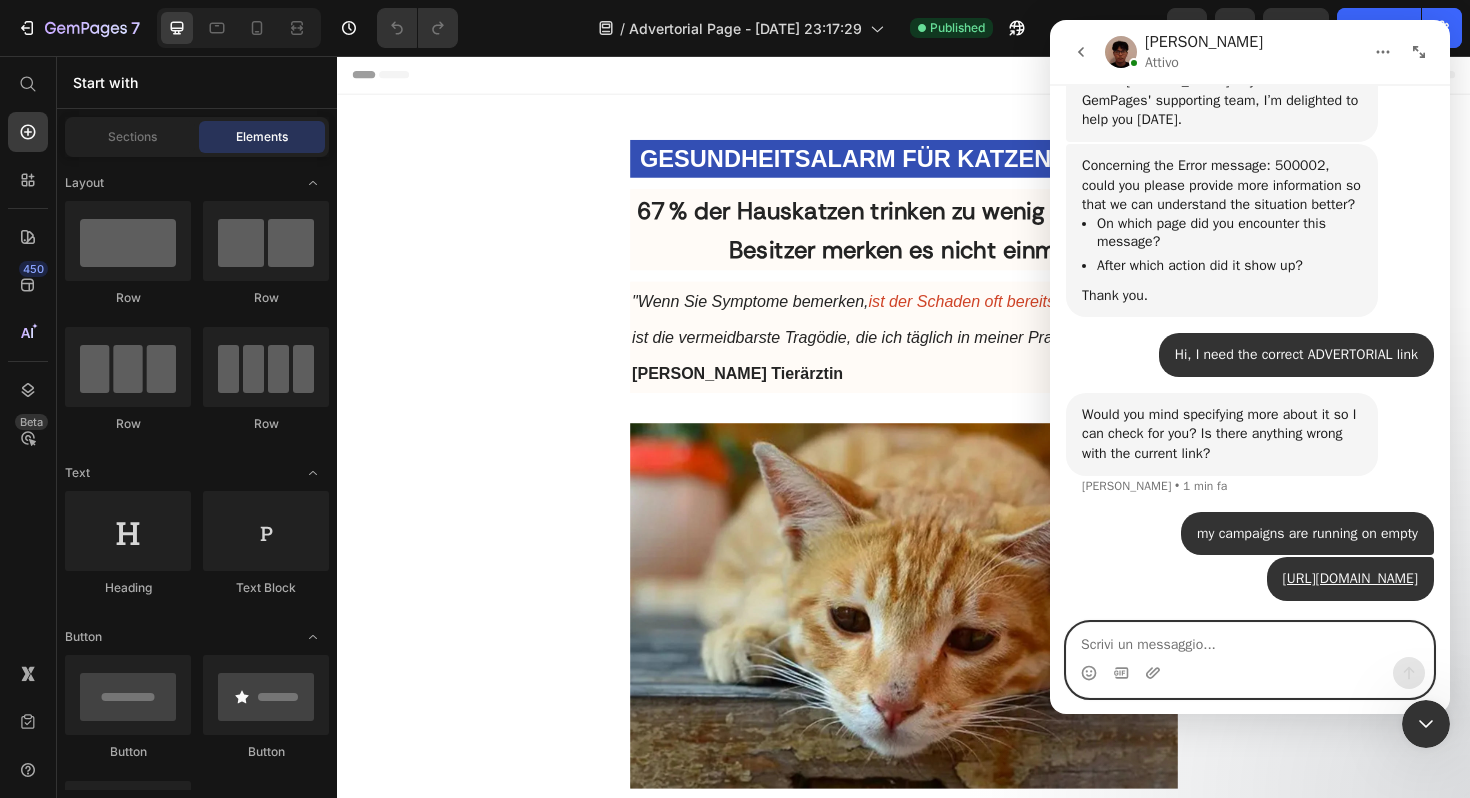 paste on "Check if Facebook accepts this link, no conversions are coming." 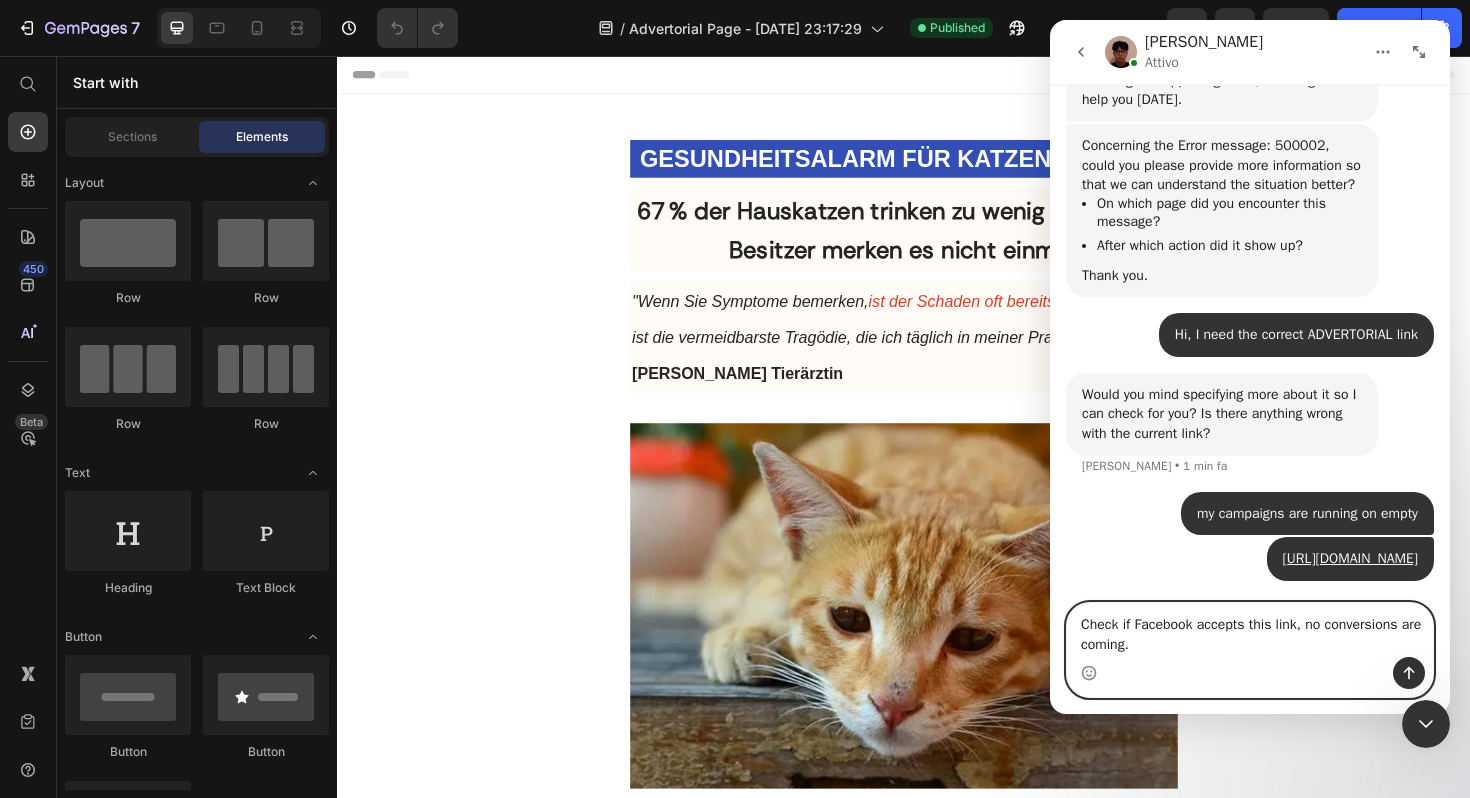 type 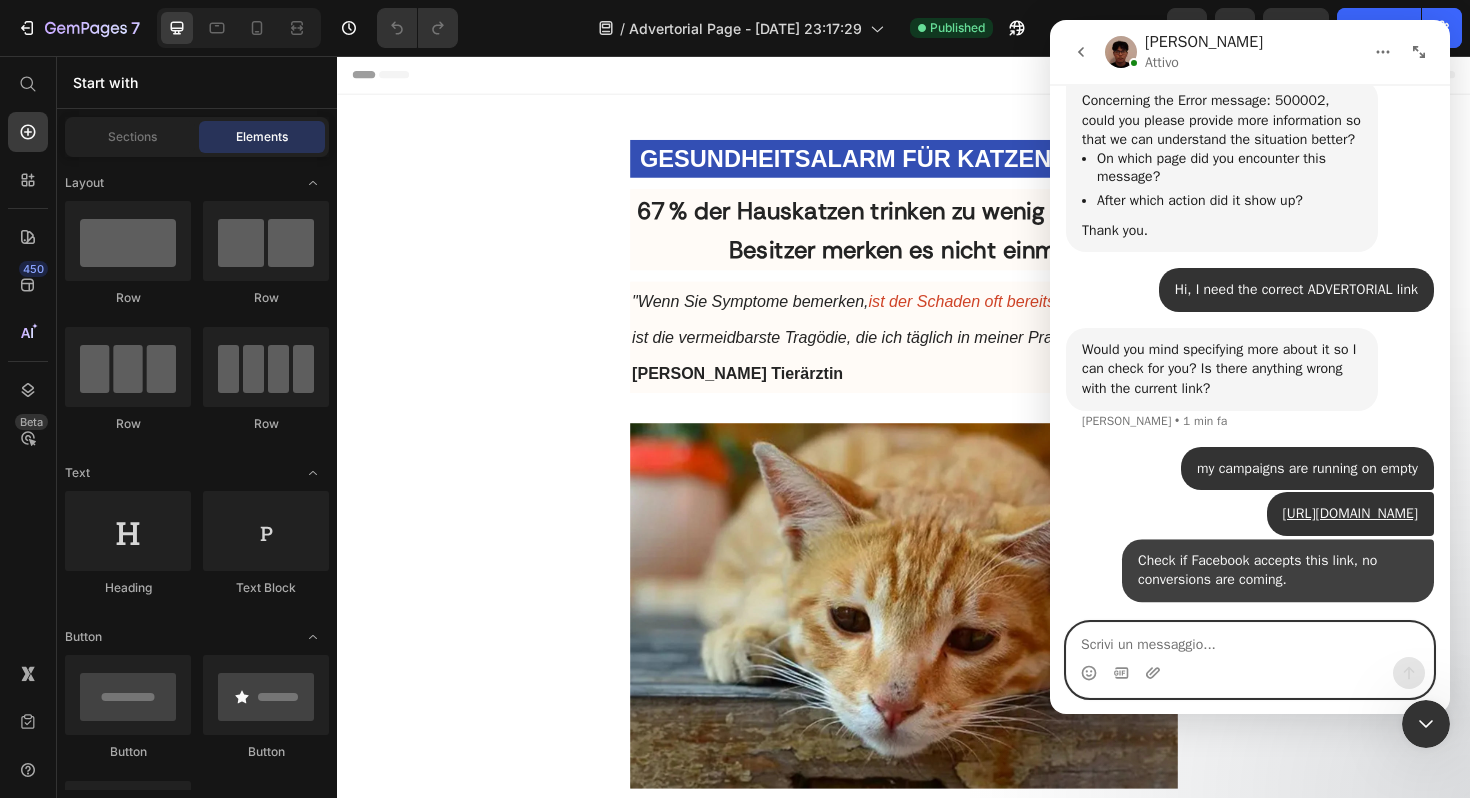 scroll, scrollTop: 979, scrollLeft: 0, axis: vertical 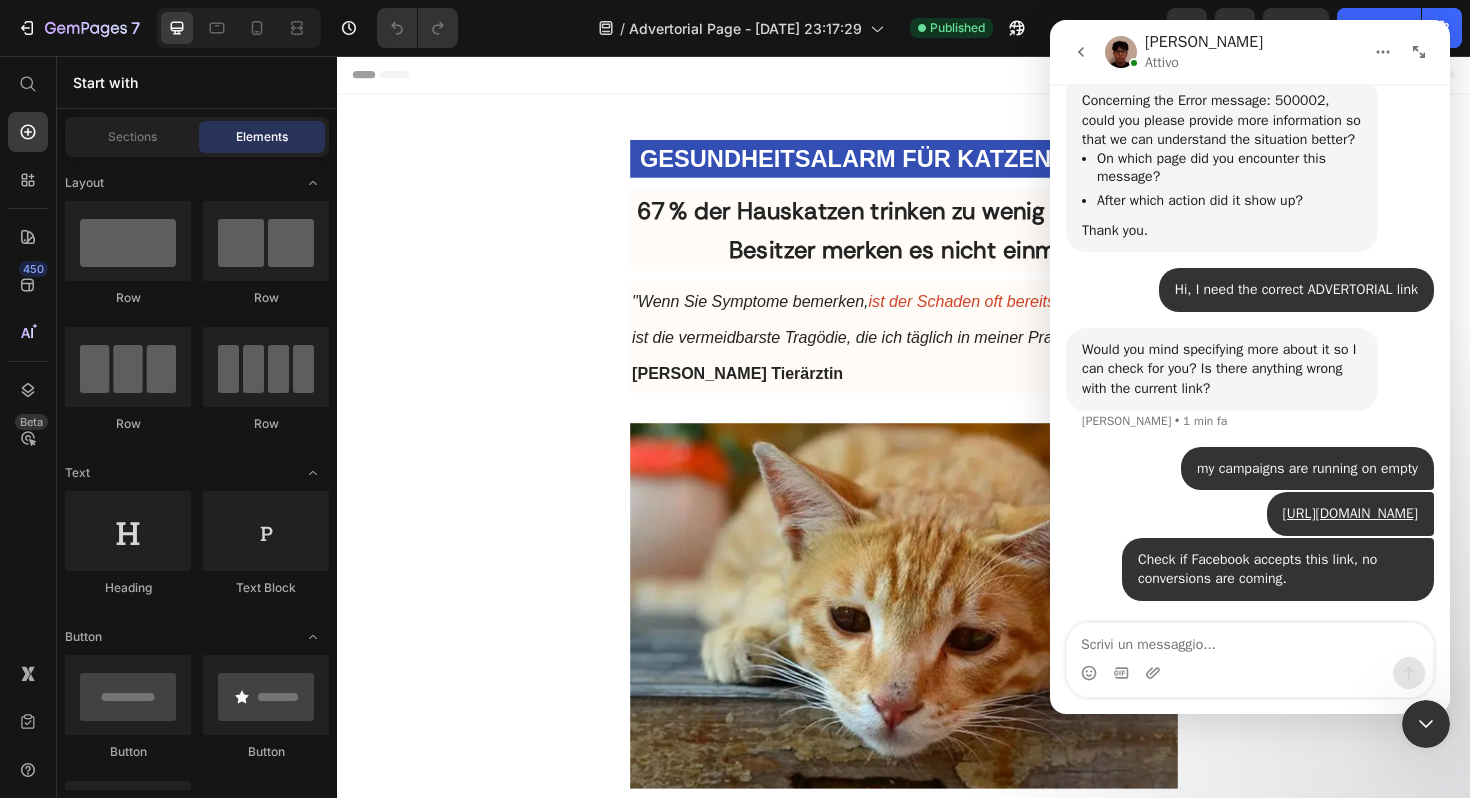 click on "Header" at bounding box center (937, 76) 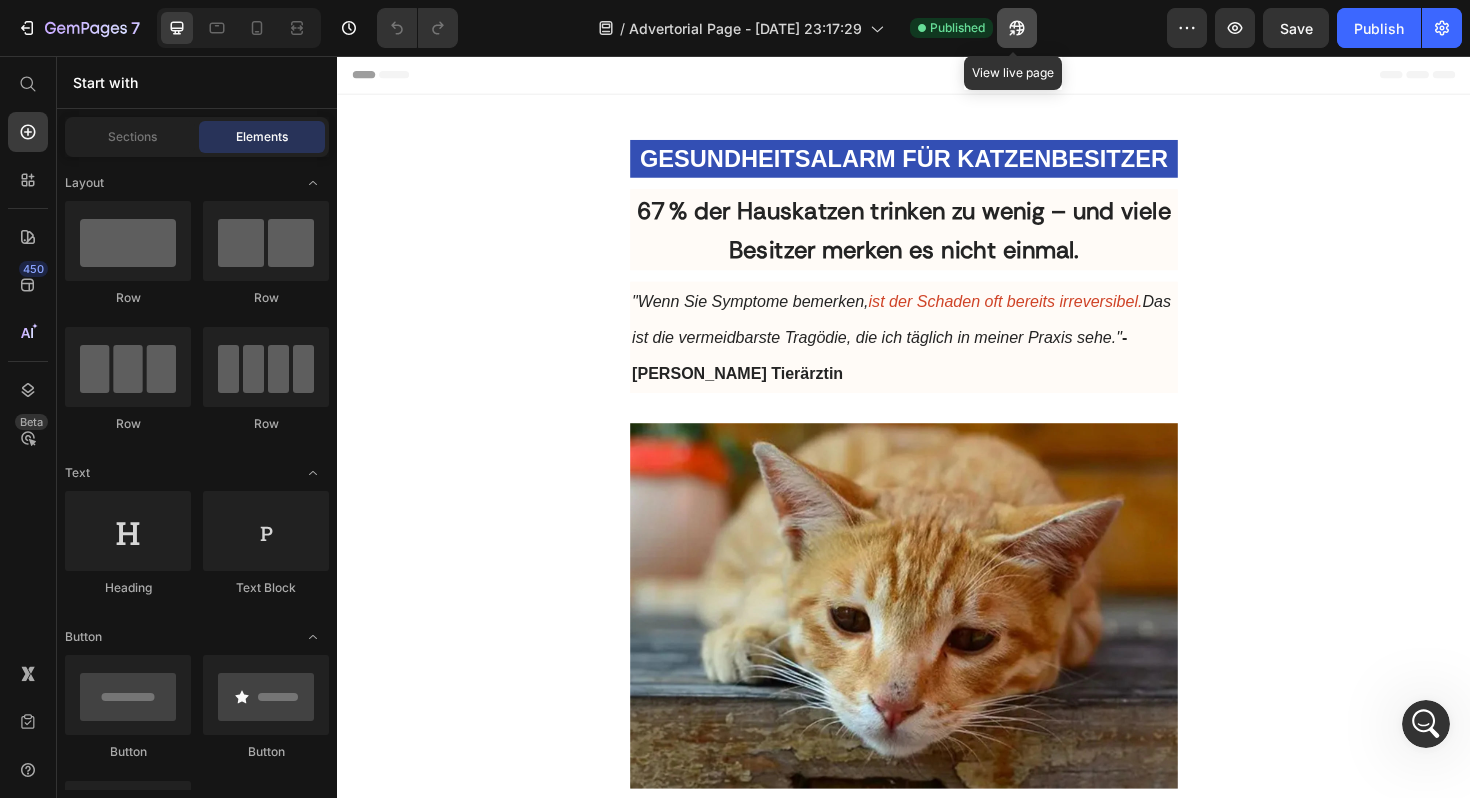 click 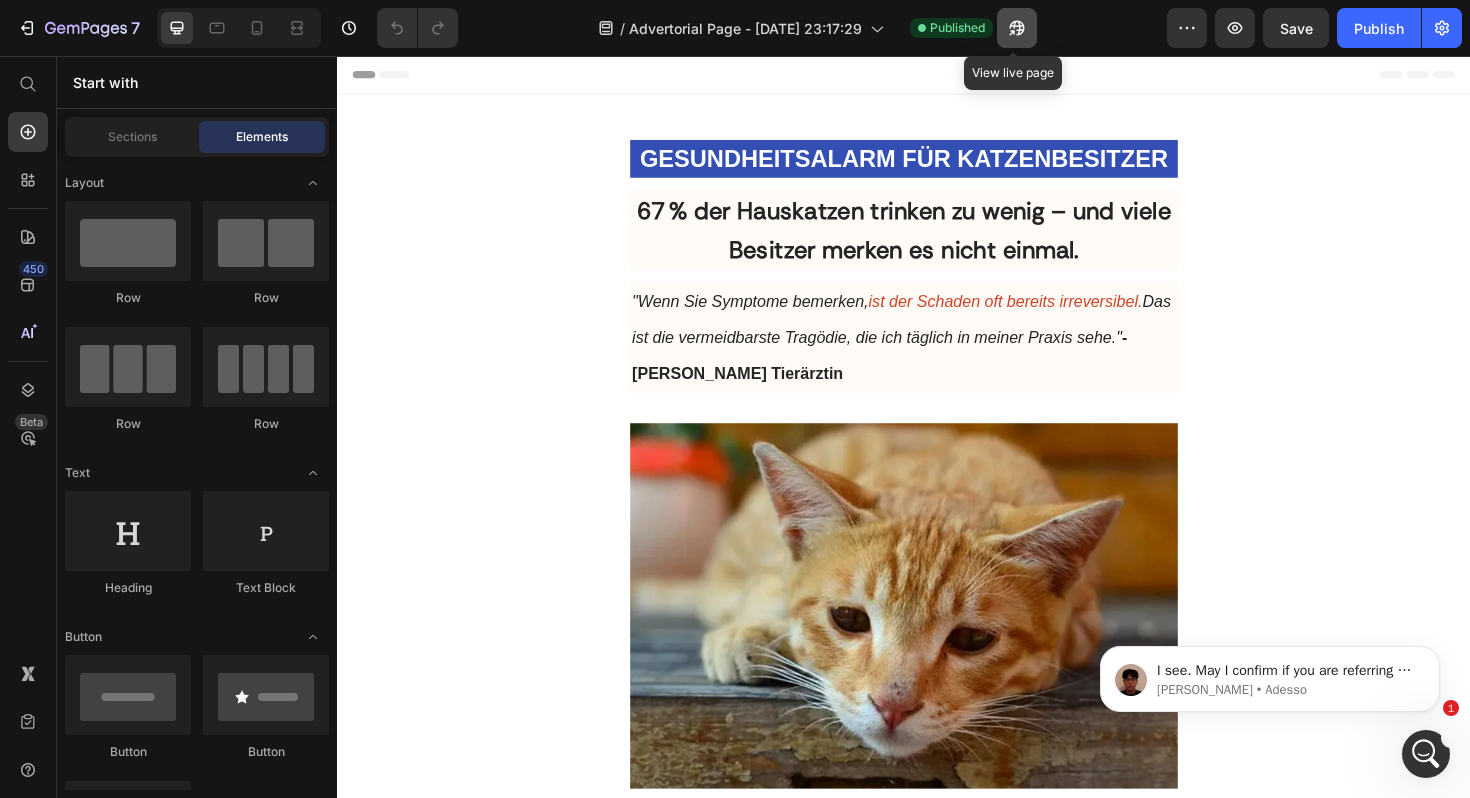 scroll, scrollTop: 0, scrollLeft: 0, axis: both 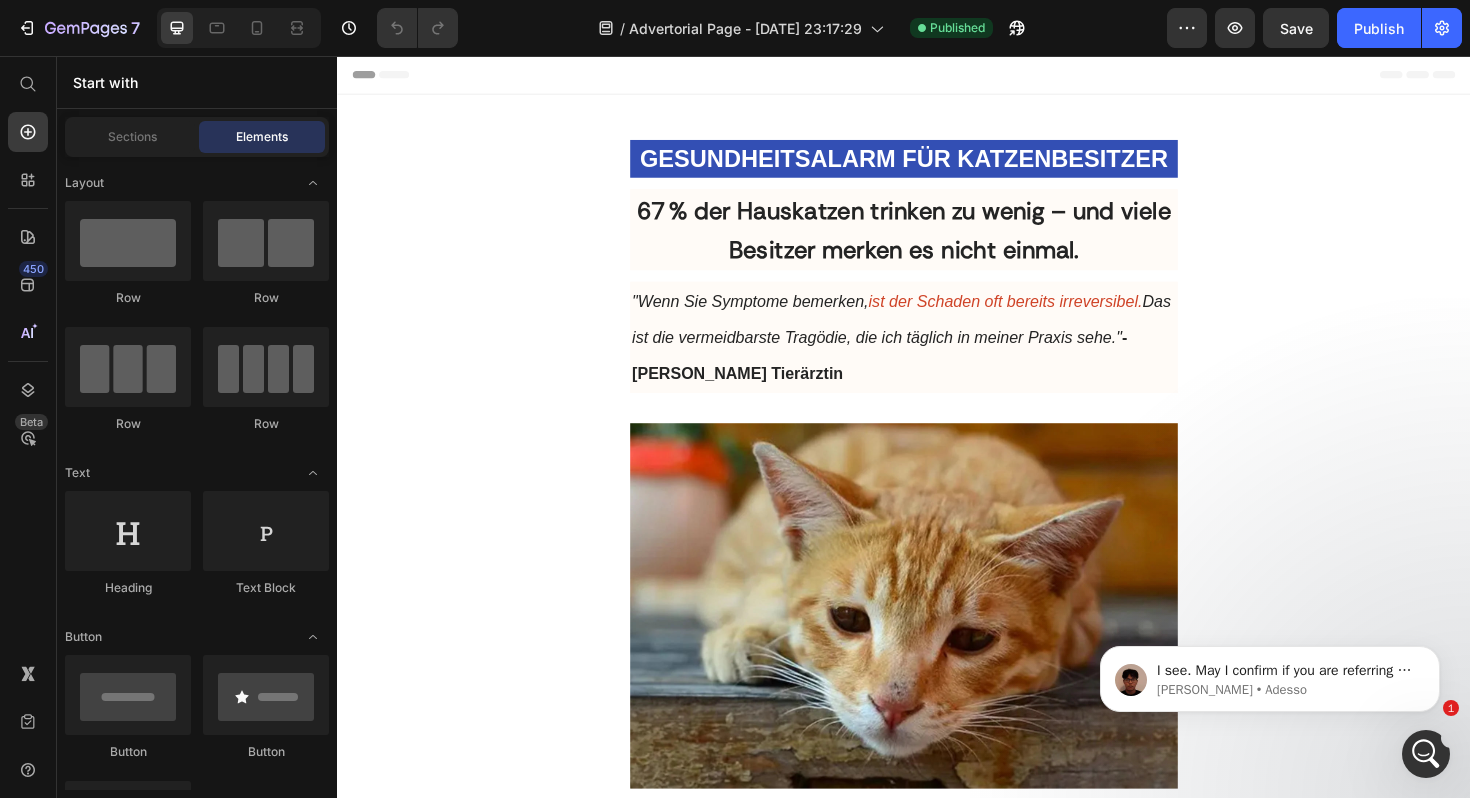 click 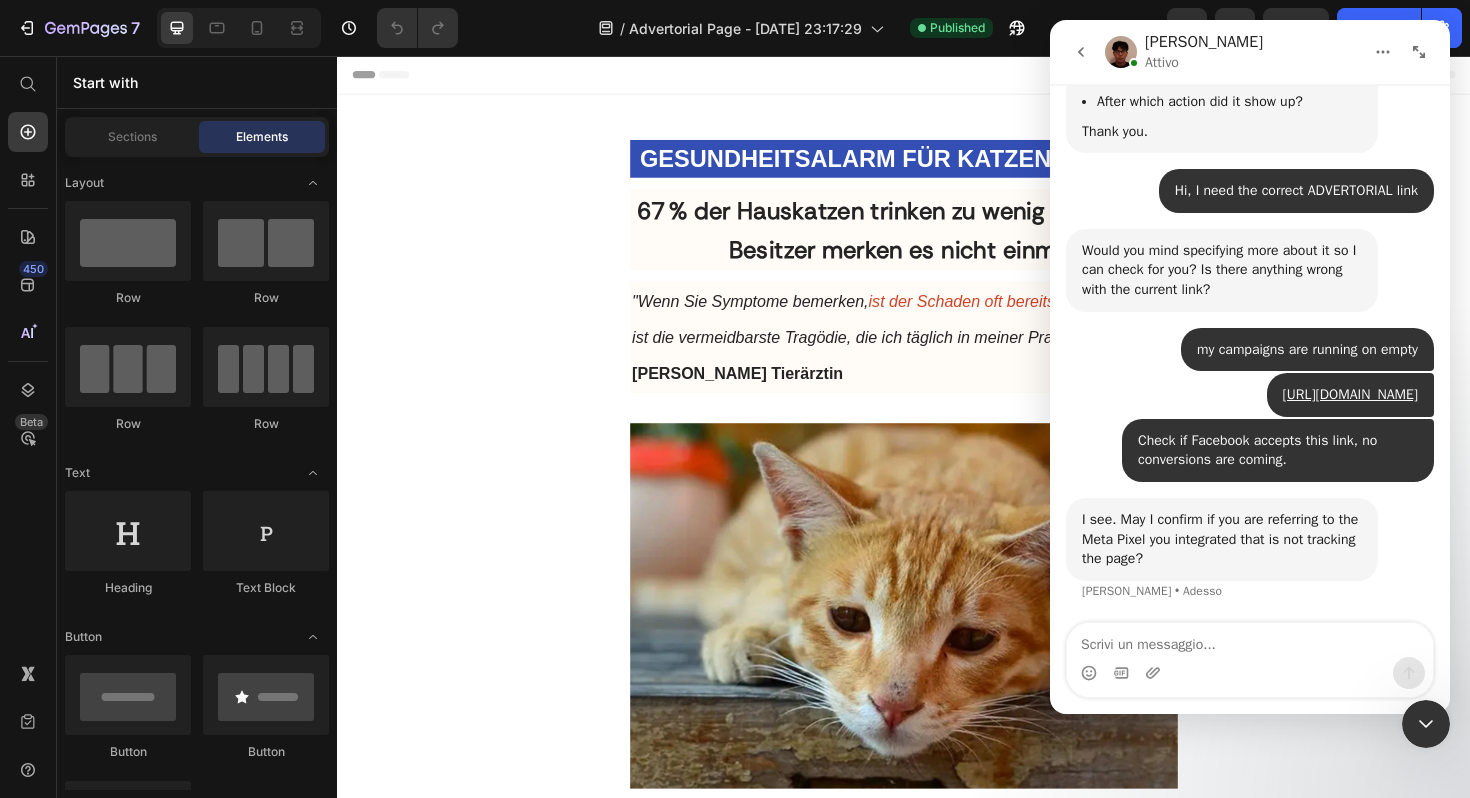 scroll, scrollTop: 1077, scrollLeft: 0, axis: vertical 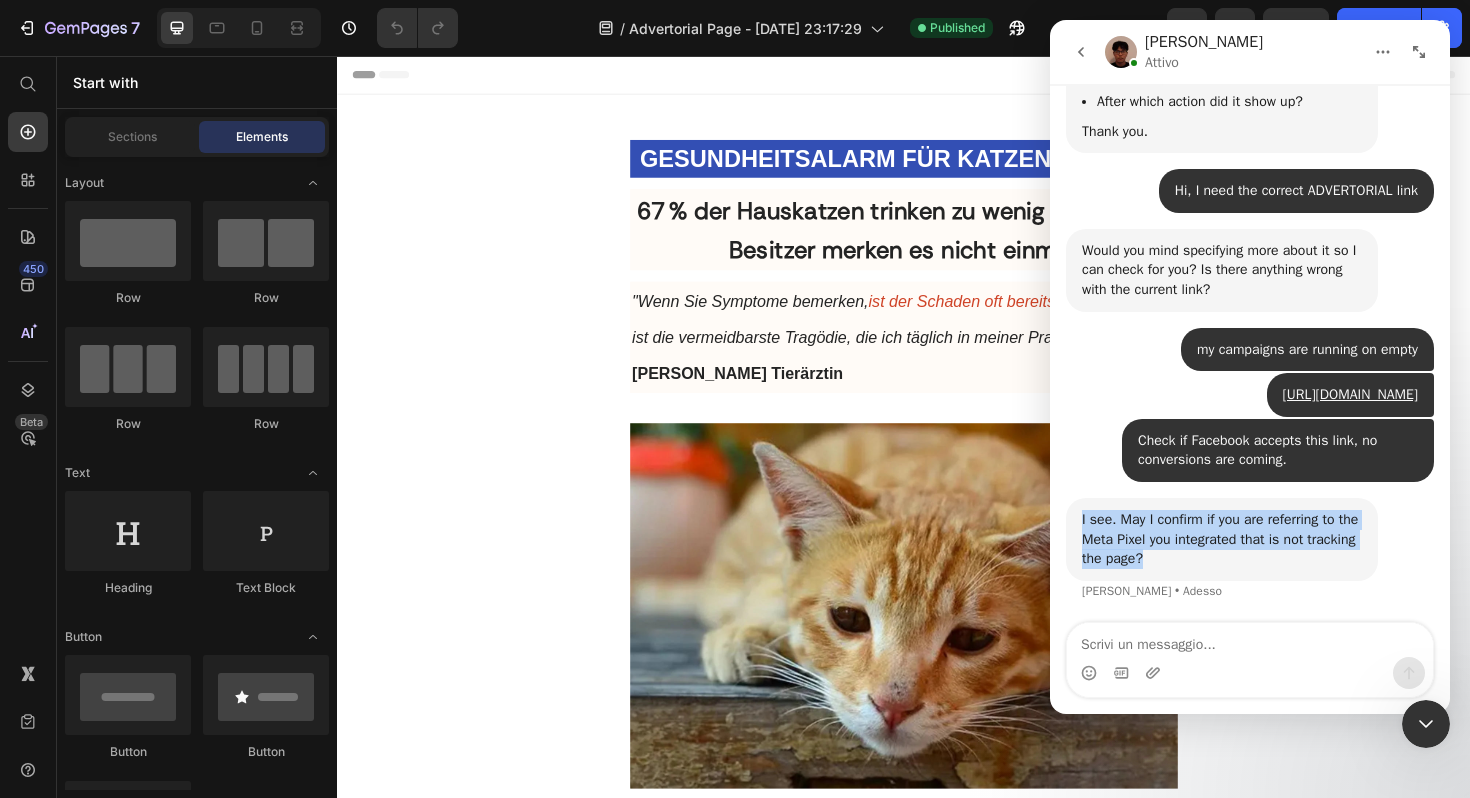 drag, startPoint x: 1208, startPoint y: 565, endPoint x: 1077, endPoint y: 517, distance: 139.51703 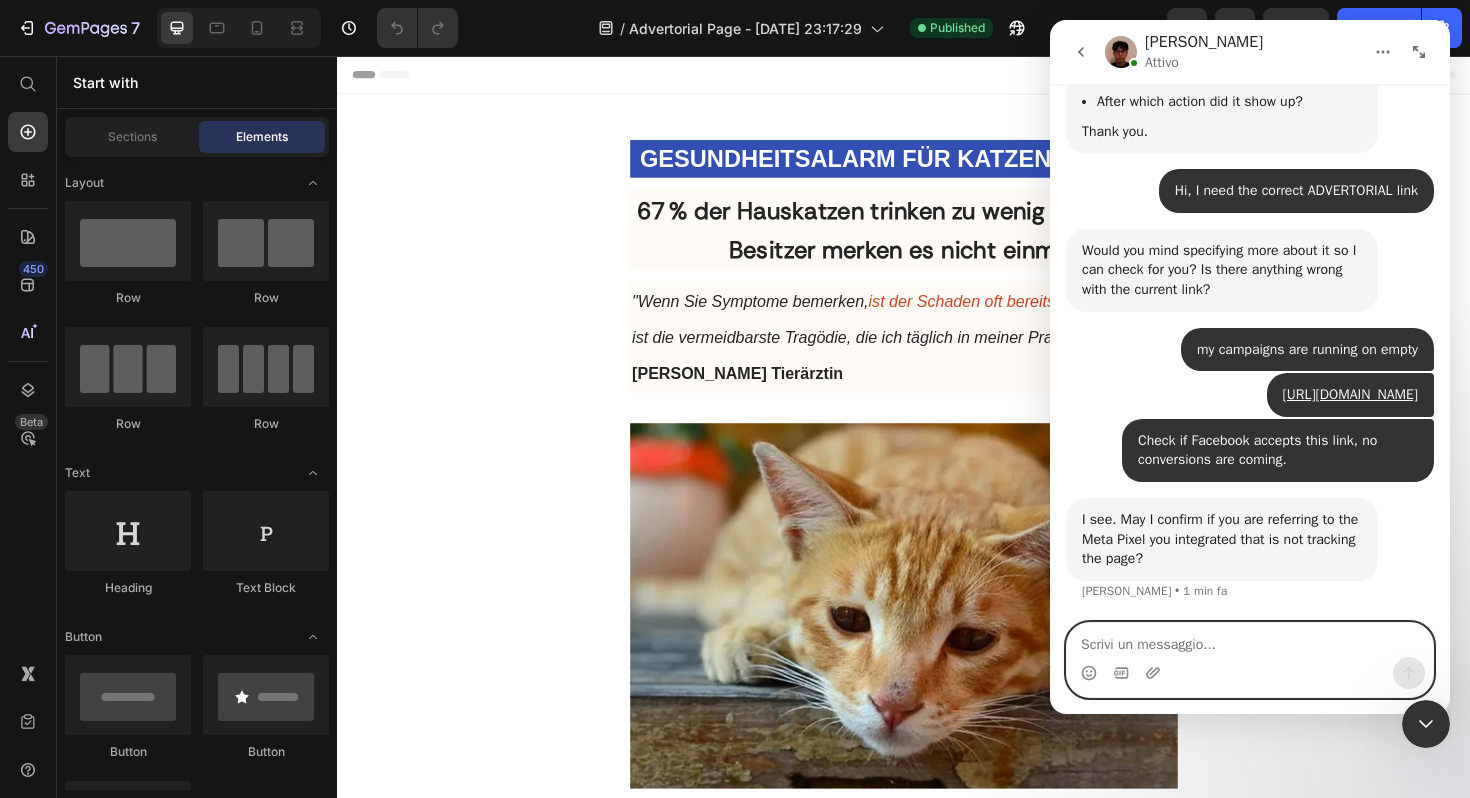 paste on "I don't know I installed the Facebook and Instagram apps" 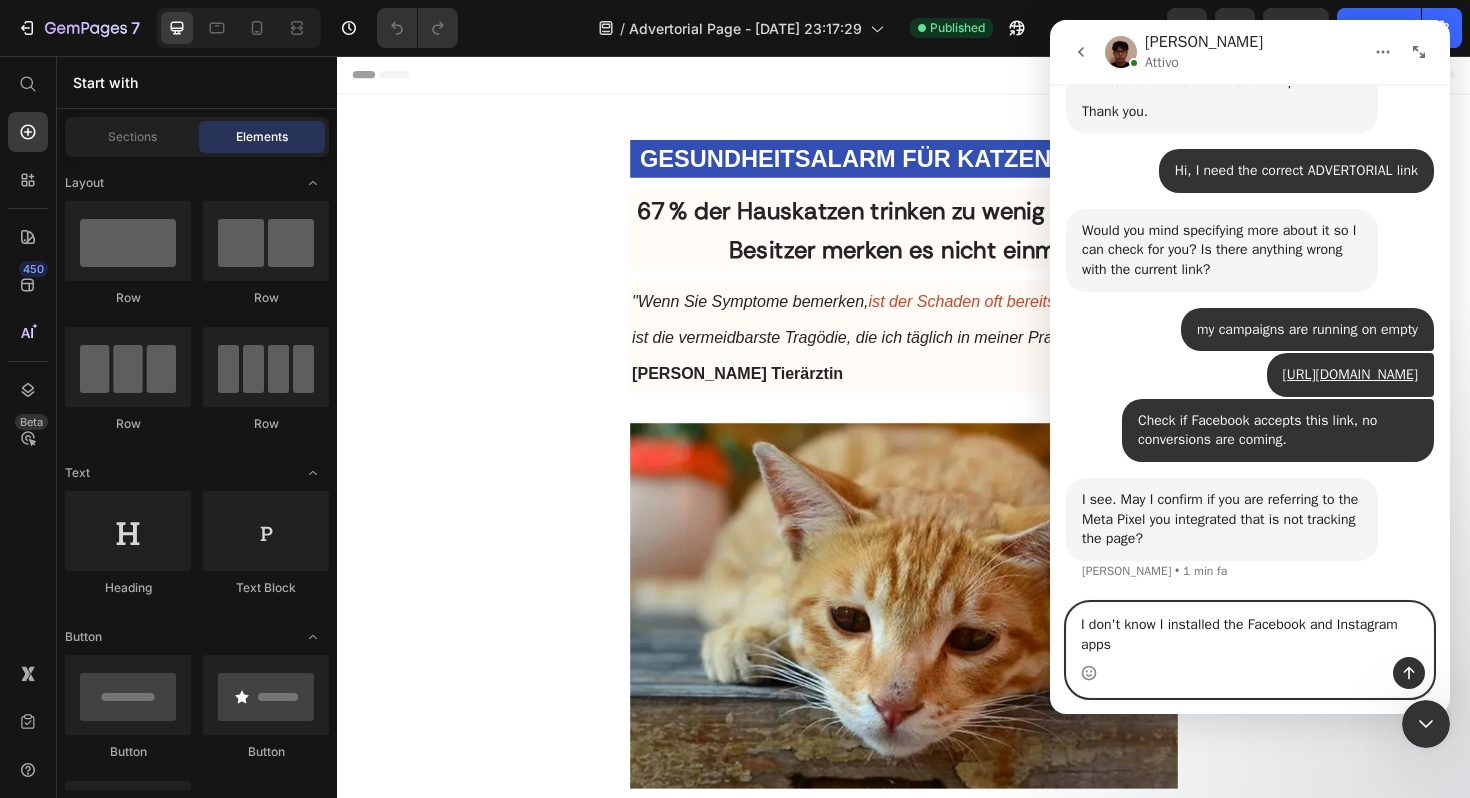 scroll, scrollTop: 1097, scrollLeft: 0, axis: vertical 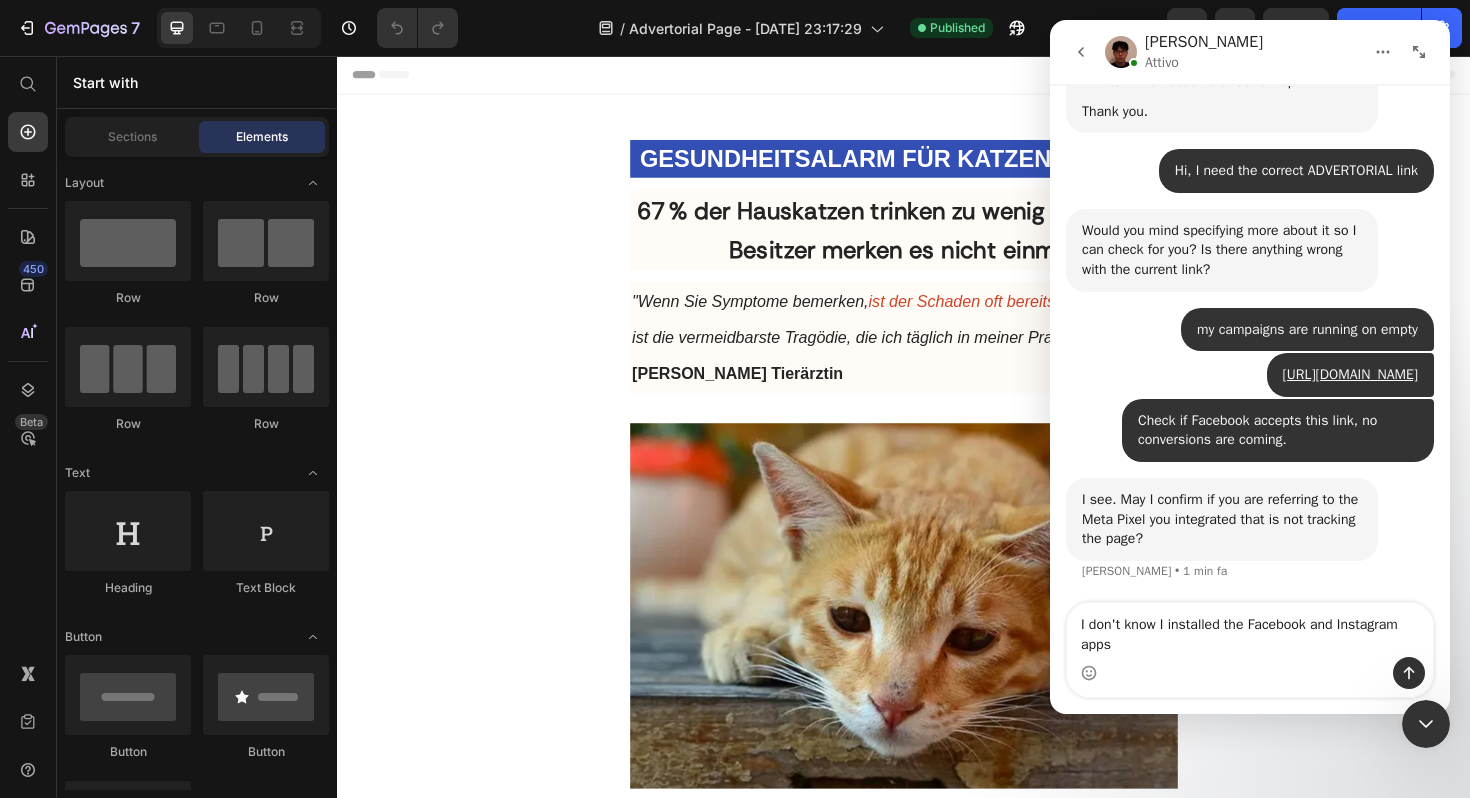 click 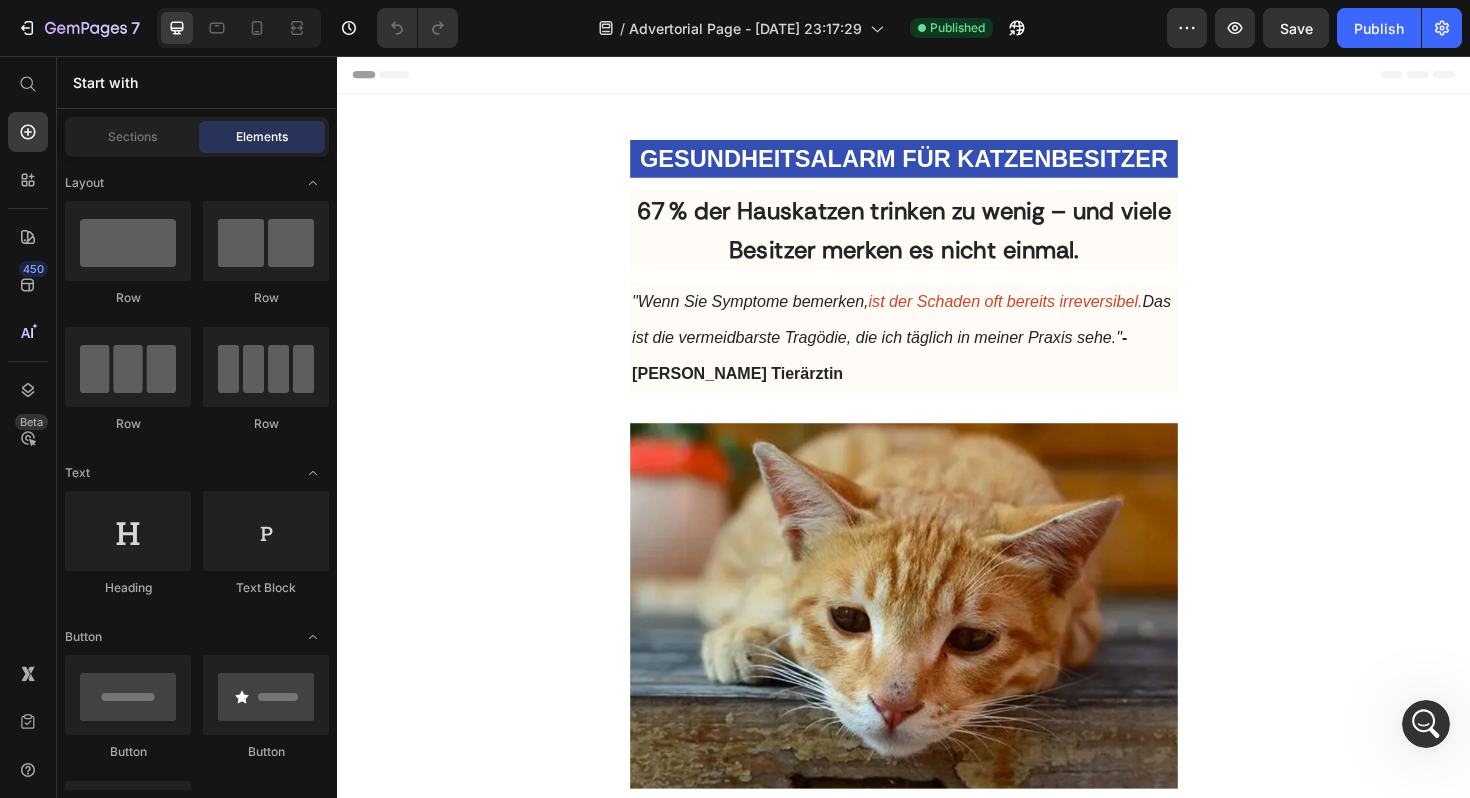click 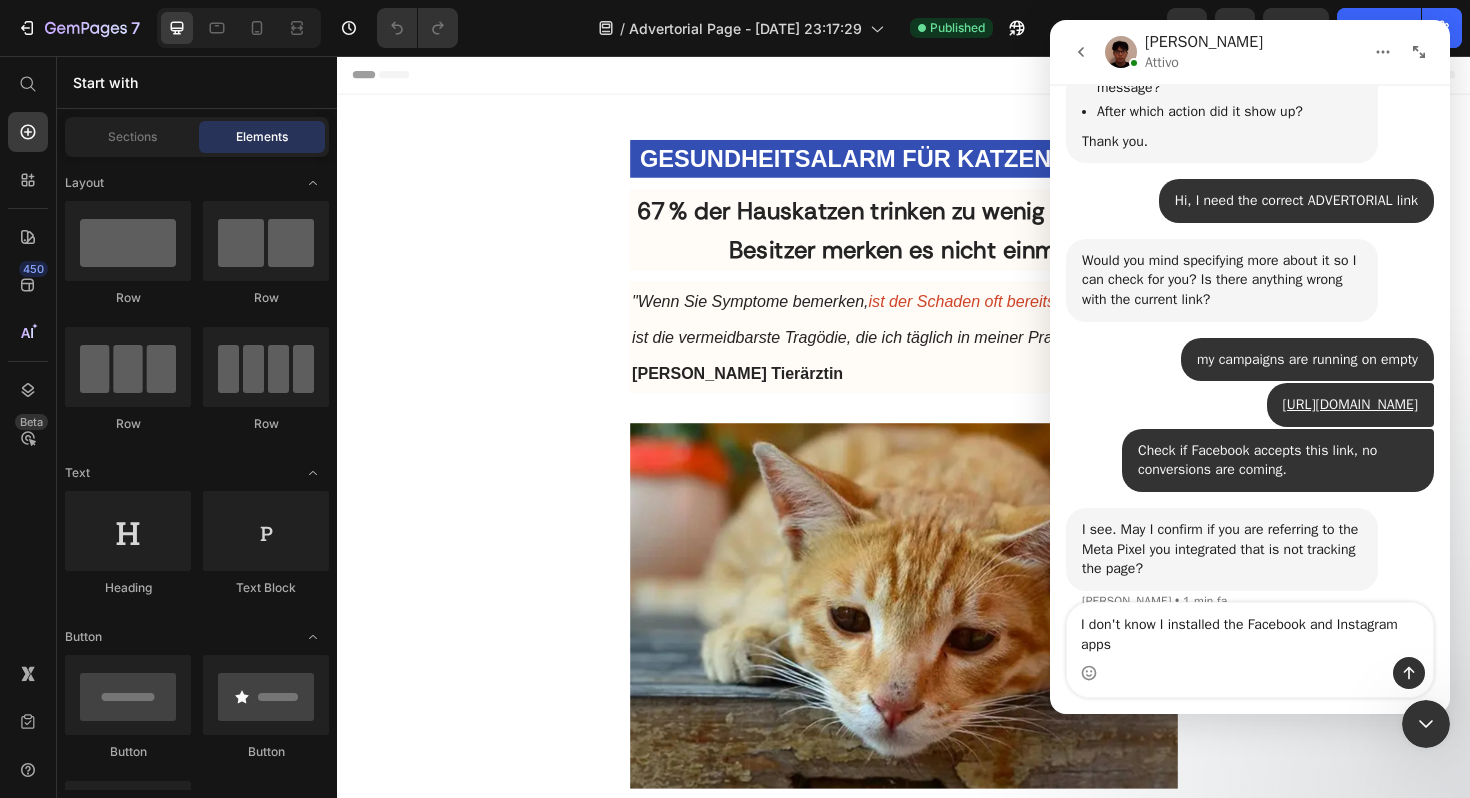 scroll, scrollTop: 1097, scrollLeft: 0, axis: vertical 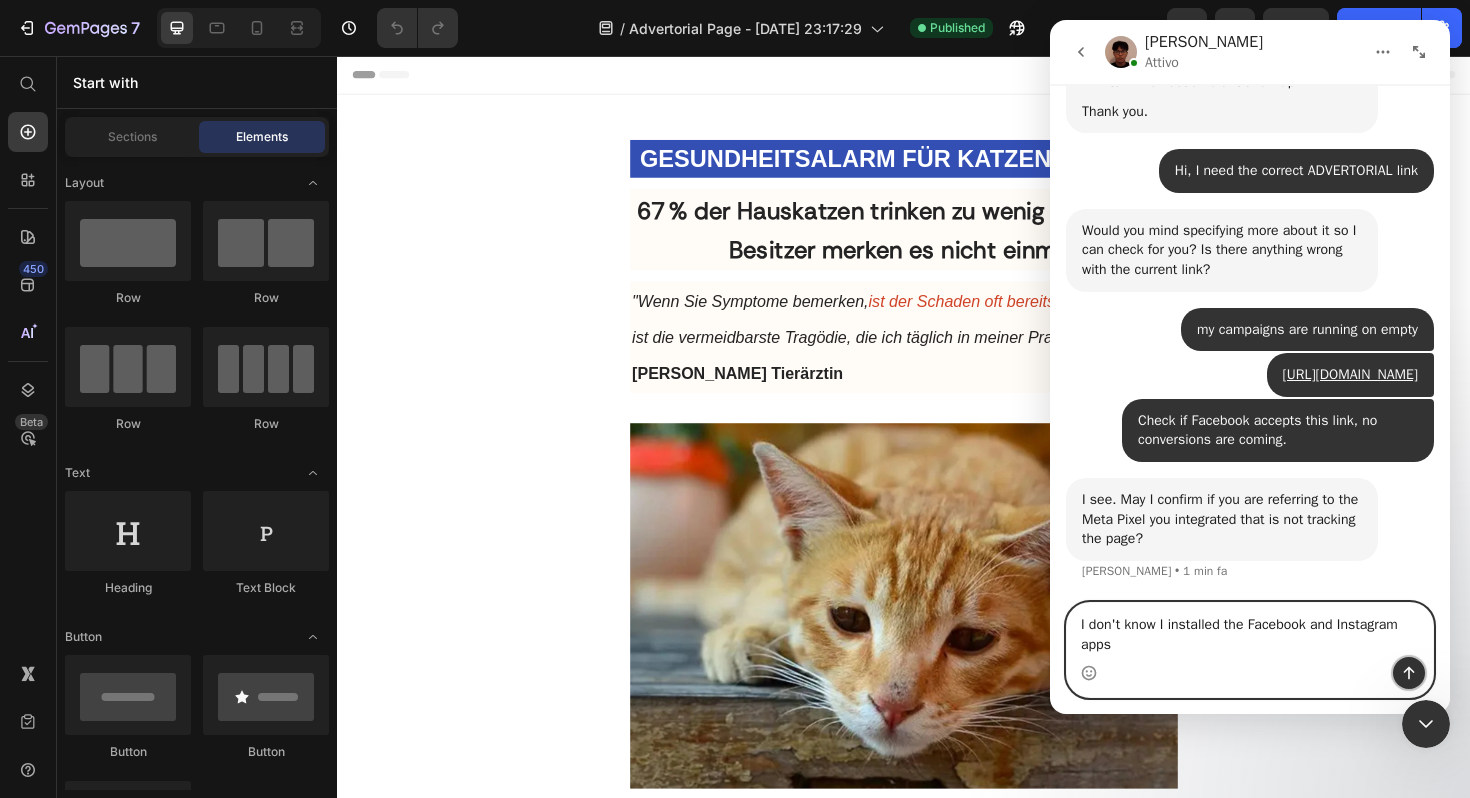 click at bounding box center [1409, 673] 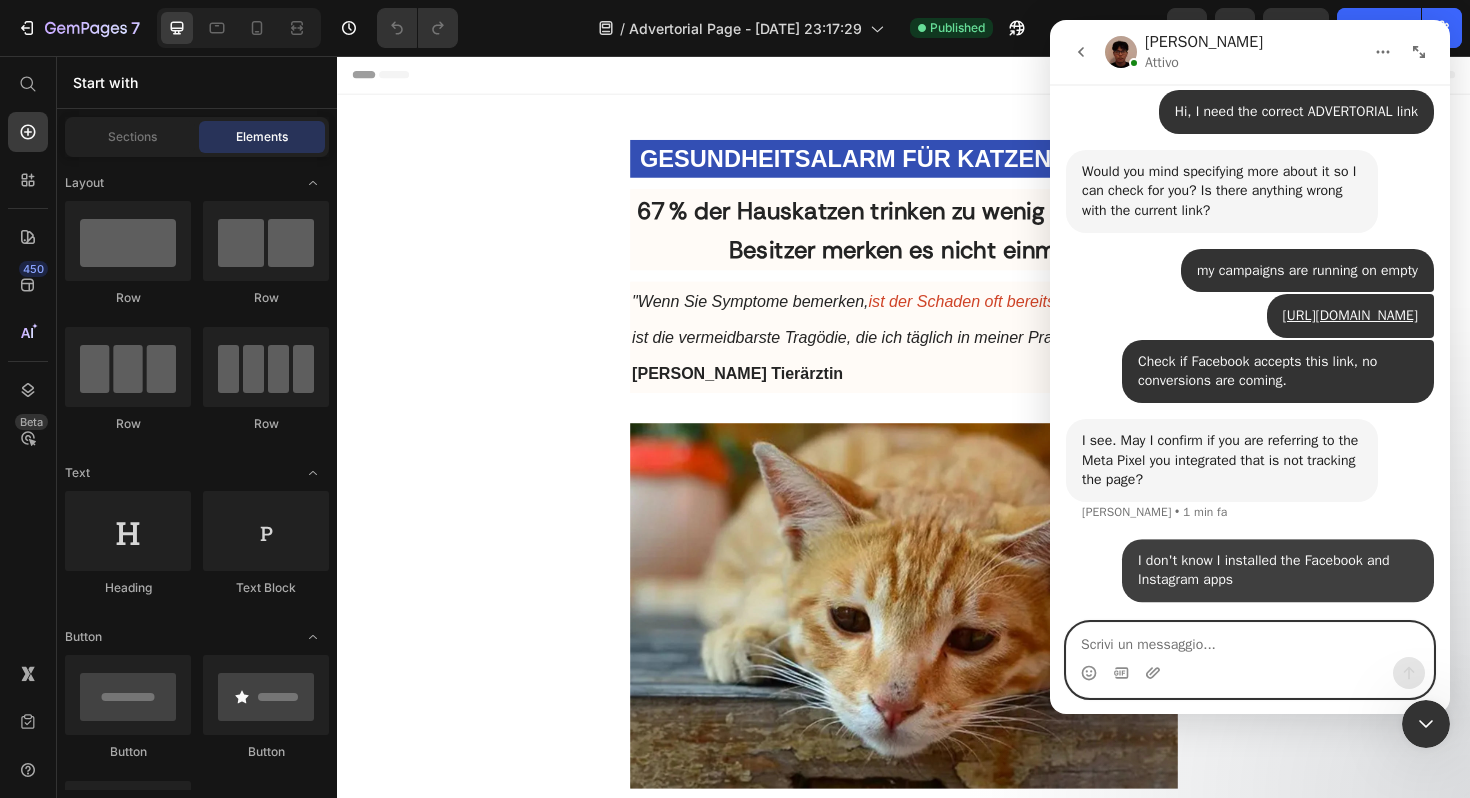 scroll, scrollTop: 1157, scrollLeft: 0, axis: vertical 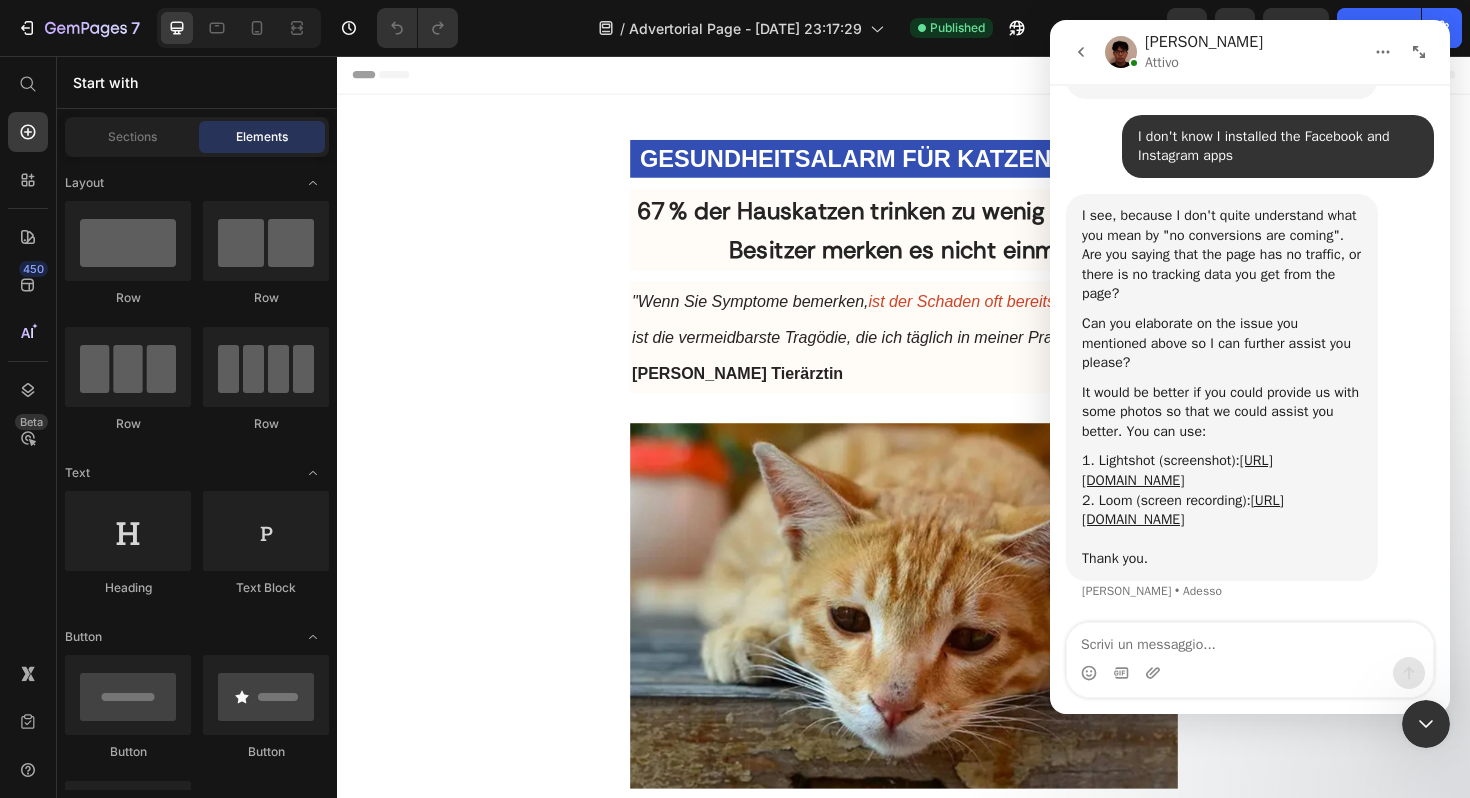drag, startPoint x: 1168, startPoint y: 548, endPoint x: 1055, endPoint y: 218, distance: 348.81085 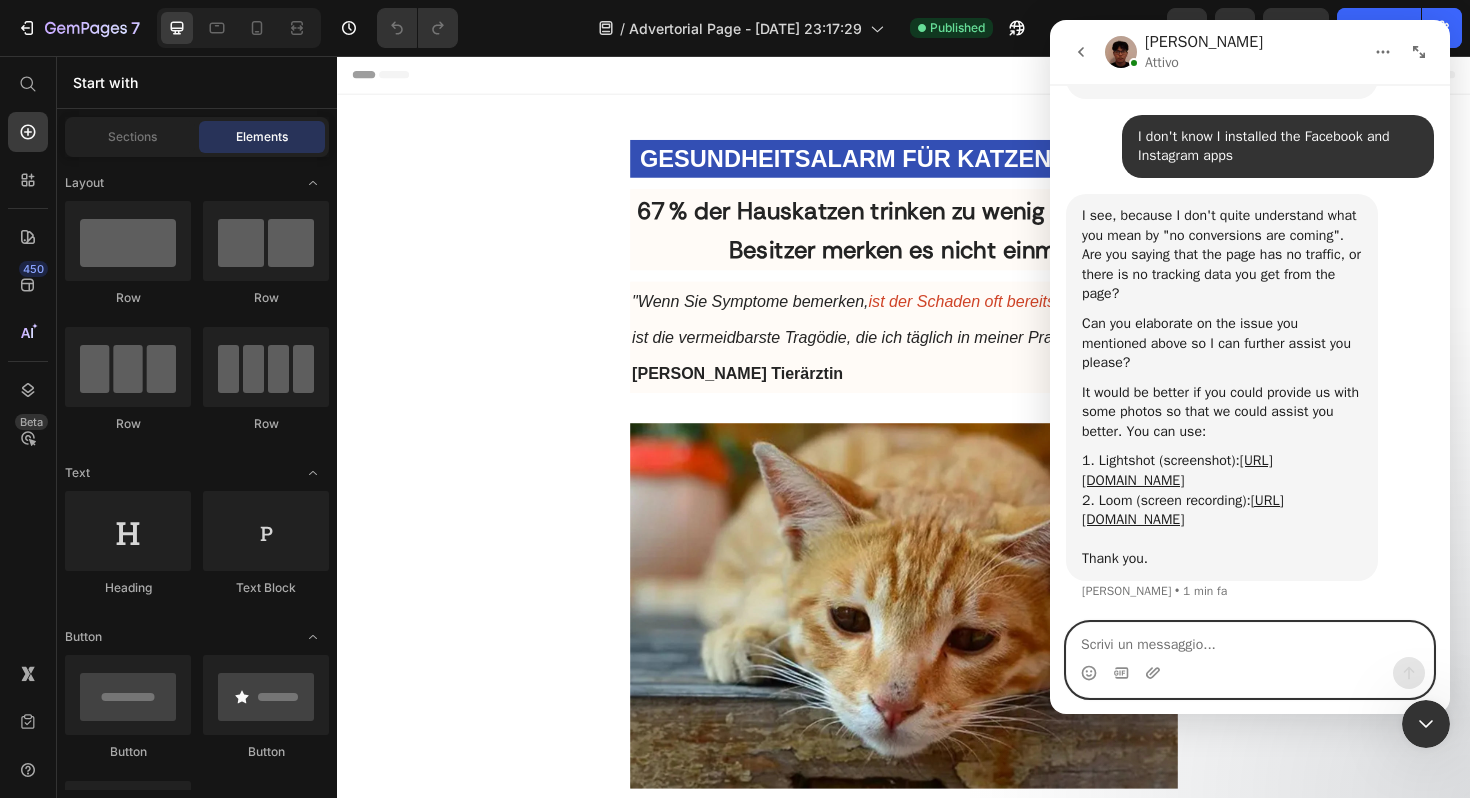 click at bounding box center (1250, 640) 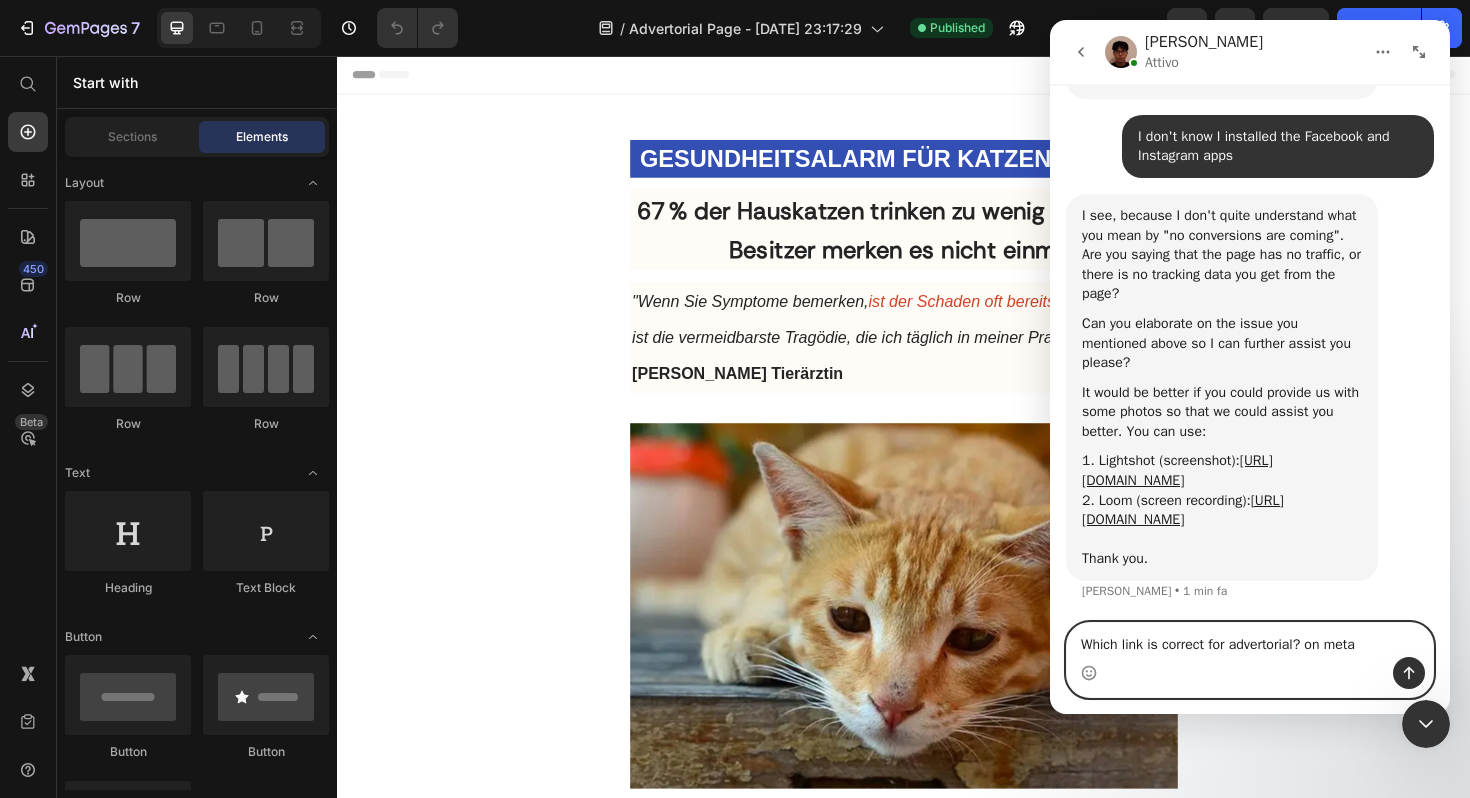type on "Which link is correct for advertorial? on meta" 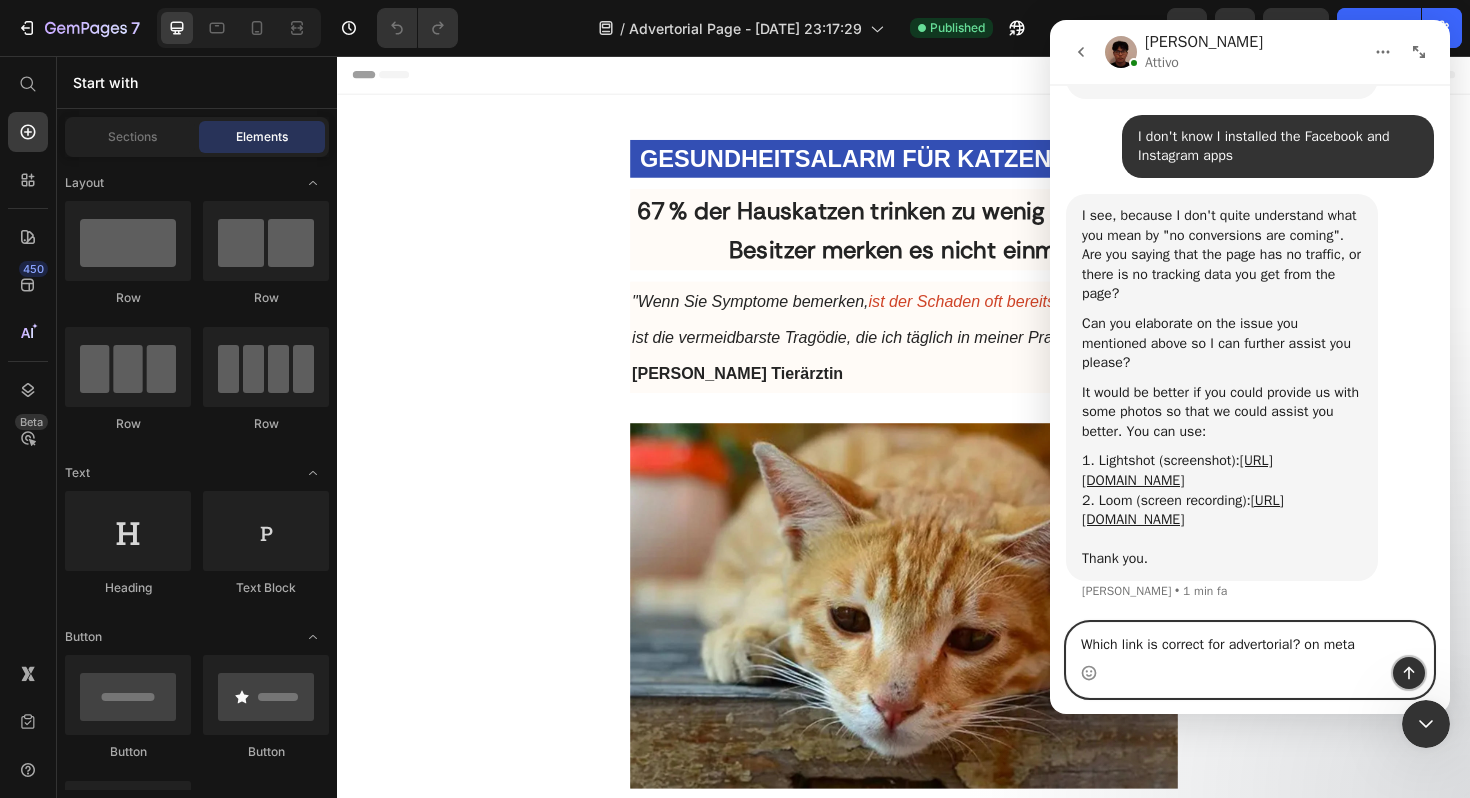 click 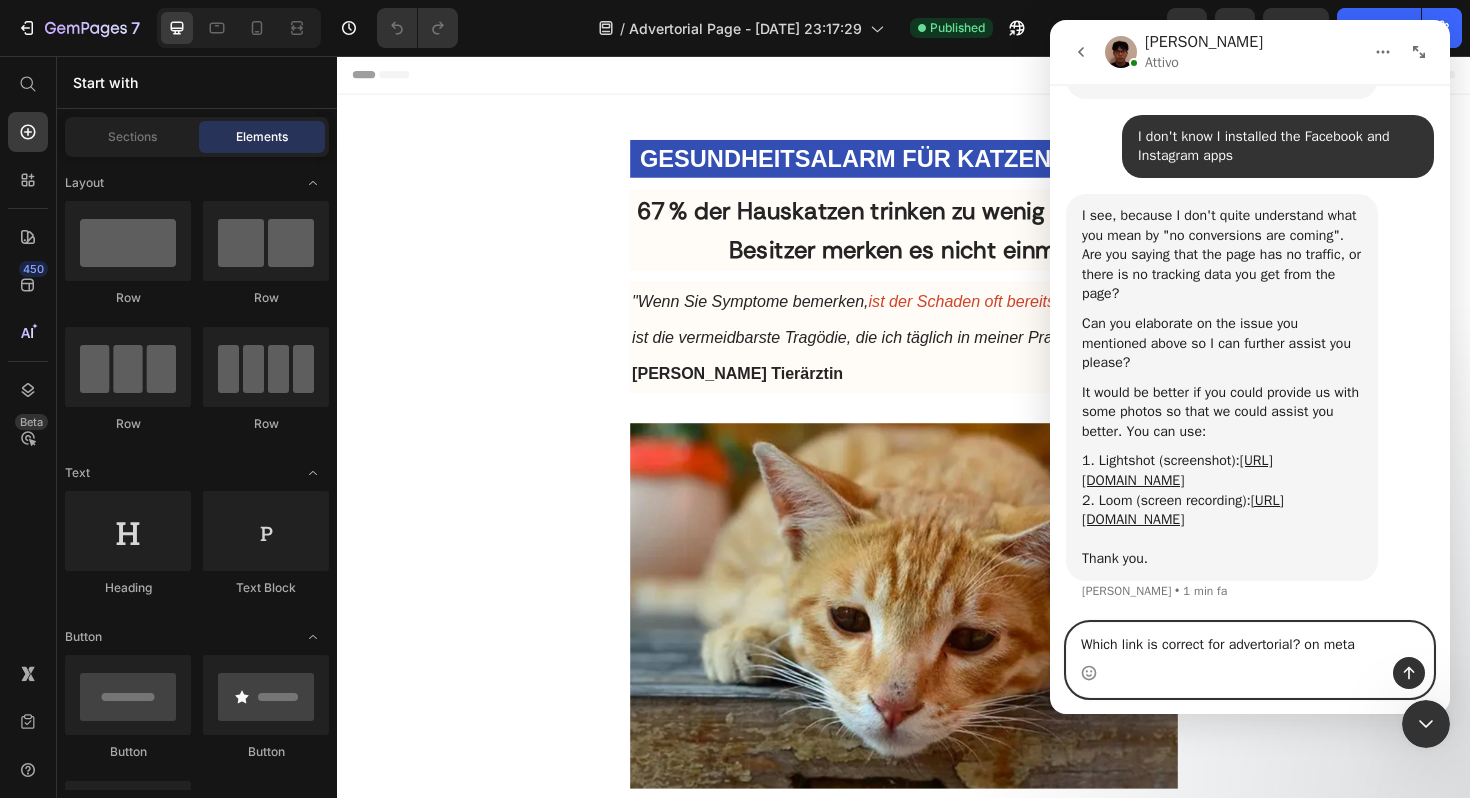 type 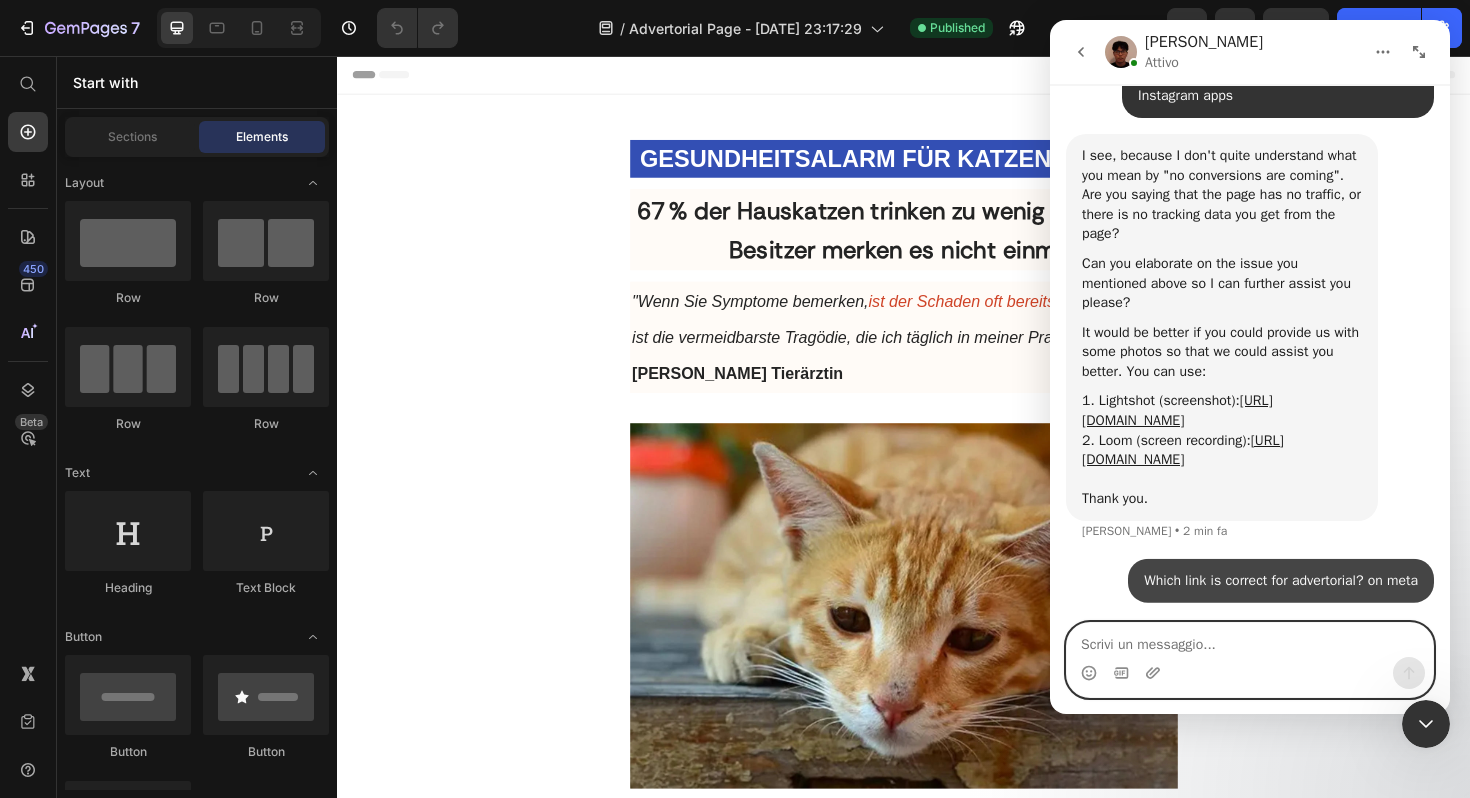 scroll, scrollTop: 1639, scrollLeft: 0, axis: vertical 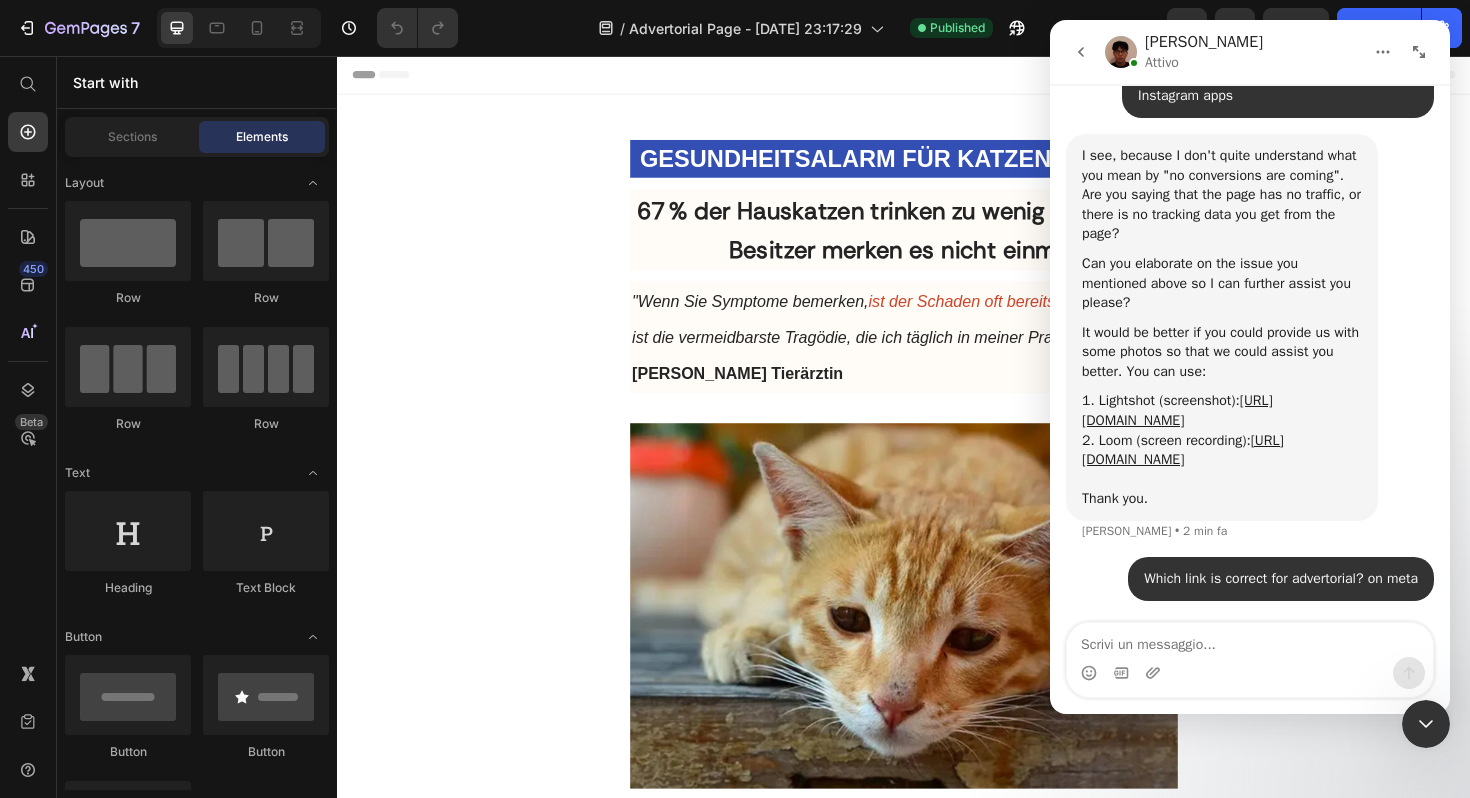 click 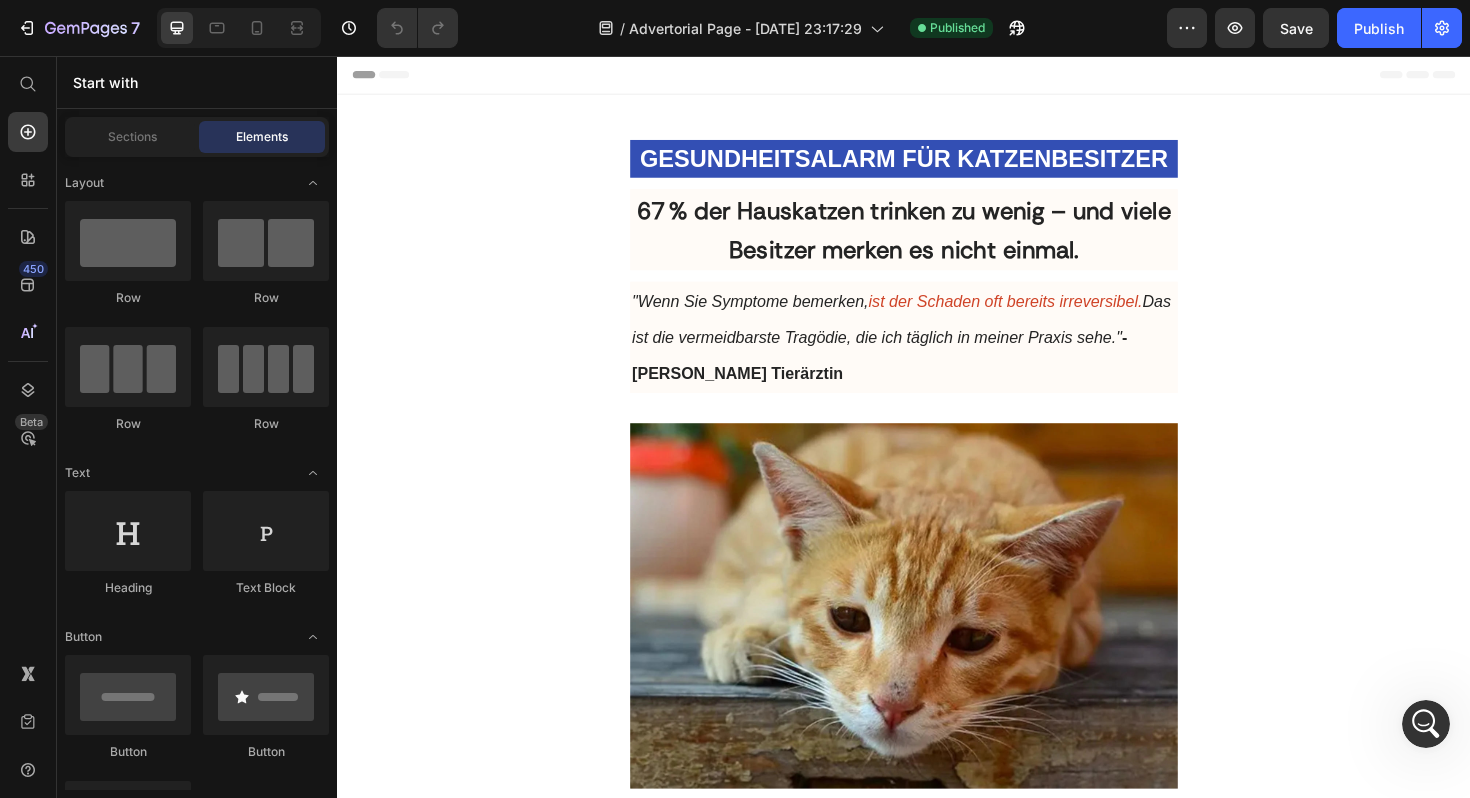 click 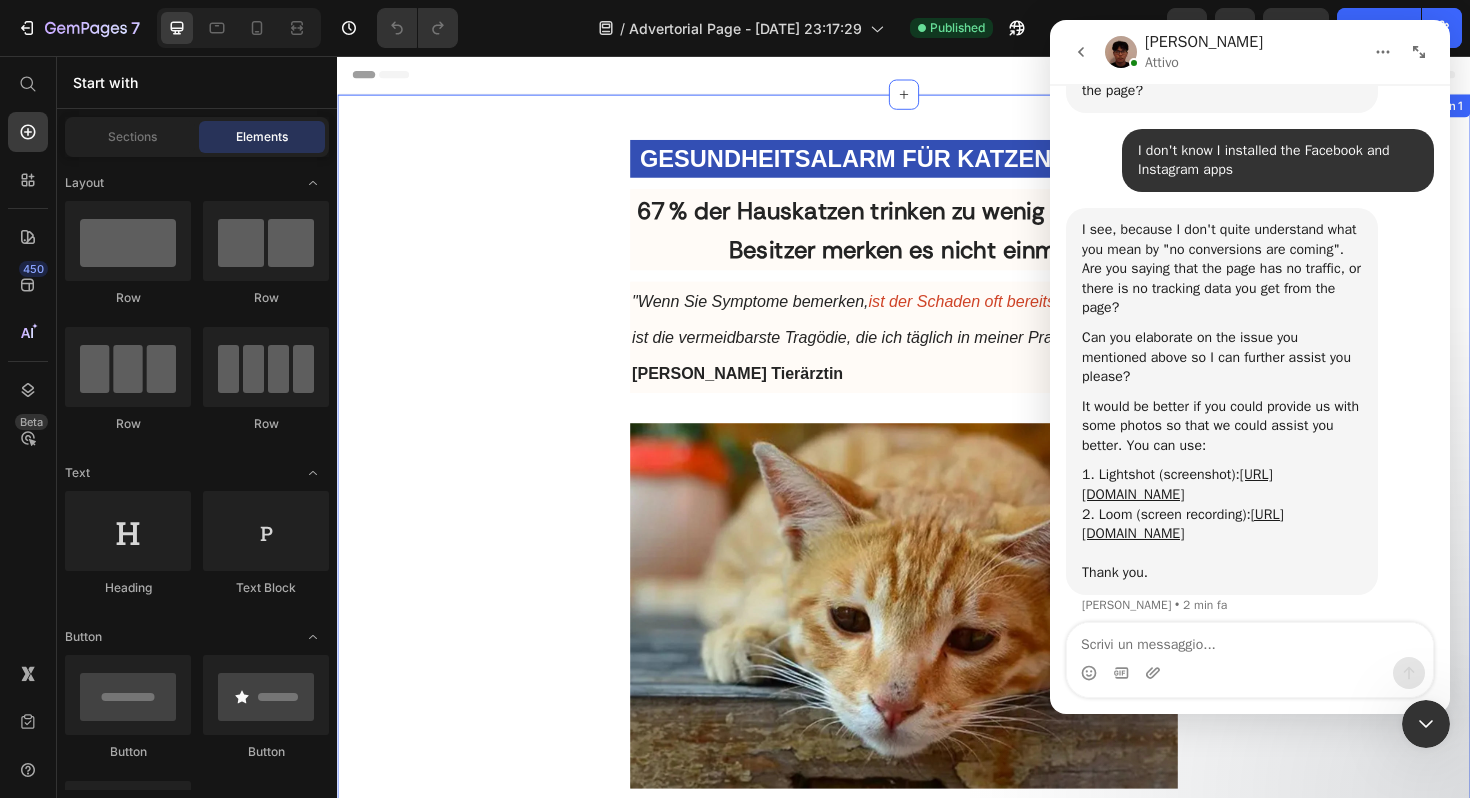 scroll, scrollTop: 1639, scrollLeft: 0, axis: vertical 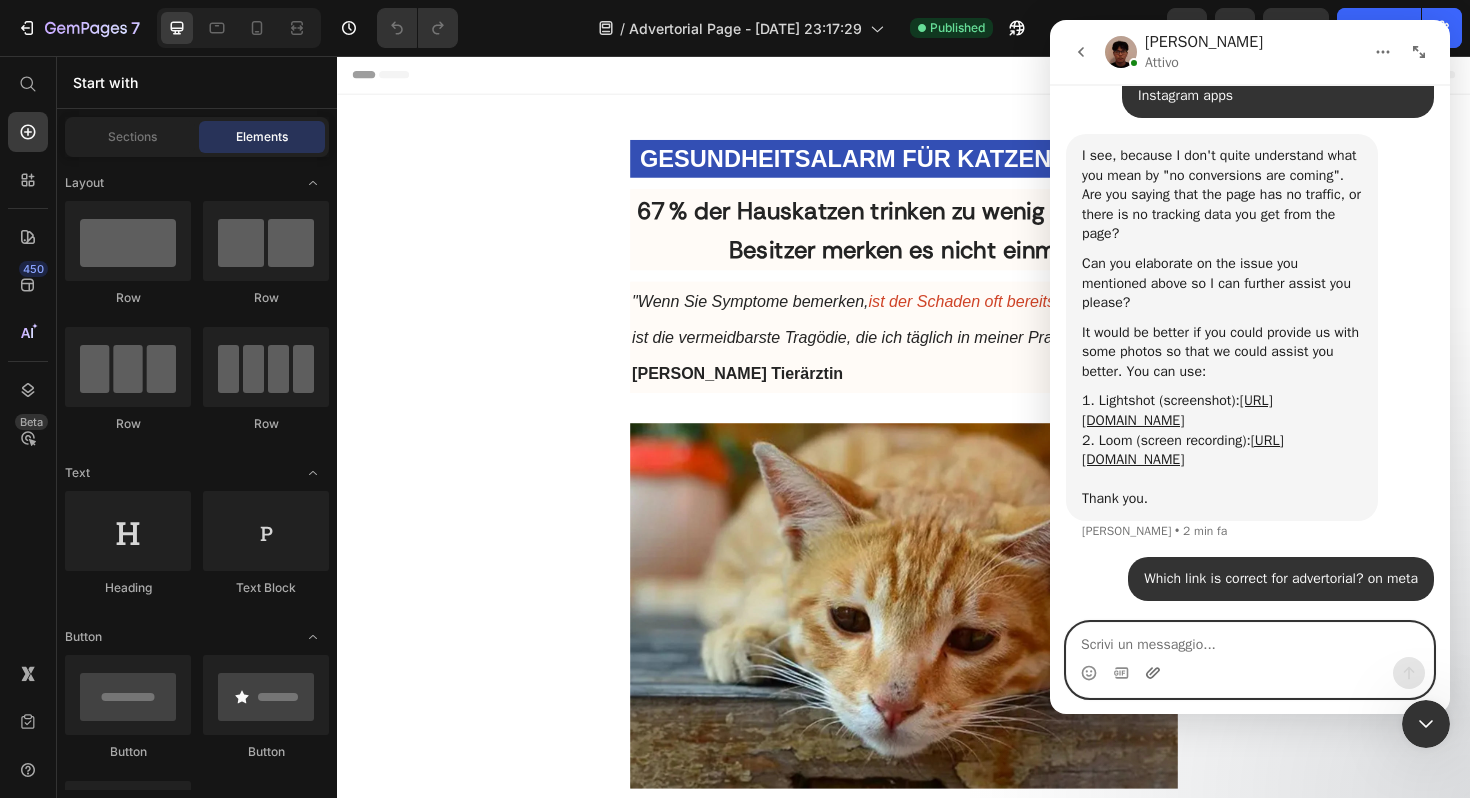 click 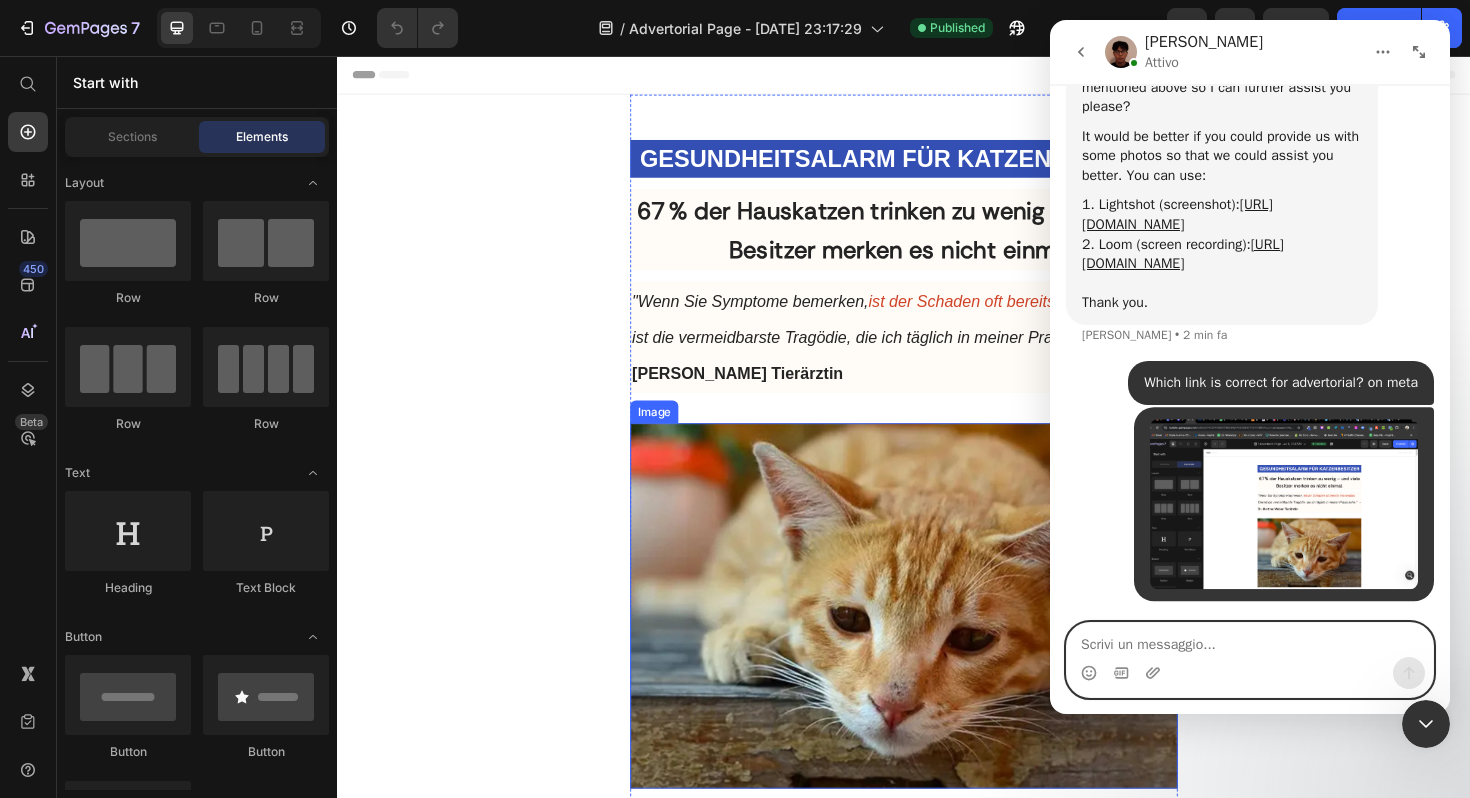scroll, scrollTop: 1835, scrollLeft: 0, axis: vertical 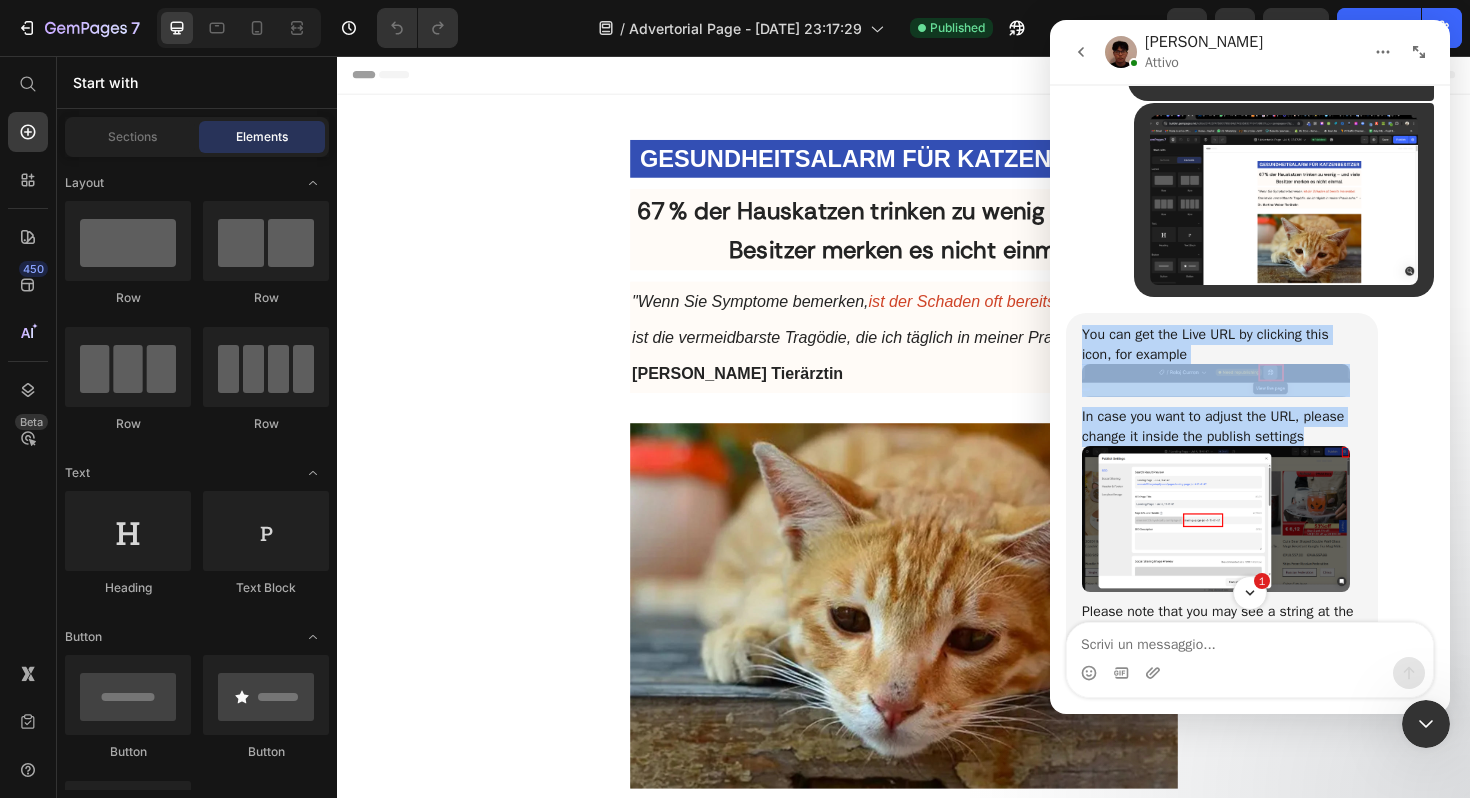 drag, startPoint x: 1317, startPoint y: 534, endPoint x: 1082, endPoint y: 430, distance: 256.98444 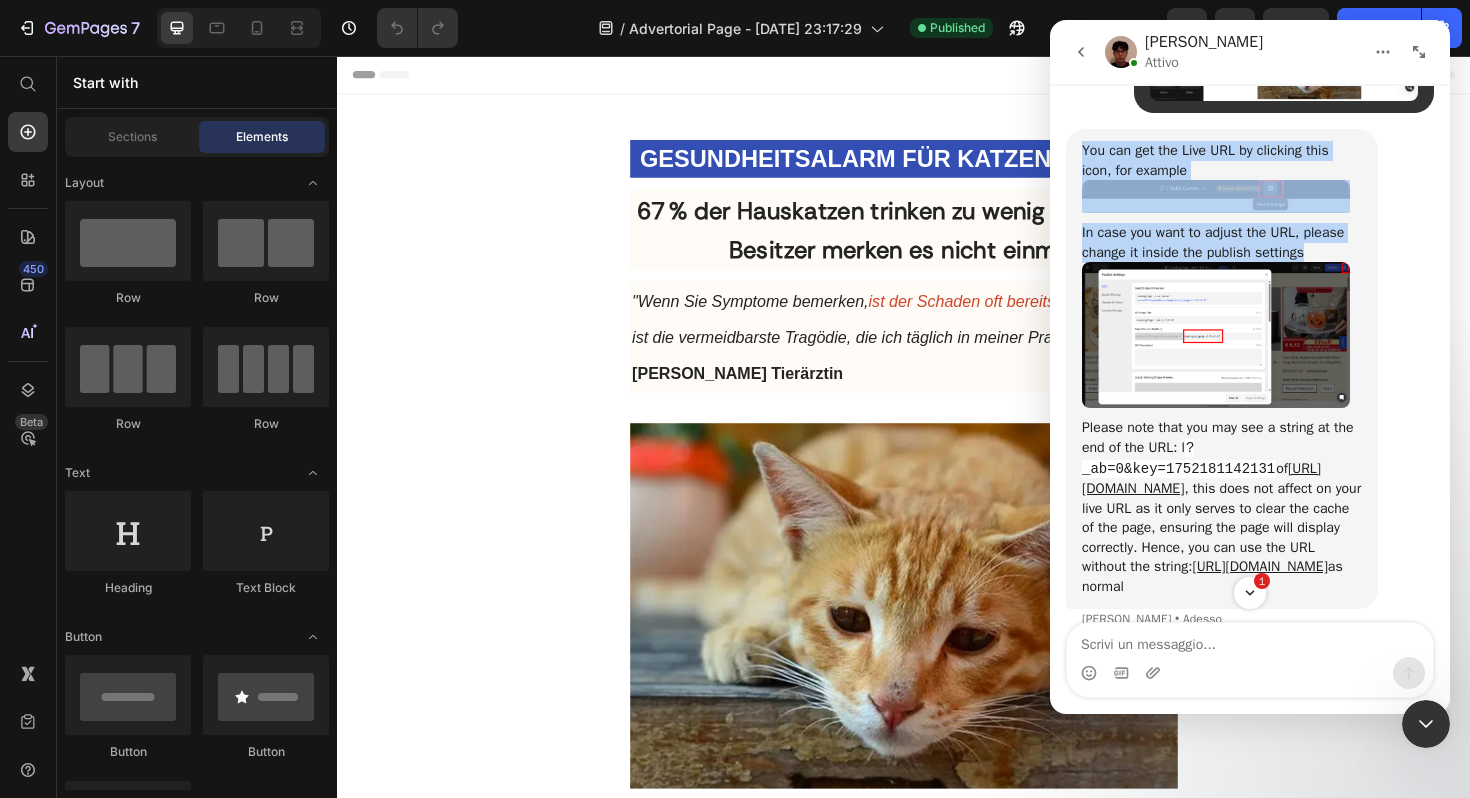 scroll, scrollTop: 2240, scrollLeft: 0, axis: vertical 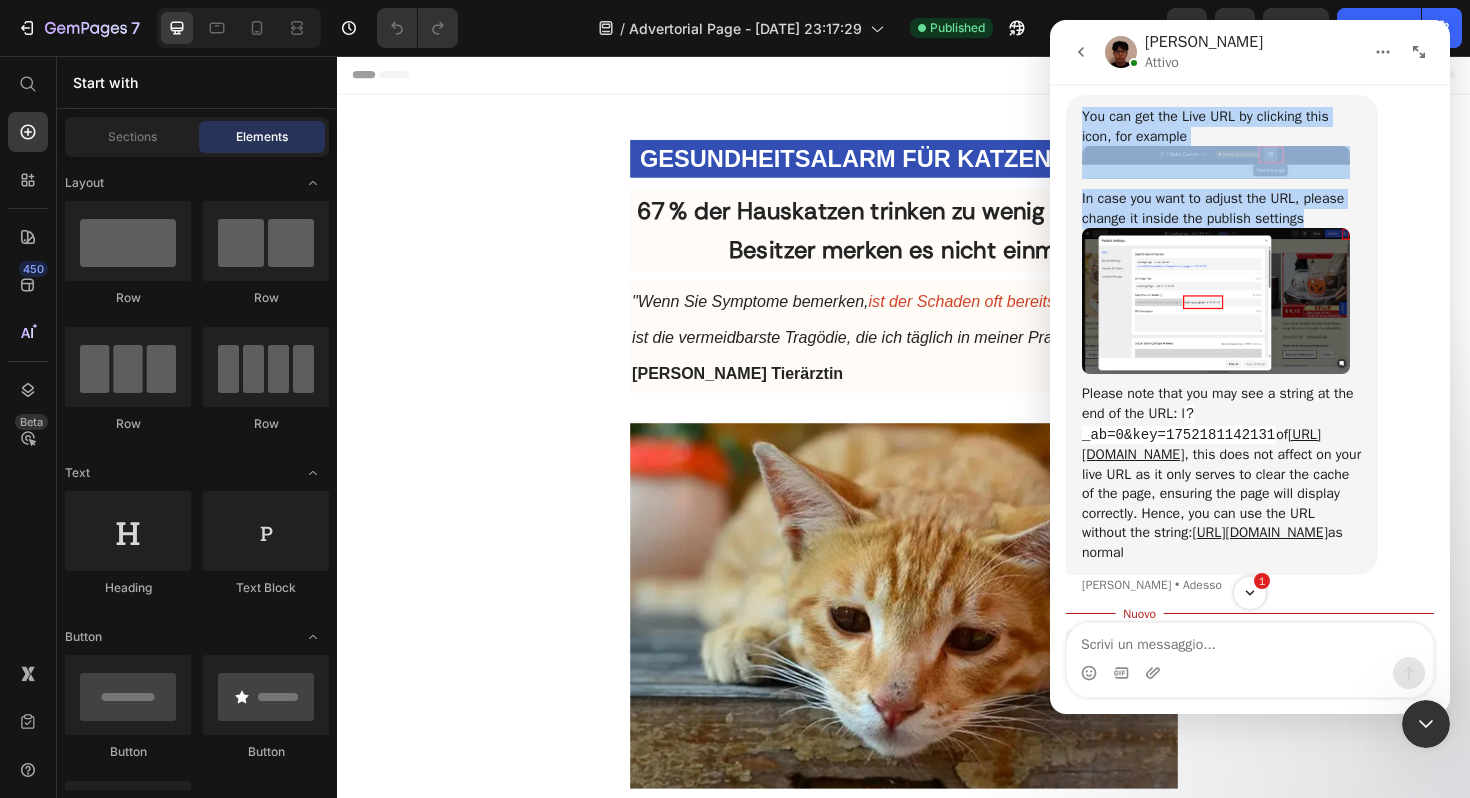 click at bounding box center (1216, 301) 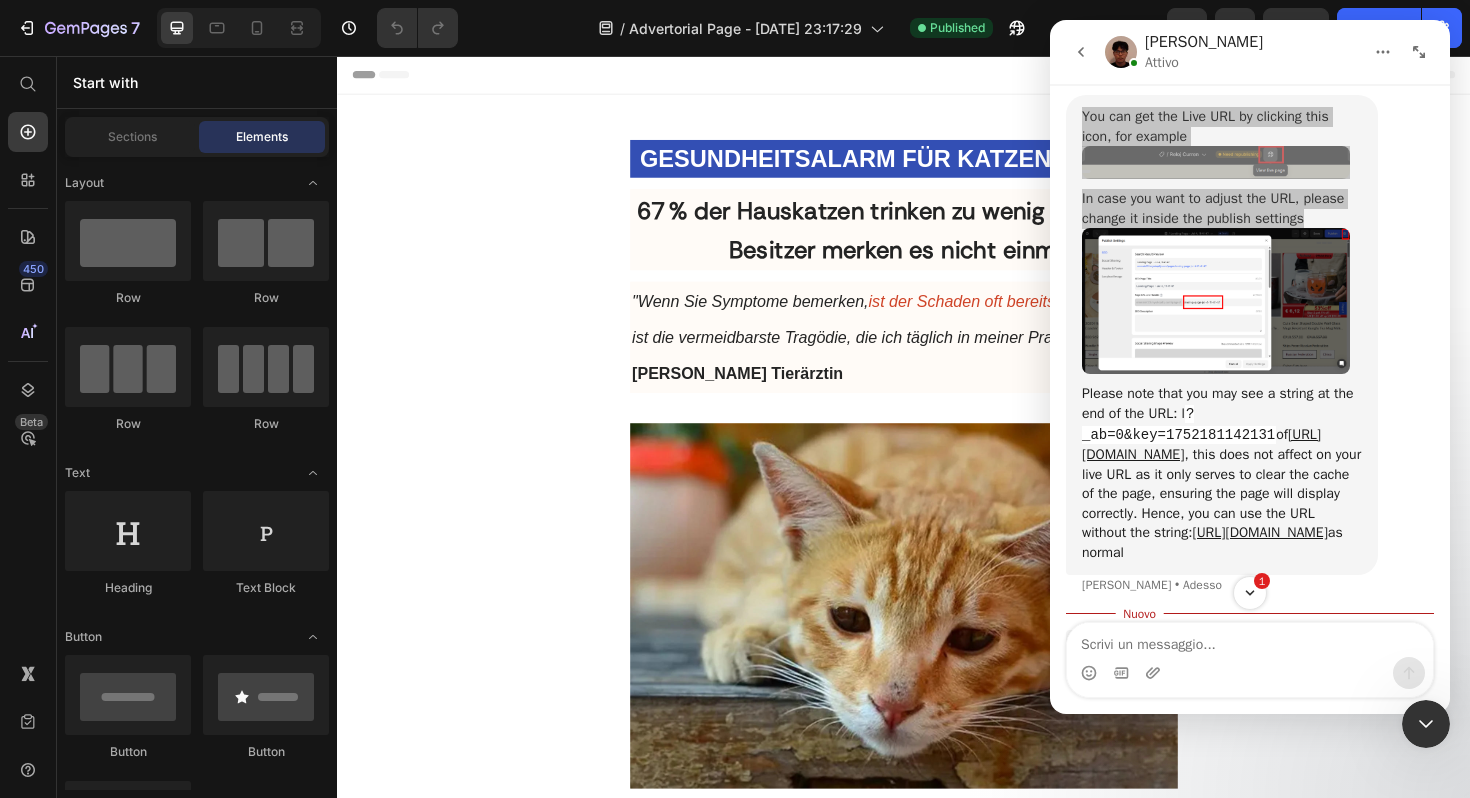 scroll, scrollTop: 0, scrollLeft: 0, axis: both 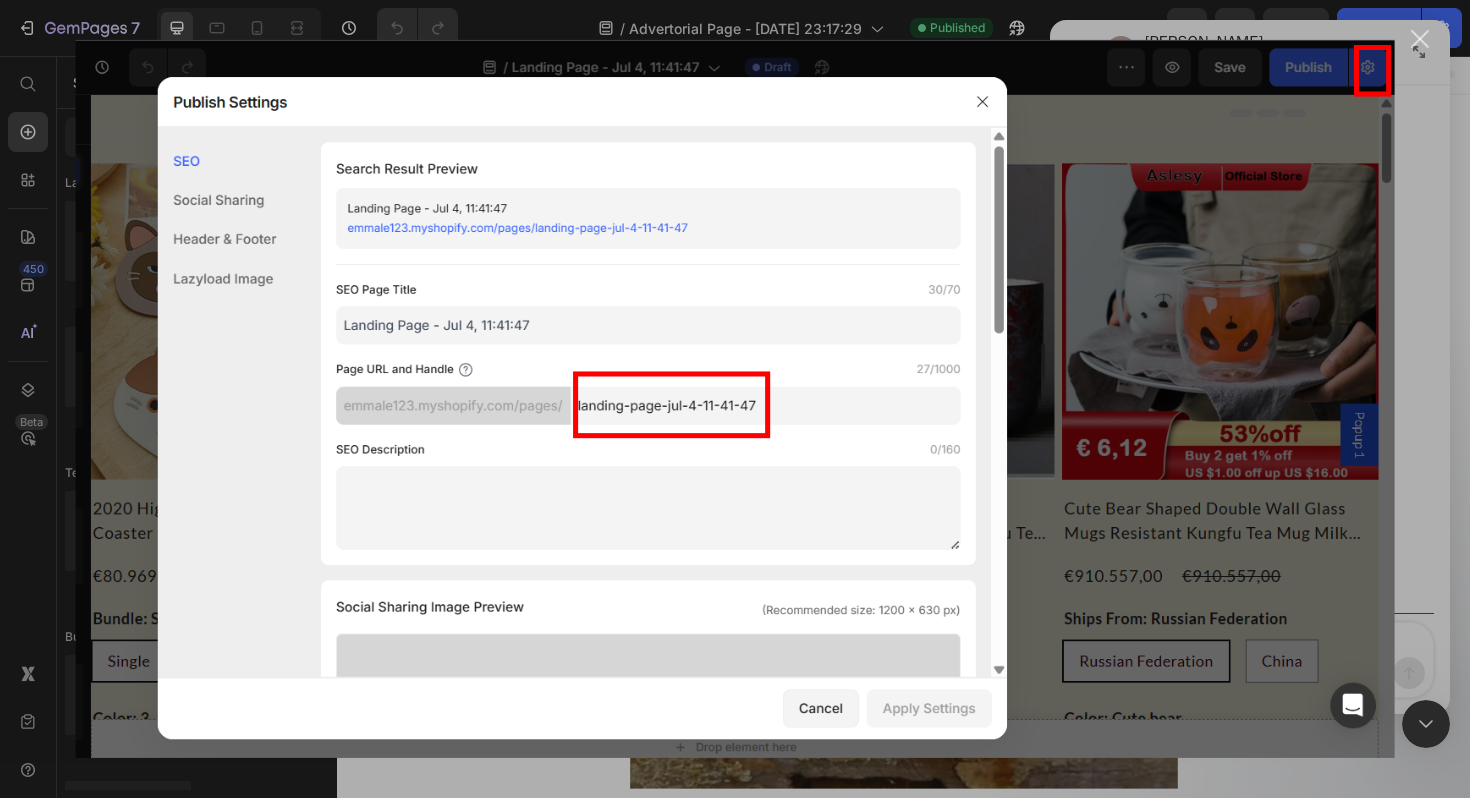 click at bounding box center (735, 399) 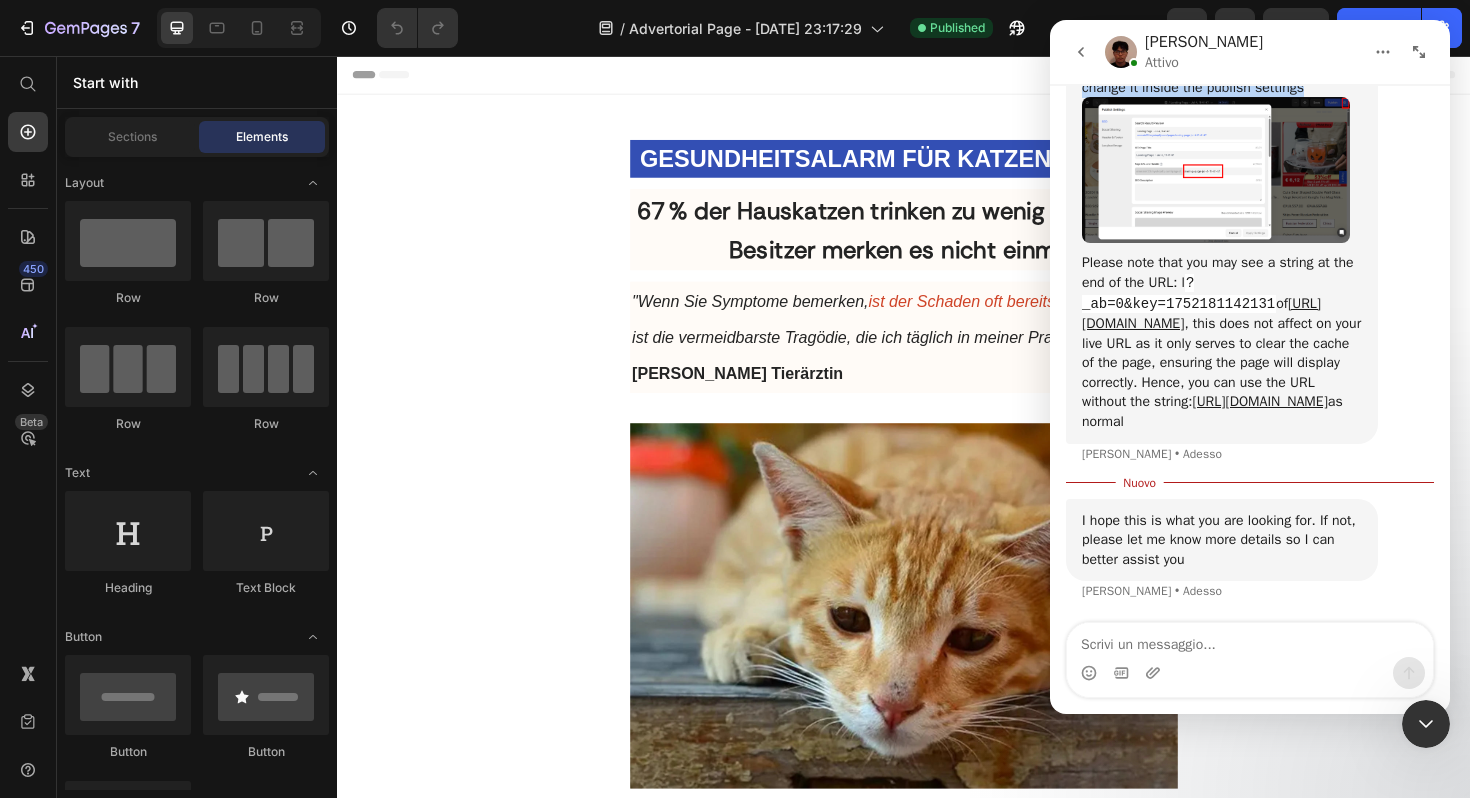 scroll, scrollTop: 2508, scrollLeft: 0, axis: vertical 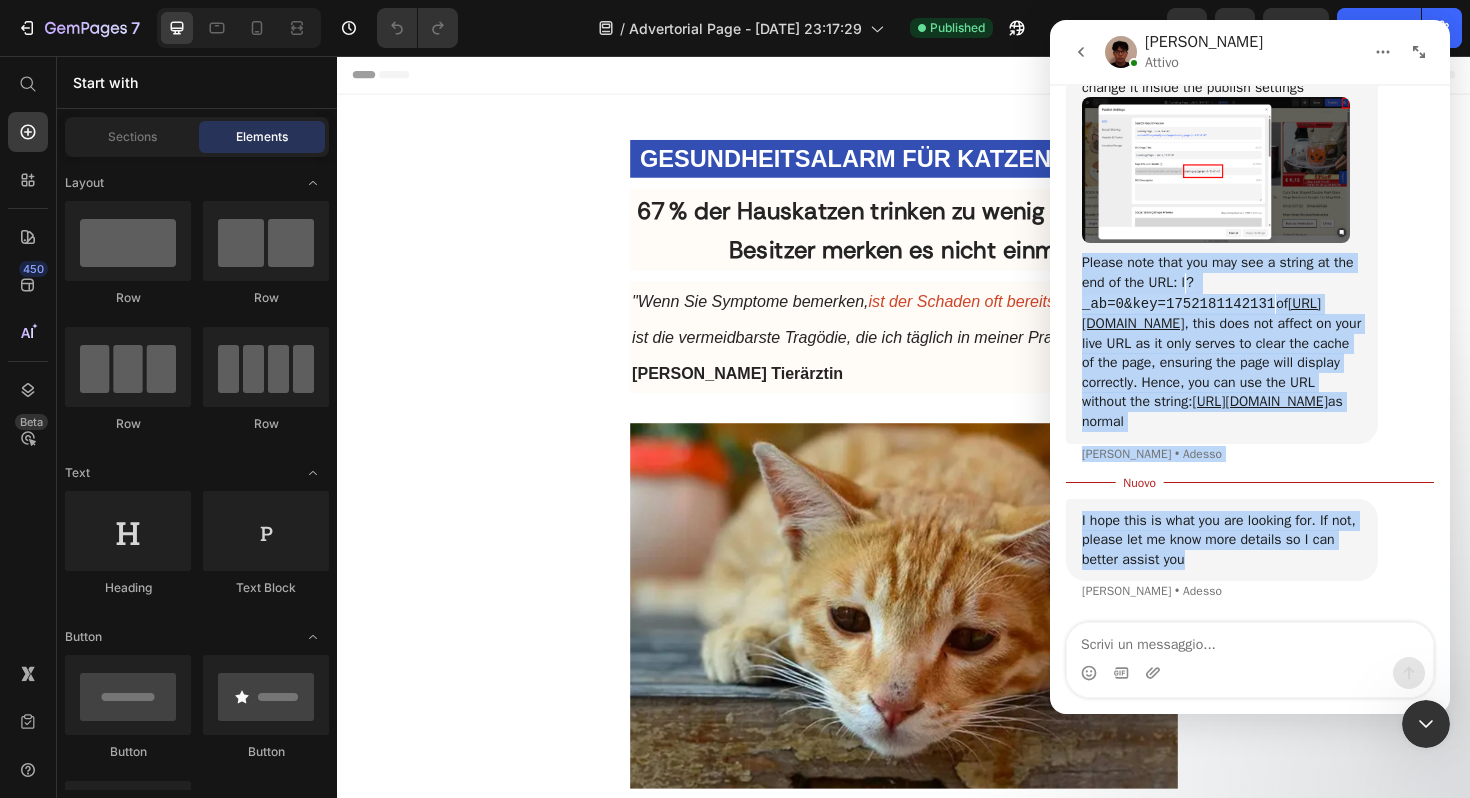 drag, startPoint x: 1257, startPoint y: 582, endPoint x: 1072, endPoint y: 223, distance: 403.86383 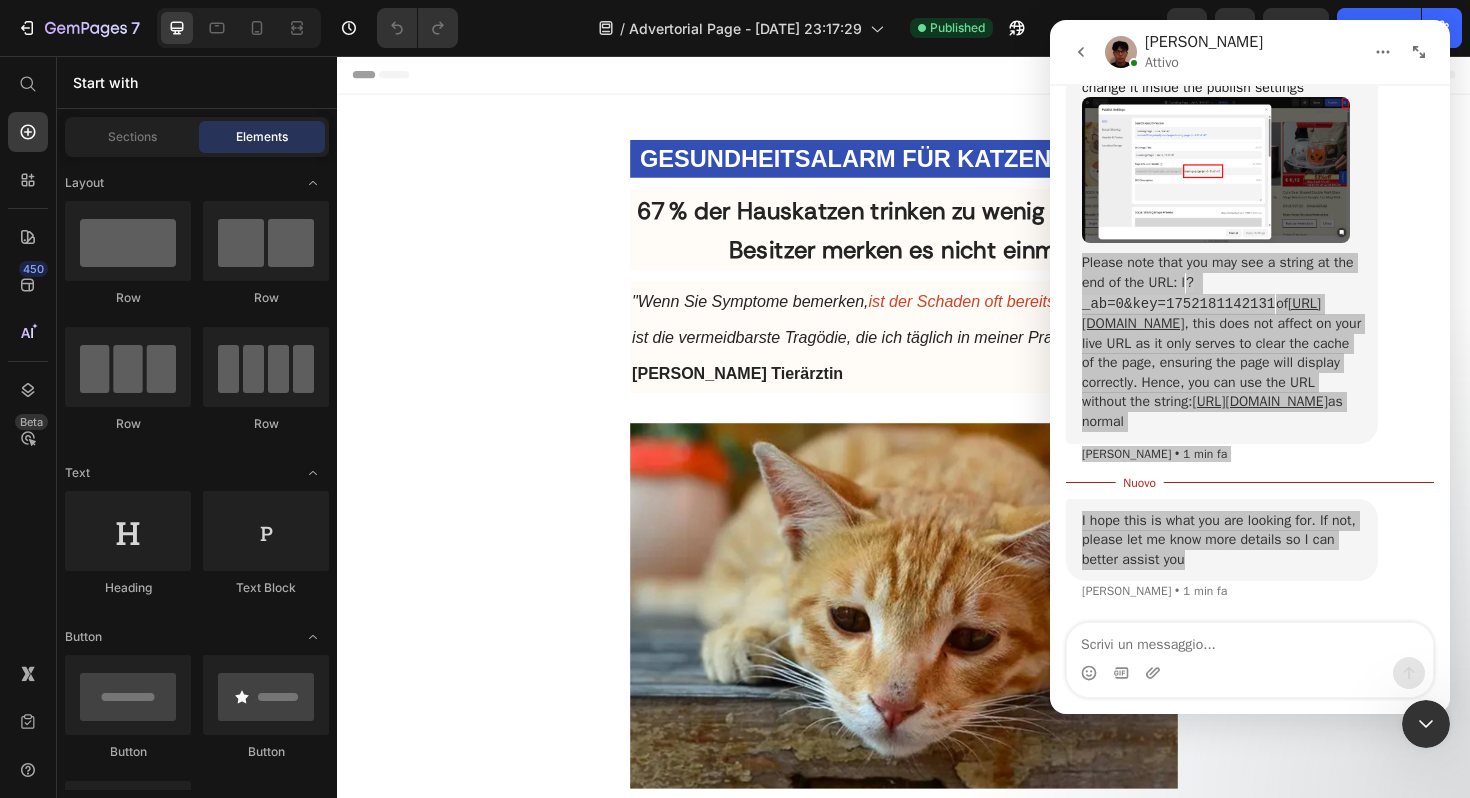 click 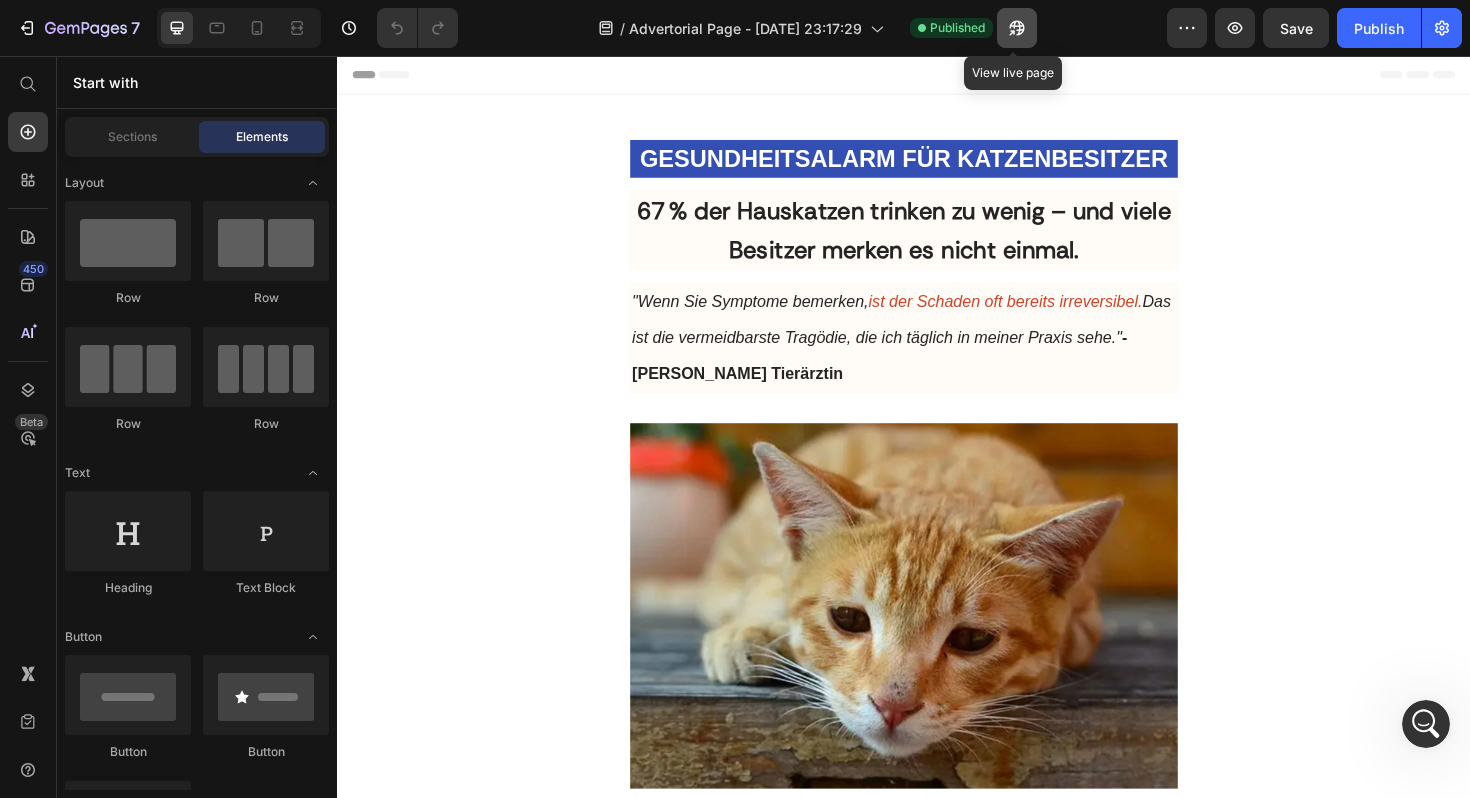 click 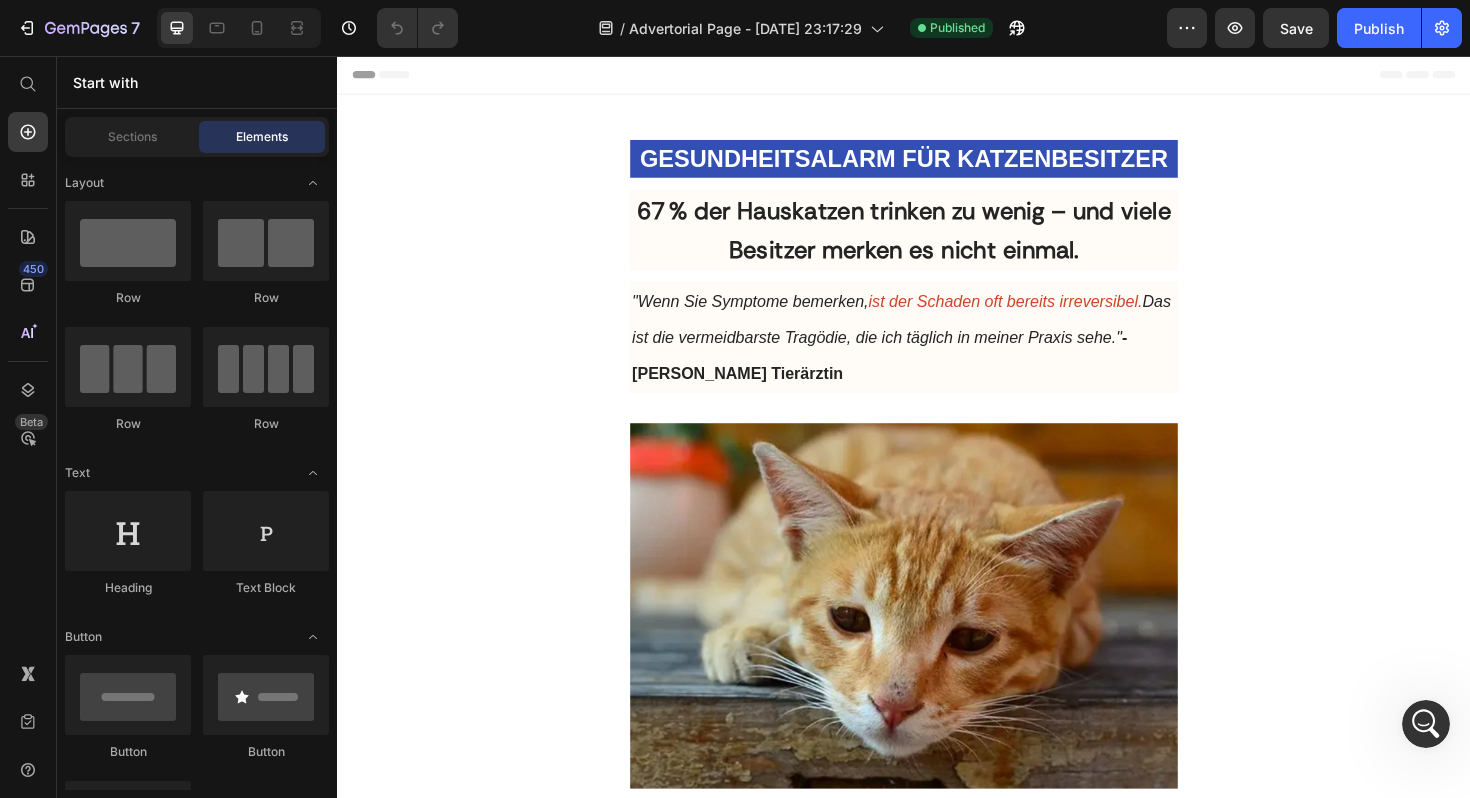 click 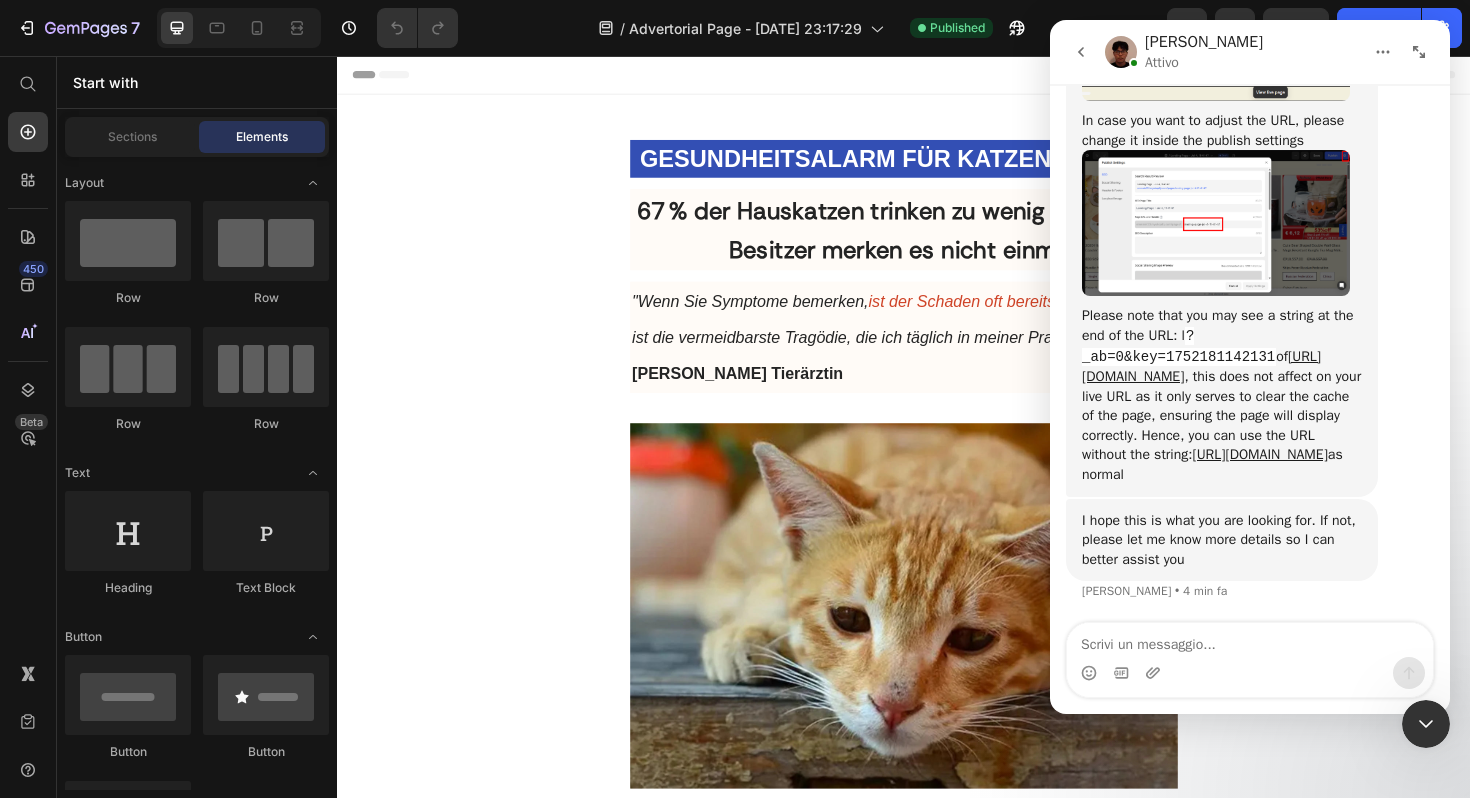 scroll, scrollTop: 2455, scrollLeft: 0, axis: vertical 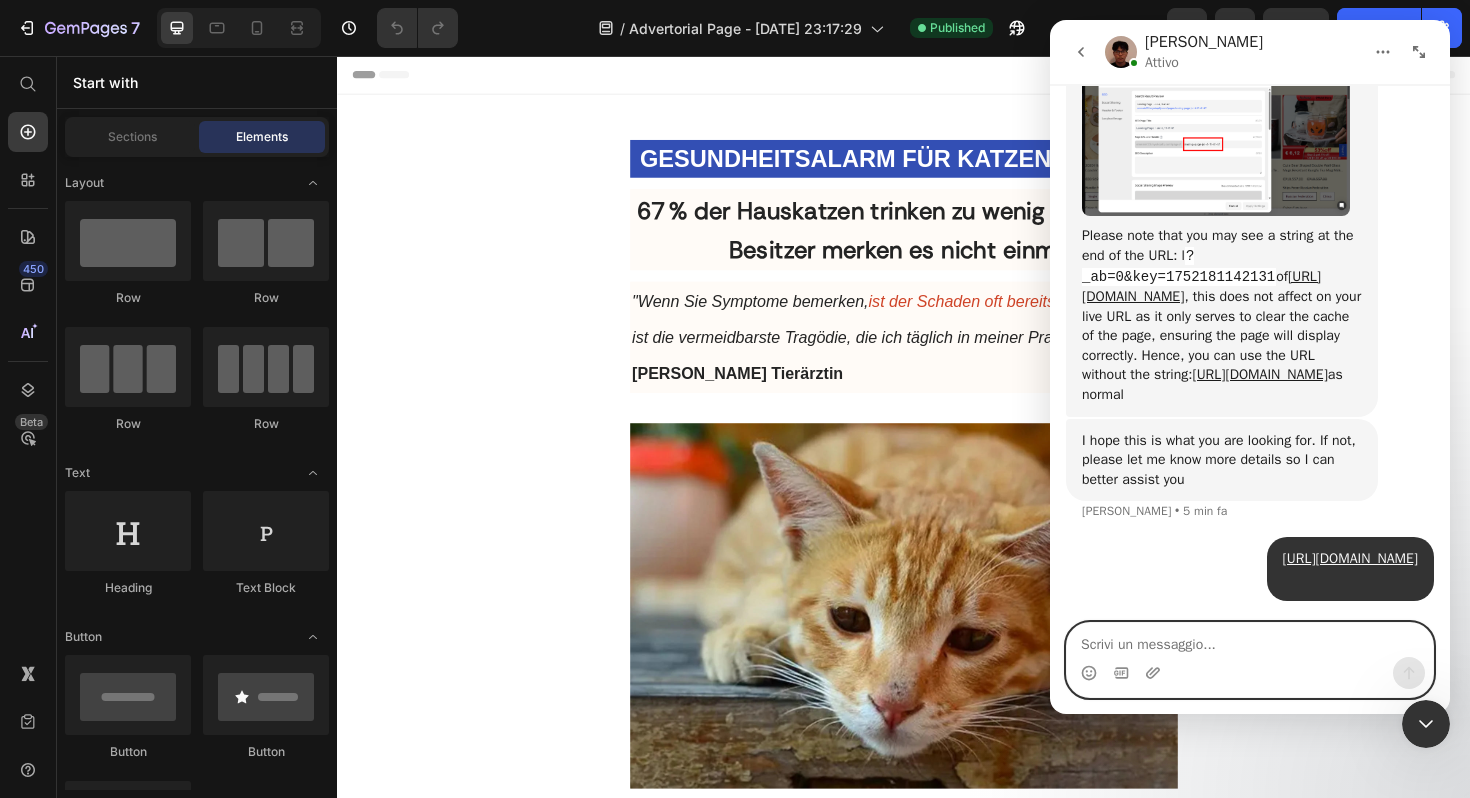 paste on "I want to change the link" 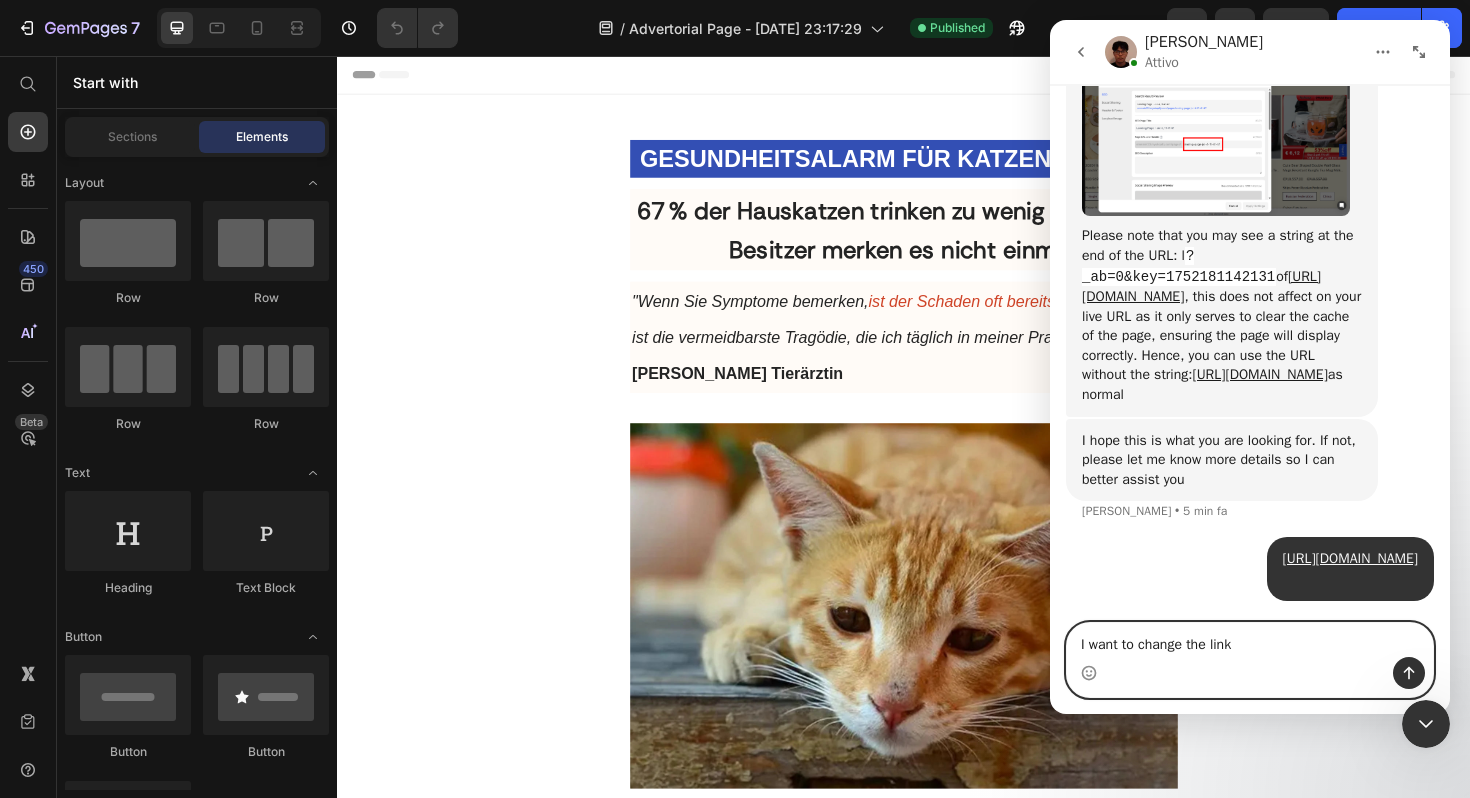 type on "I want to change the link" 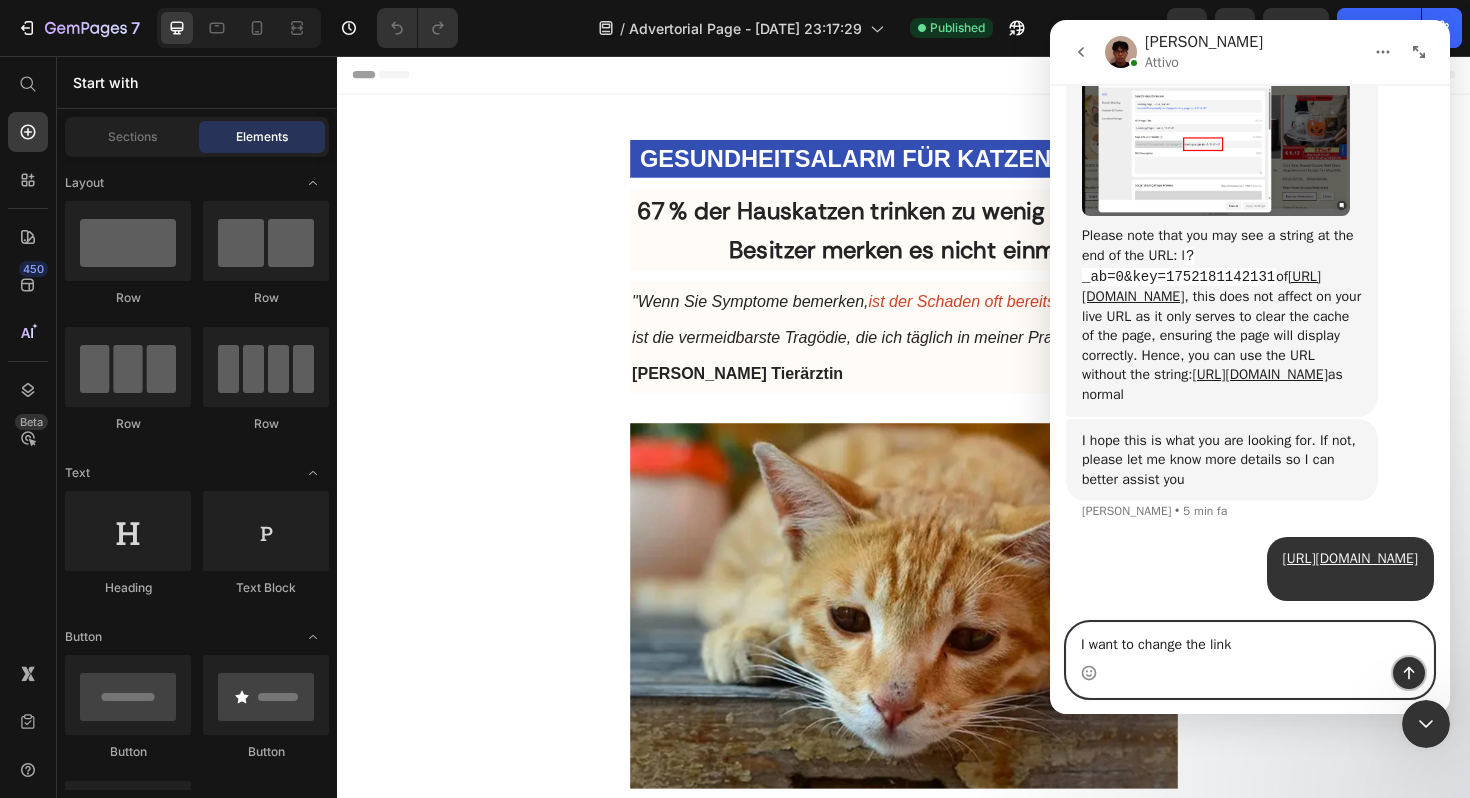 click 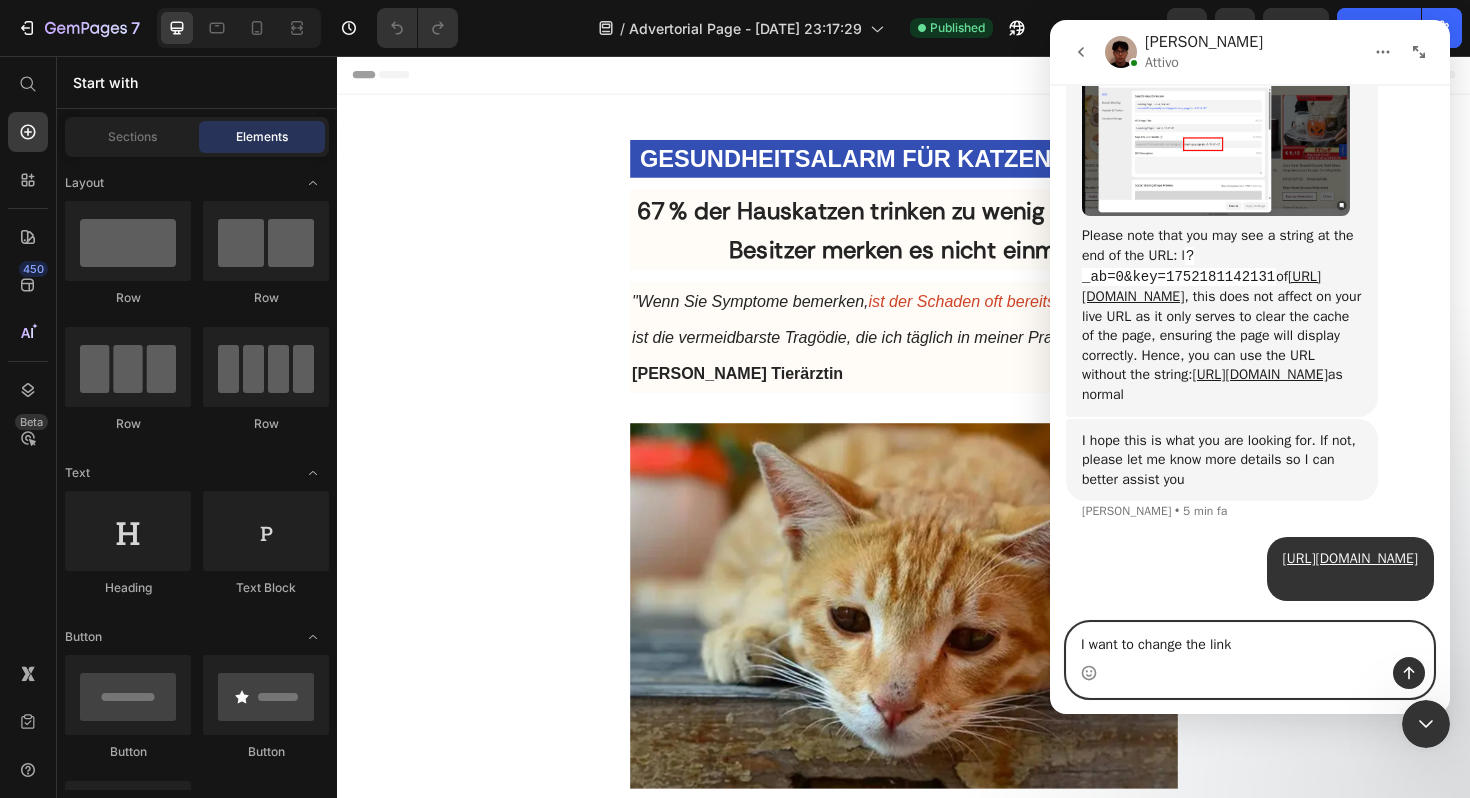 type 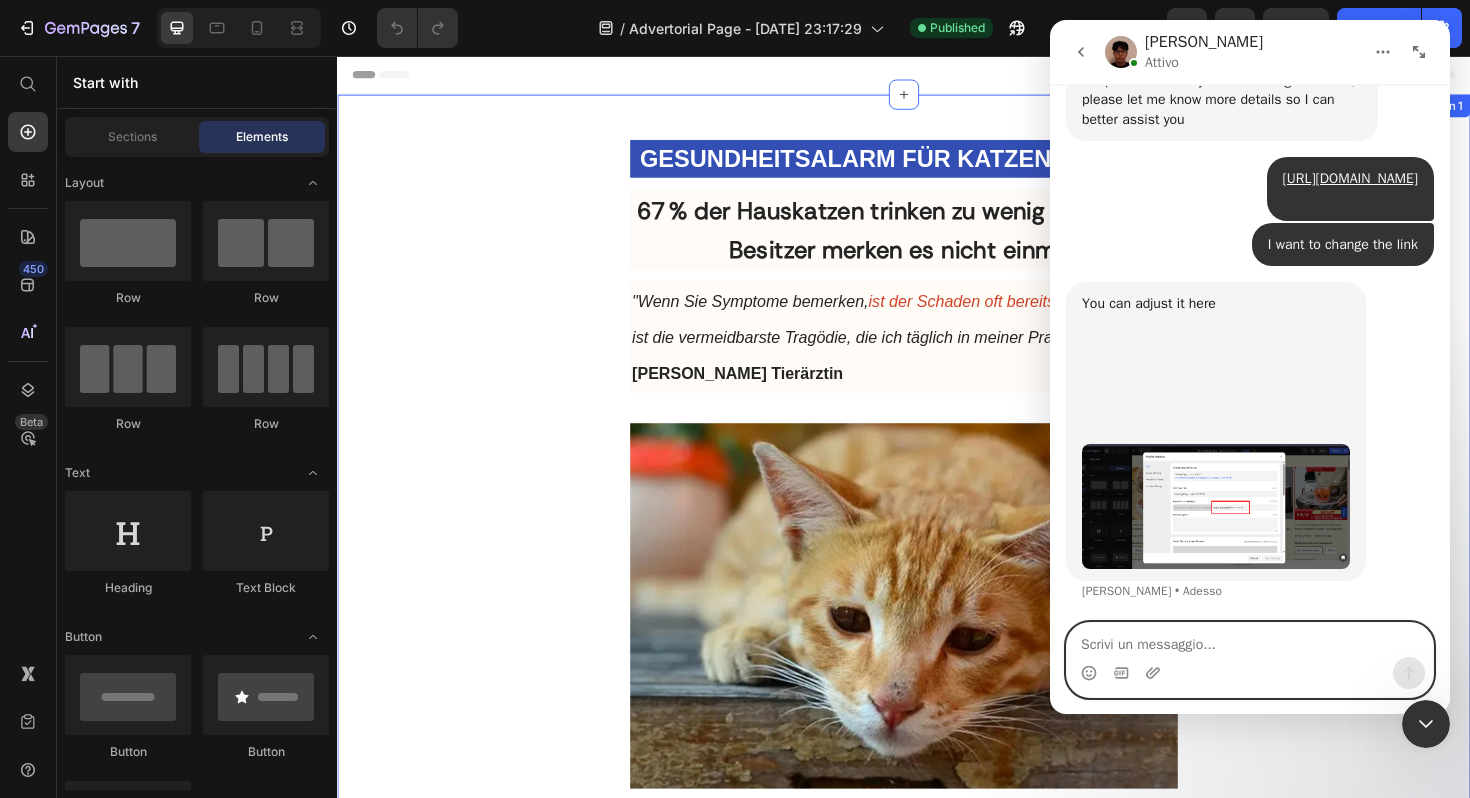scroll, scrollTop: 2894, scrollLeft: 0, axis: vertical 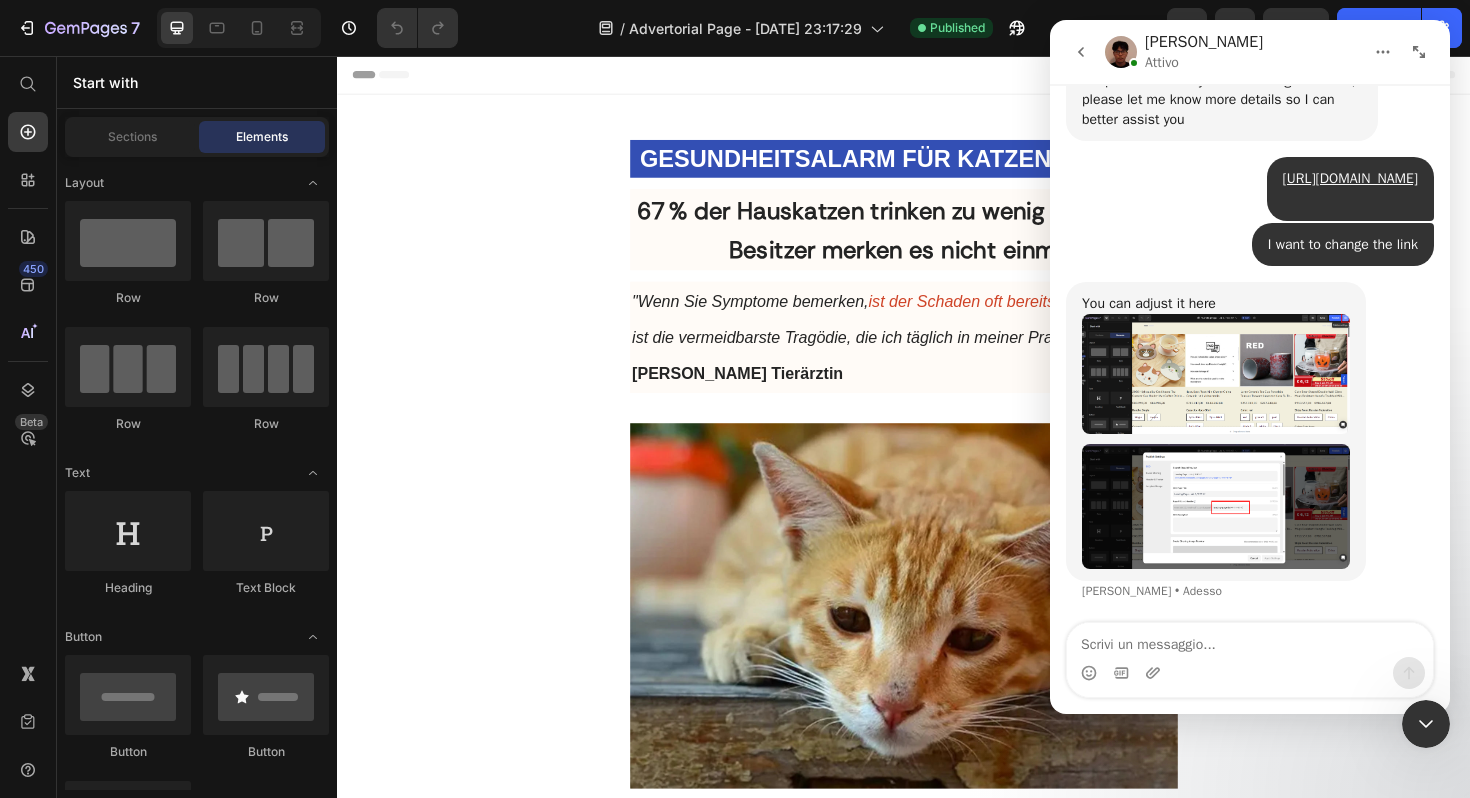 click at bounding box center [1216, 374] 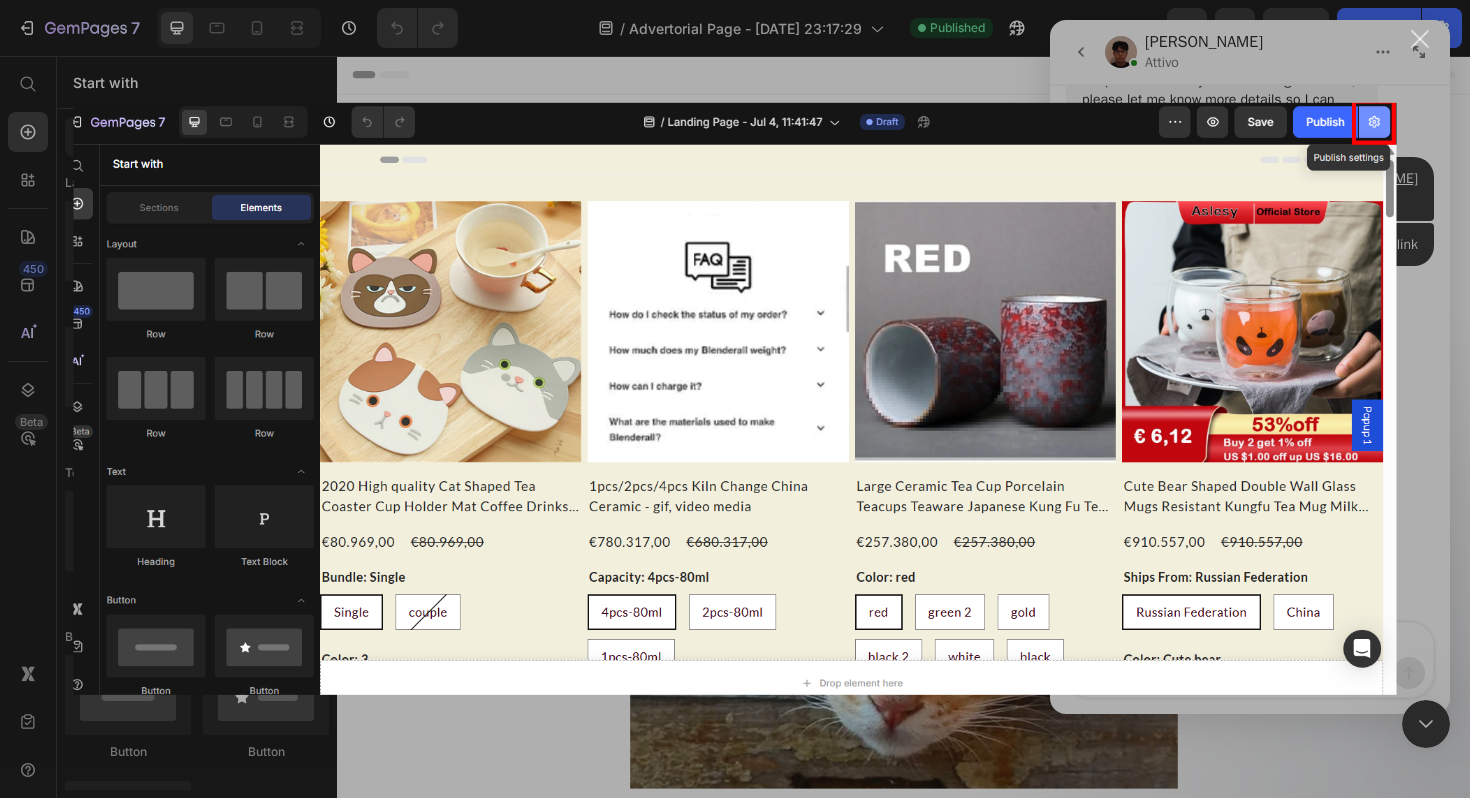 scroll, scrollTop: 0, scrollLeft: 0, axis: both 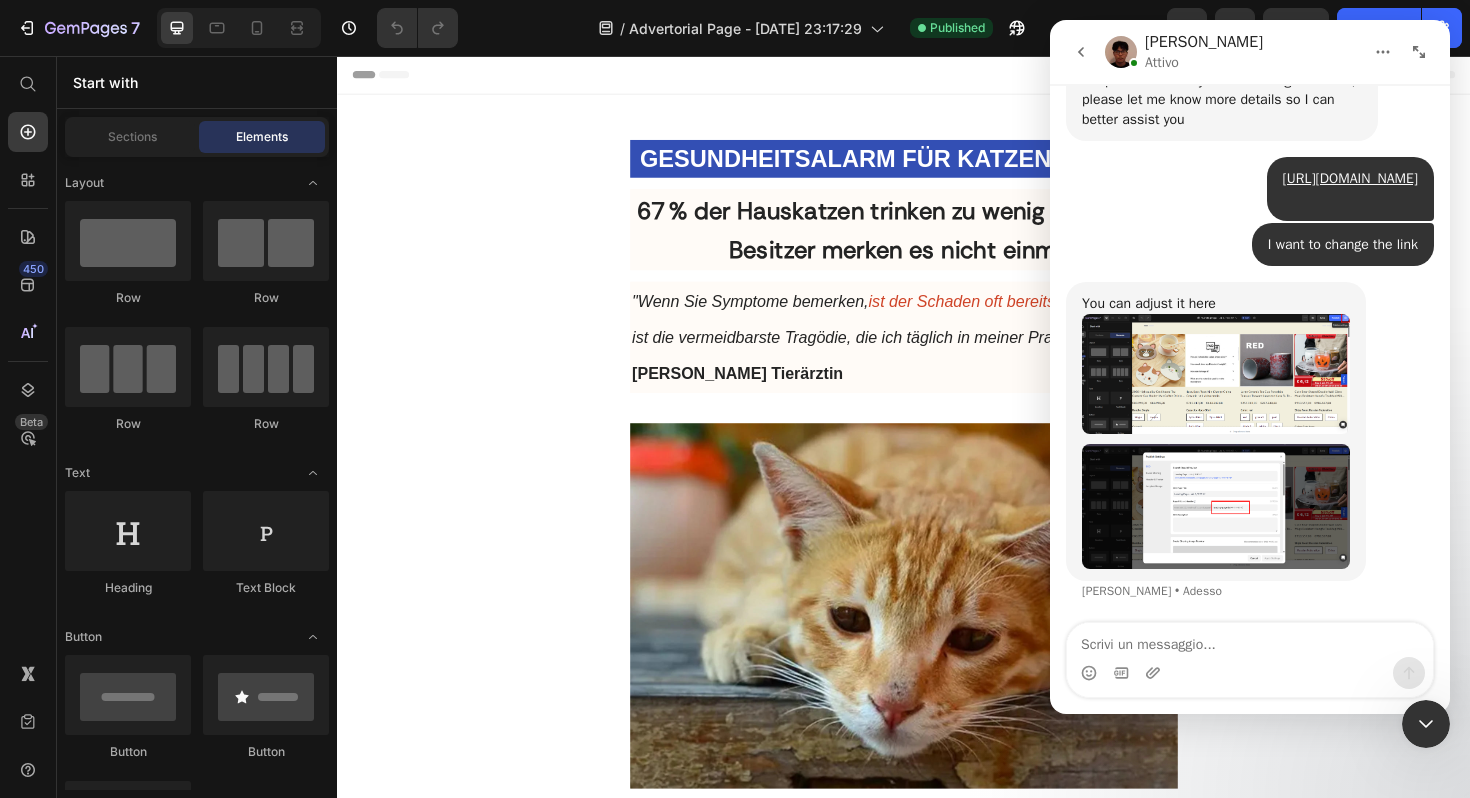 click at bounding box center [1216, 506] 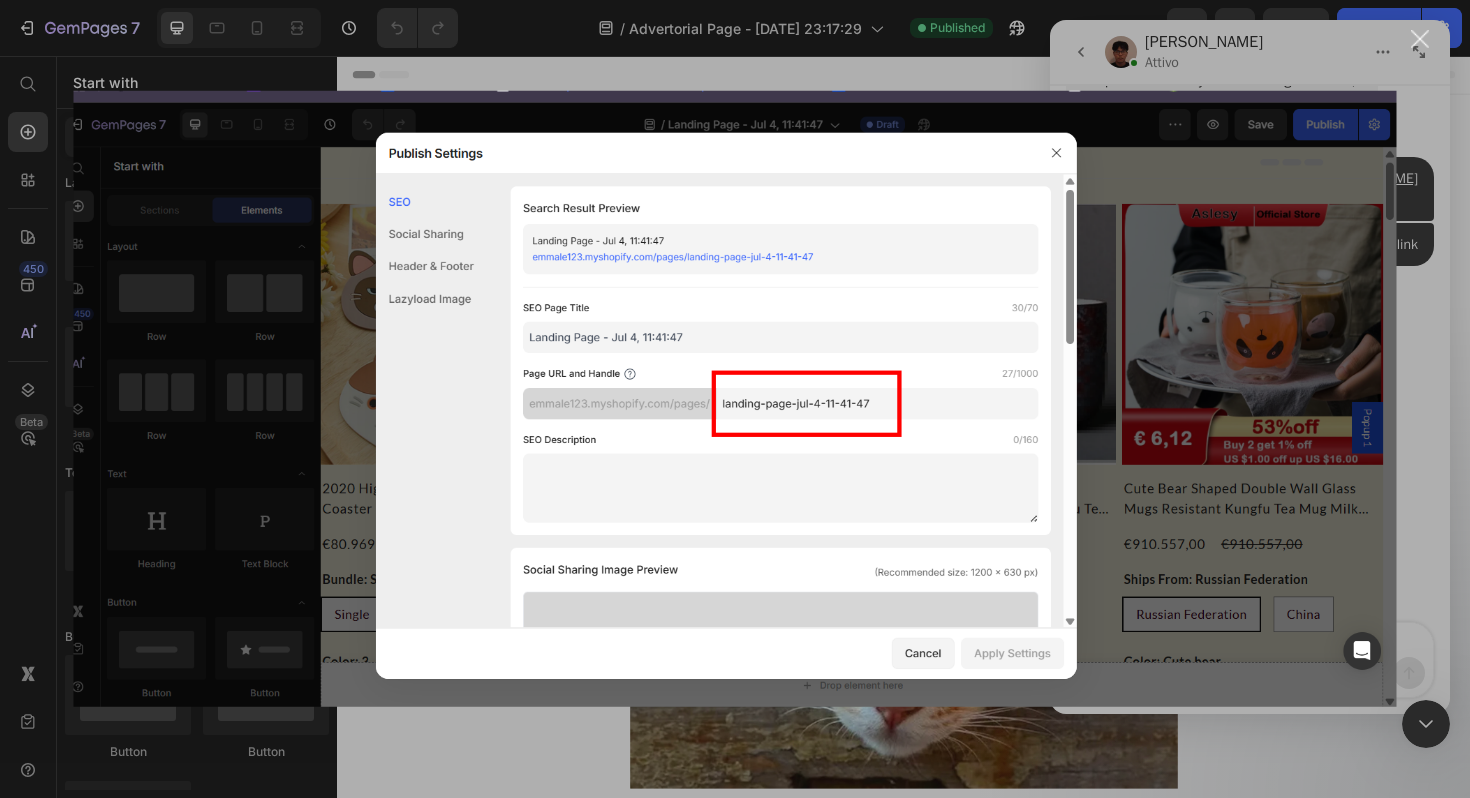 scroll, scrollTop: 0, scrollLeft: 0, axis: both 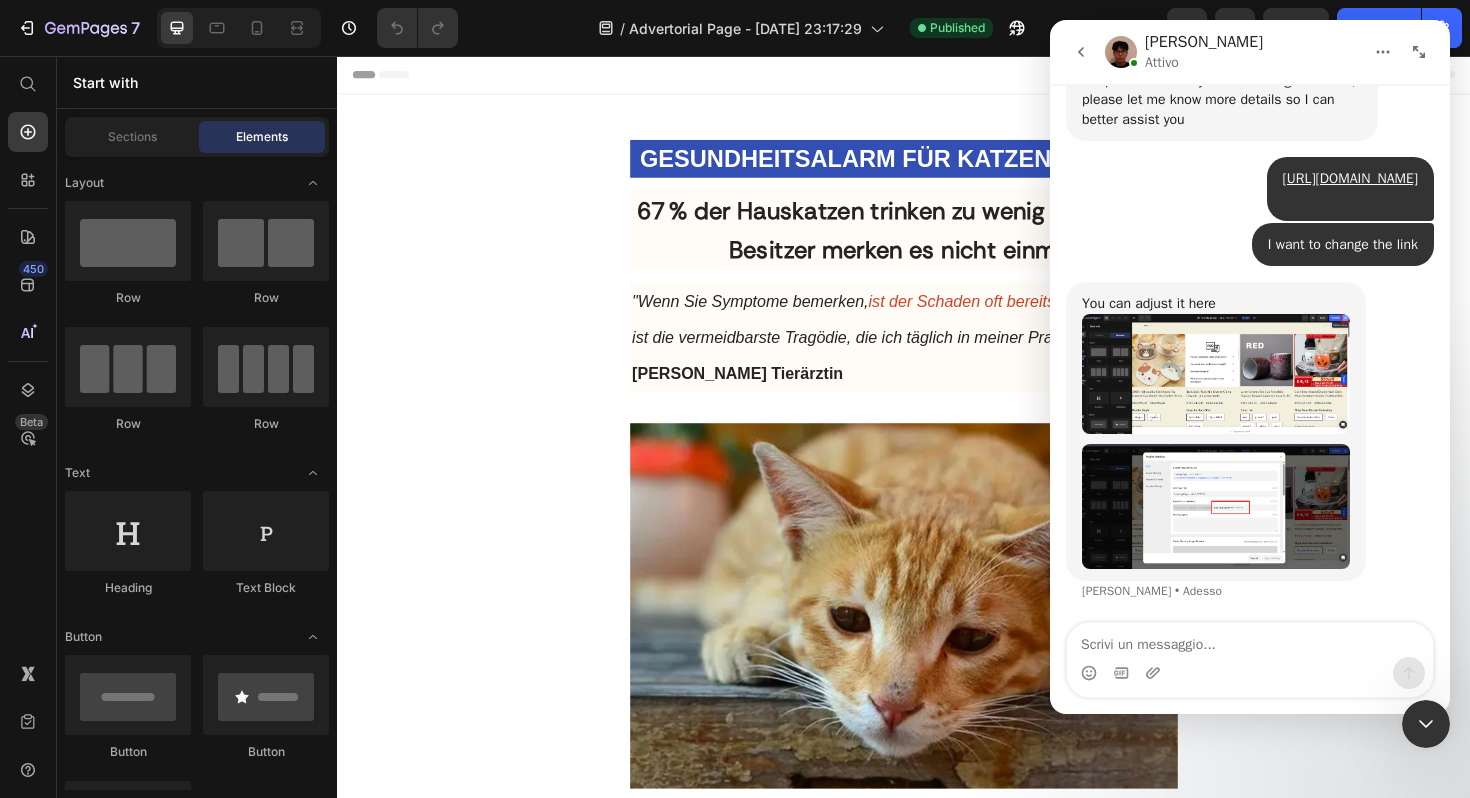 click on "Header" at bounding box center [937, 76] 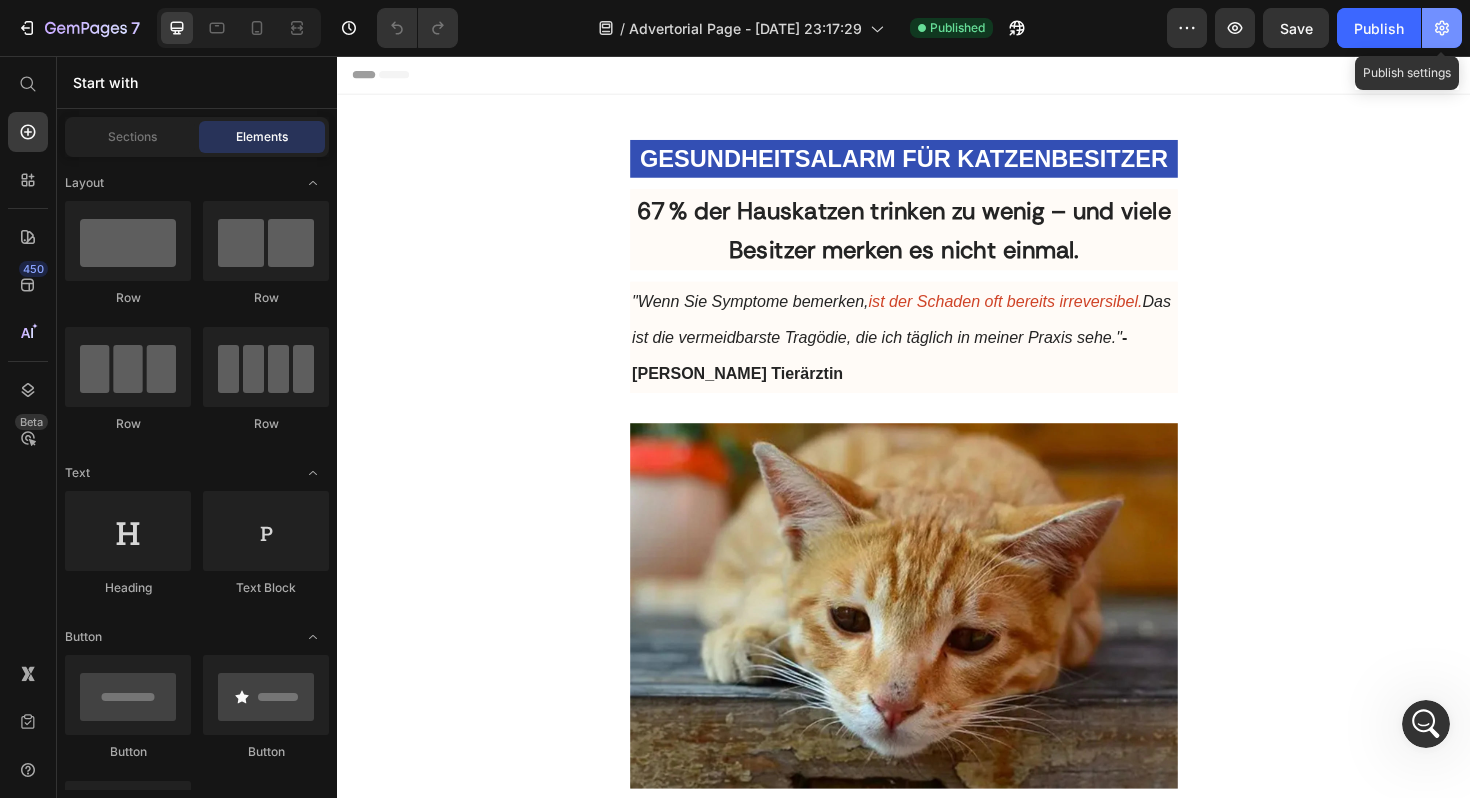 click 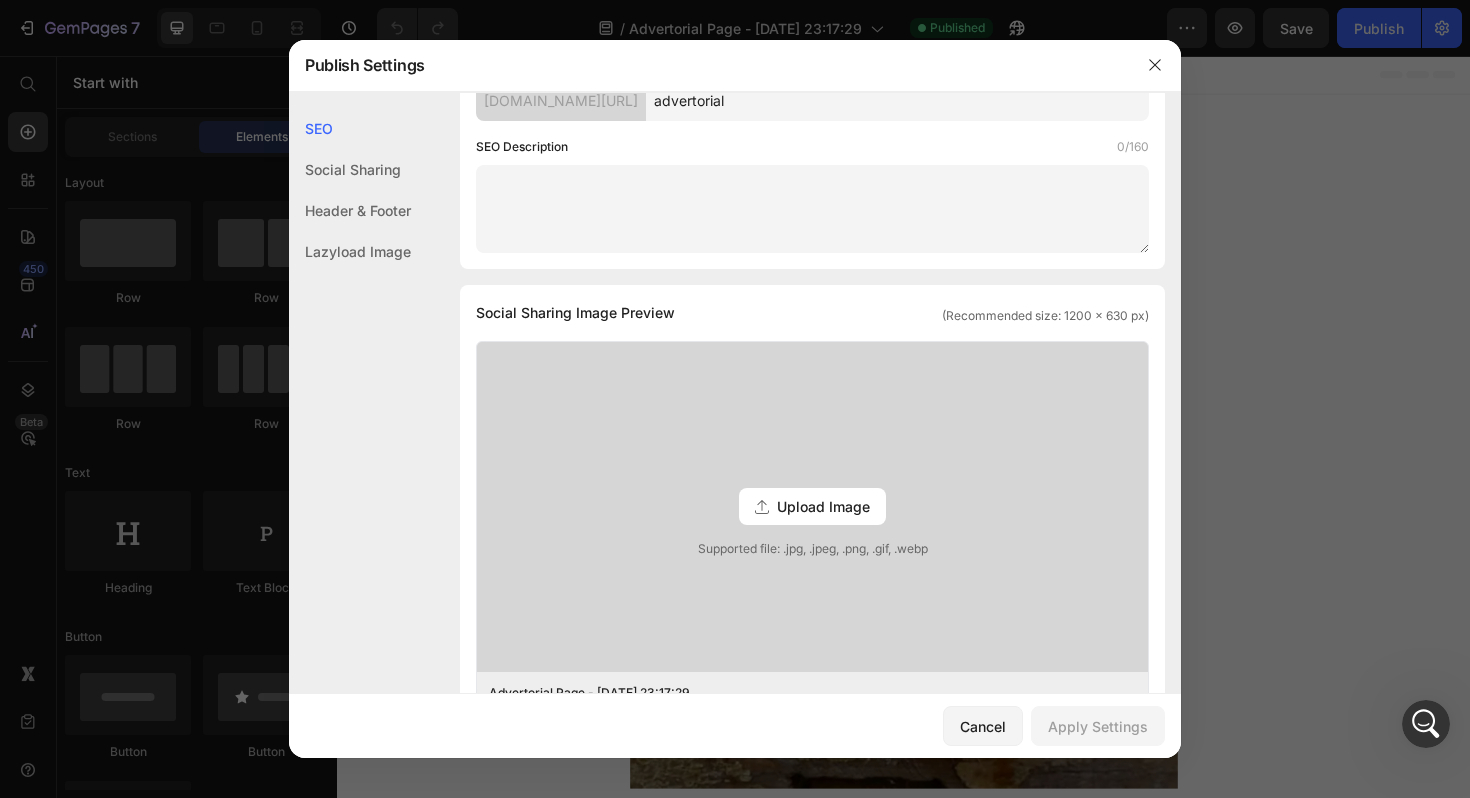 scroll, scrollTop: 0, scrollLeft: 0, axis: both 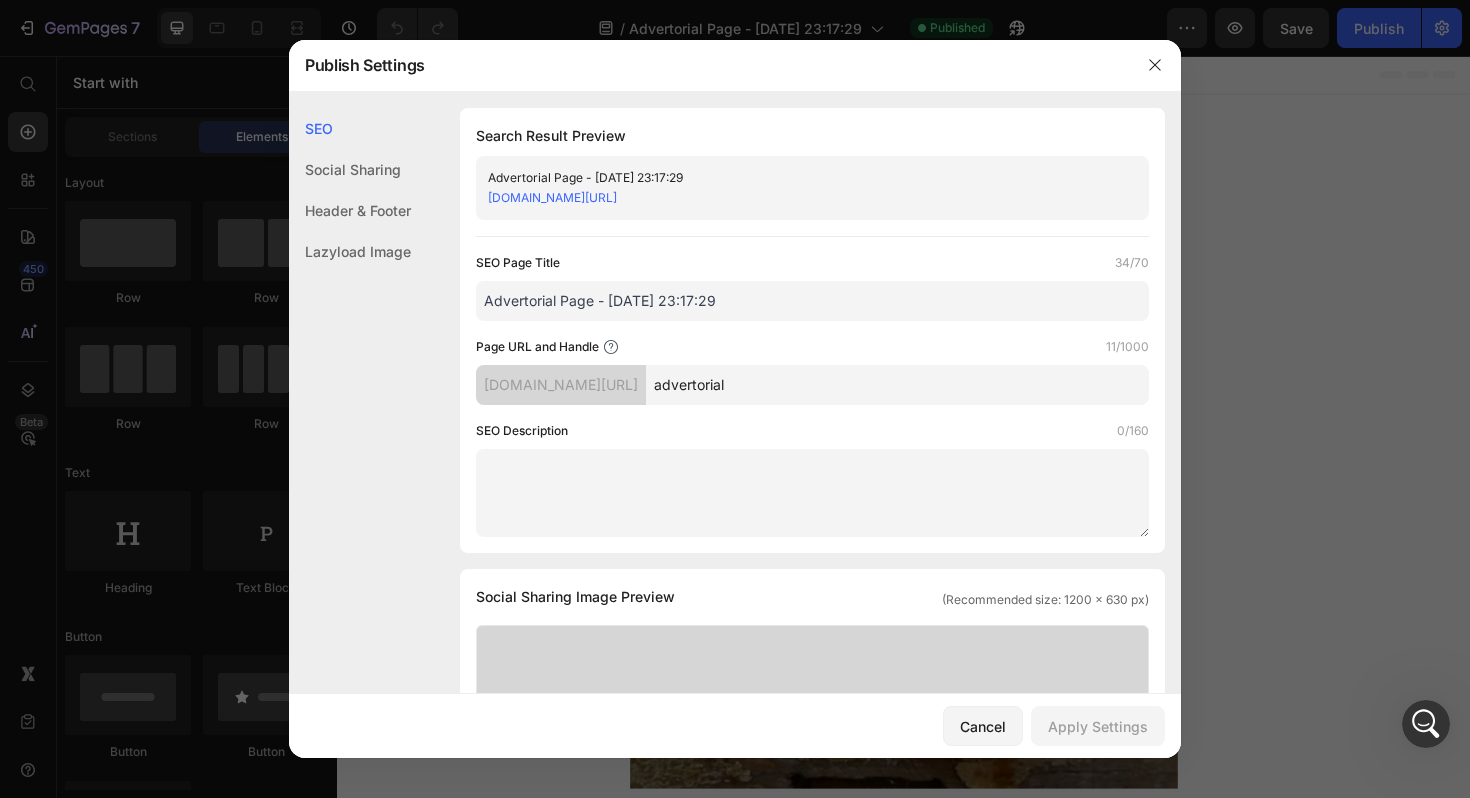 click on "advertorial" at bounding box center (897, 385) 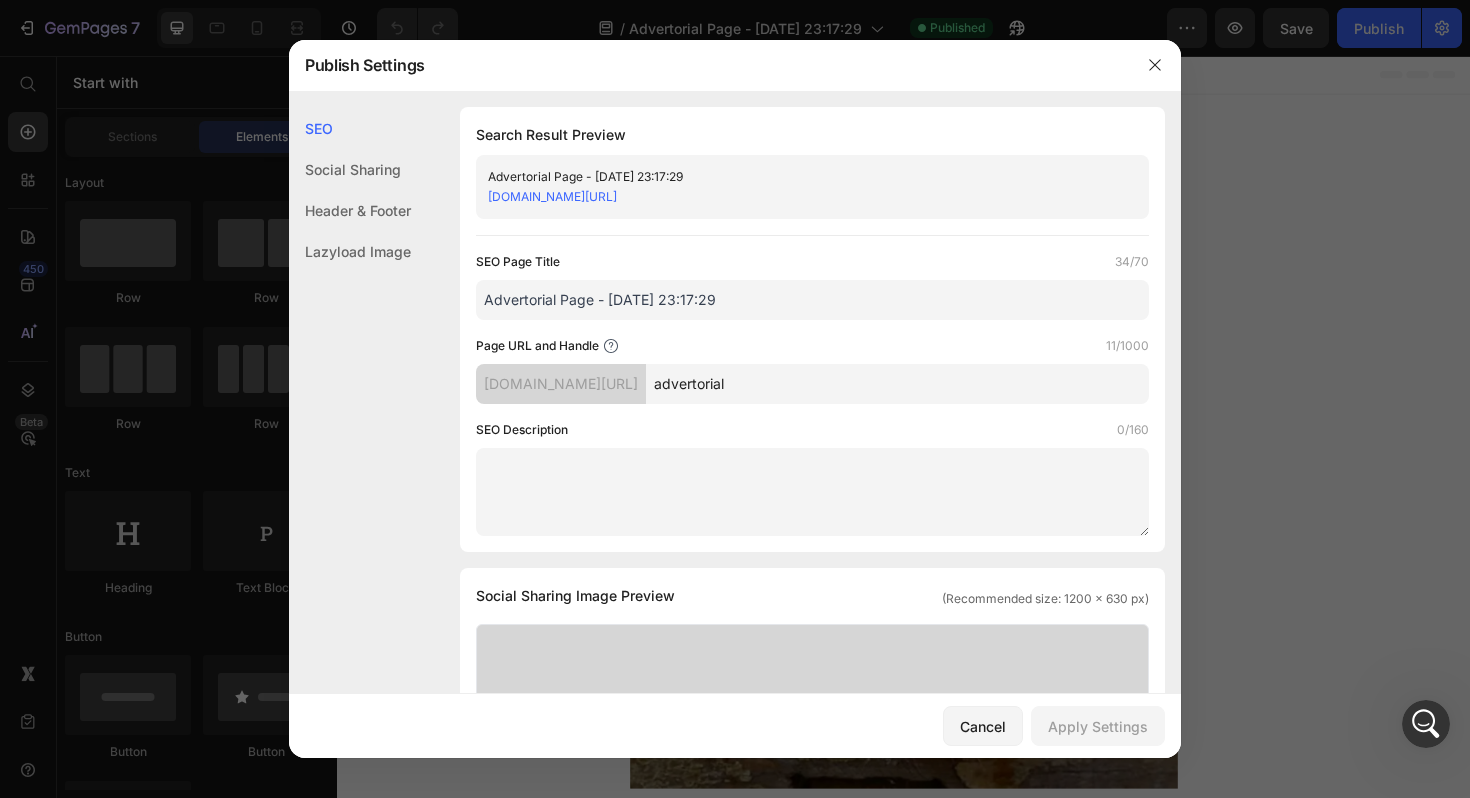 scroll, scrollTop: 0, scrollLeft: 0, axis: both 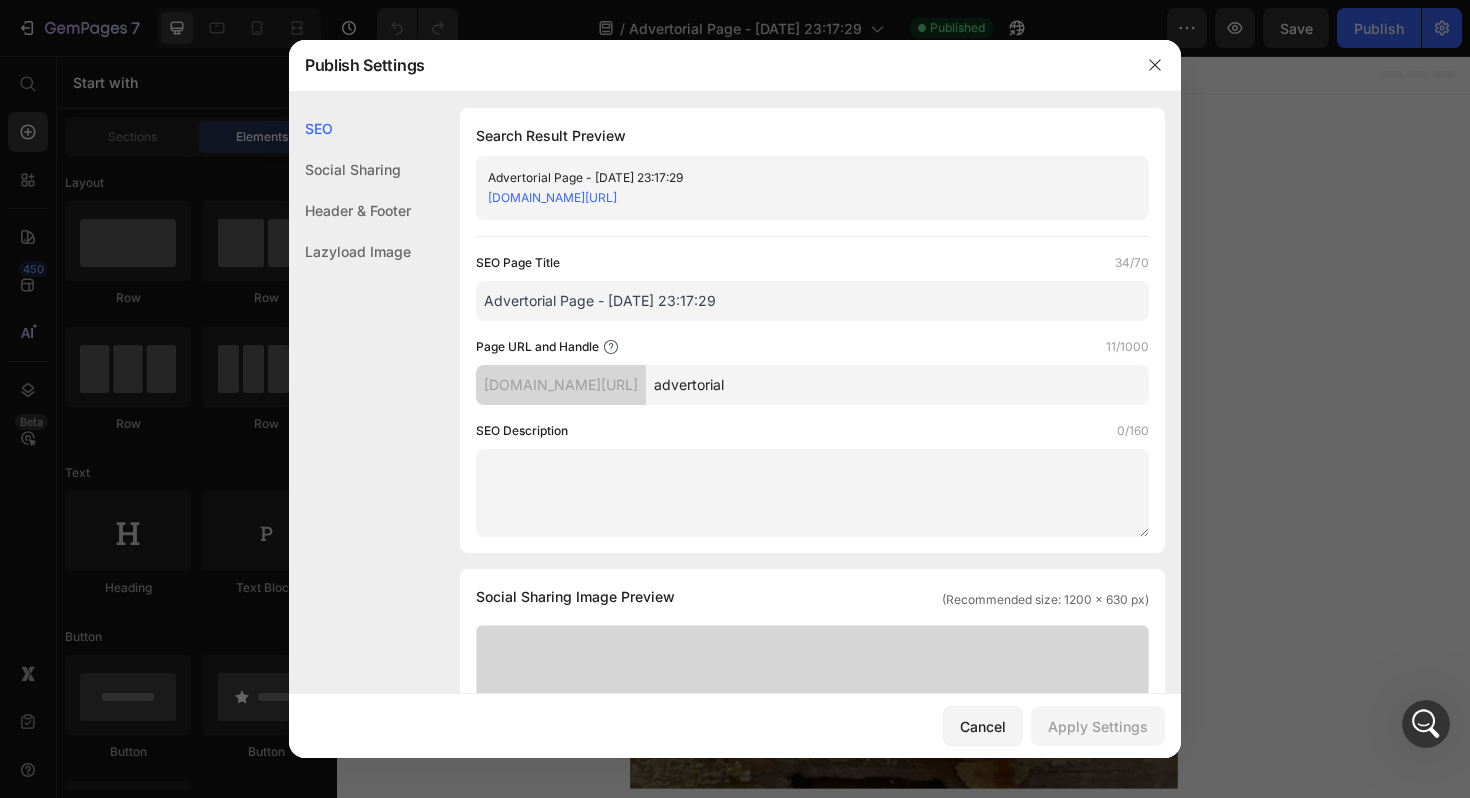 click at bounding box center (735, 399) 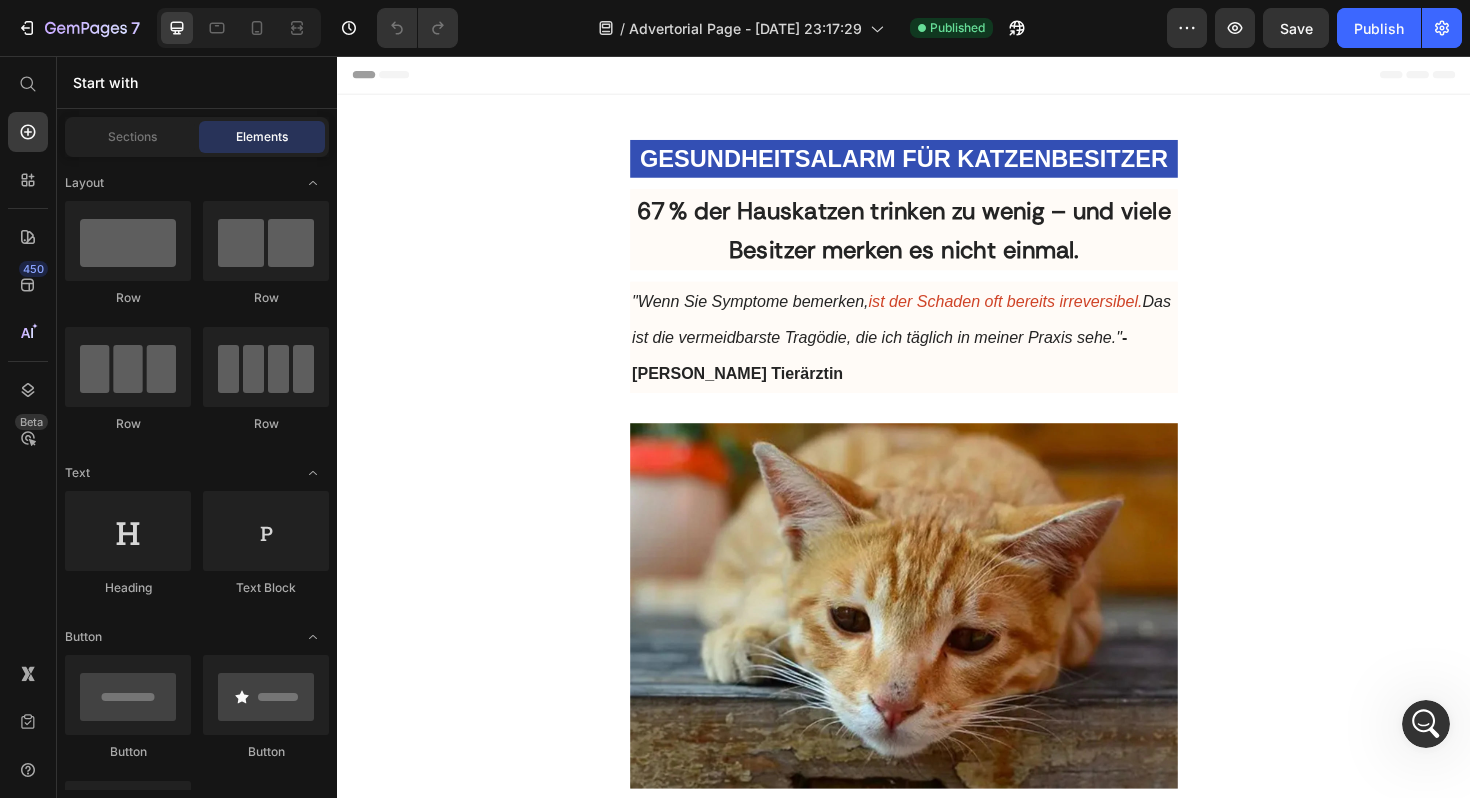 click 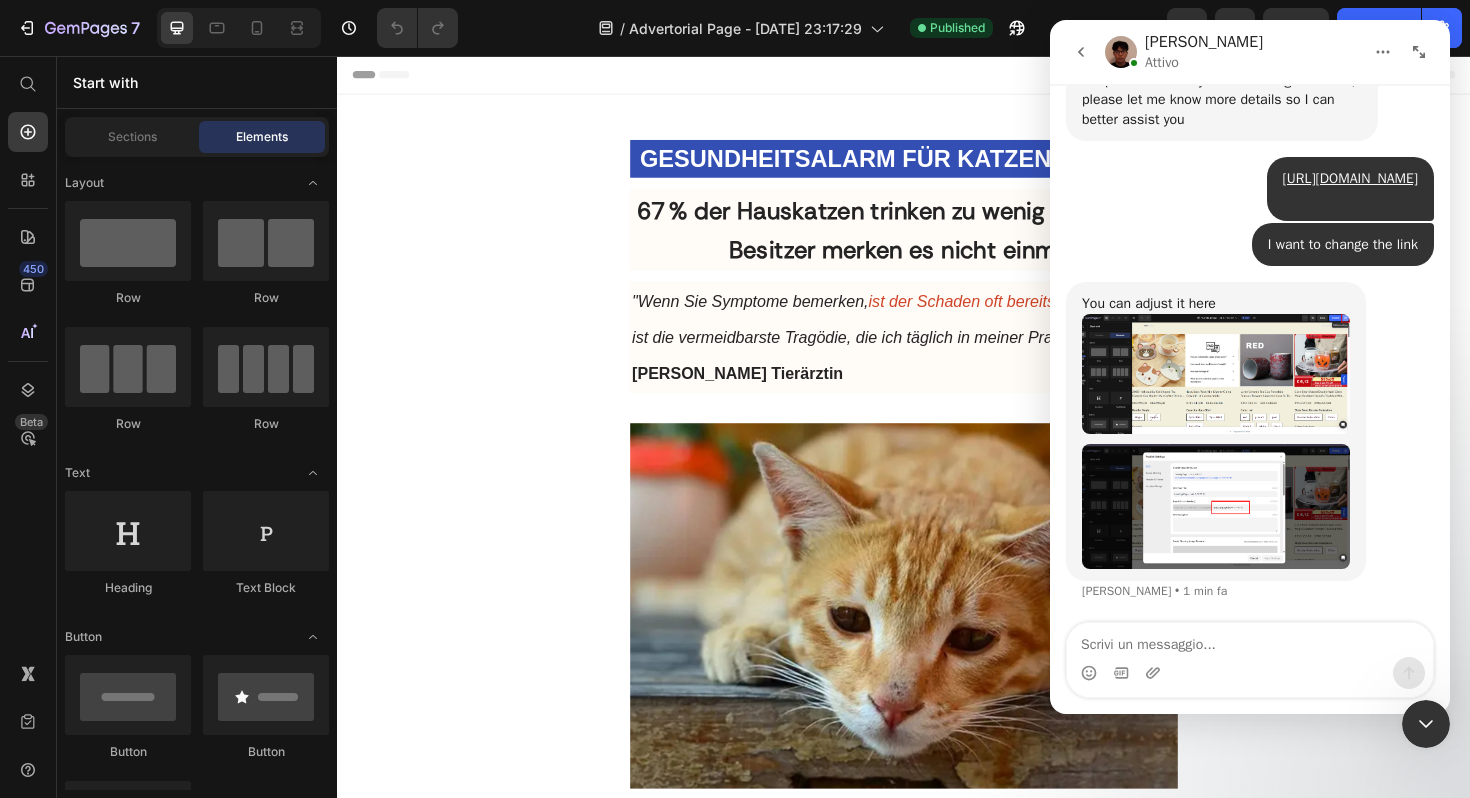scroll, scrollTop: 2894, scrollLeft: 0, axis: vertical 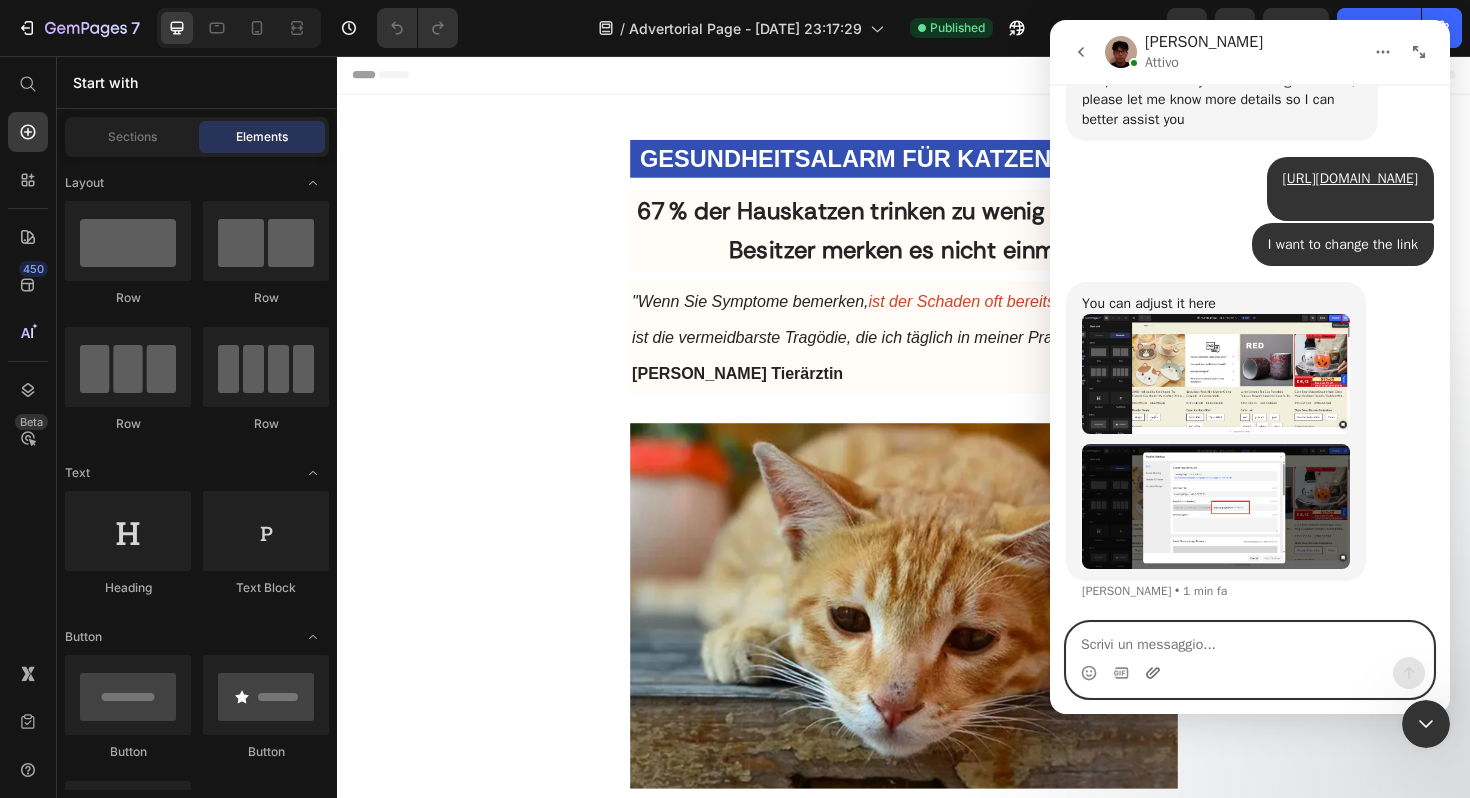 click 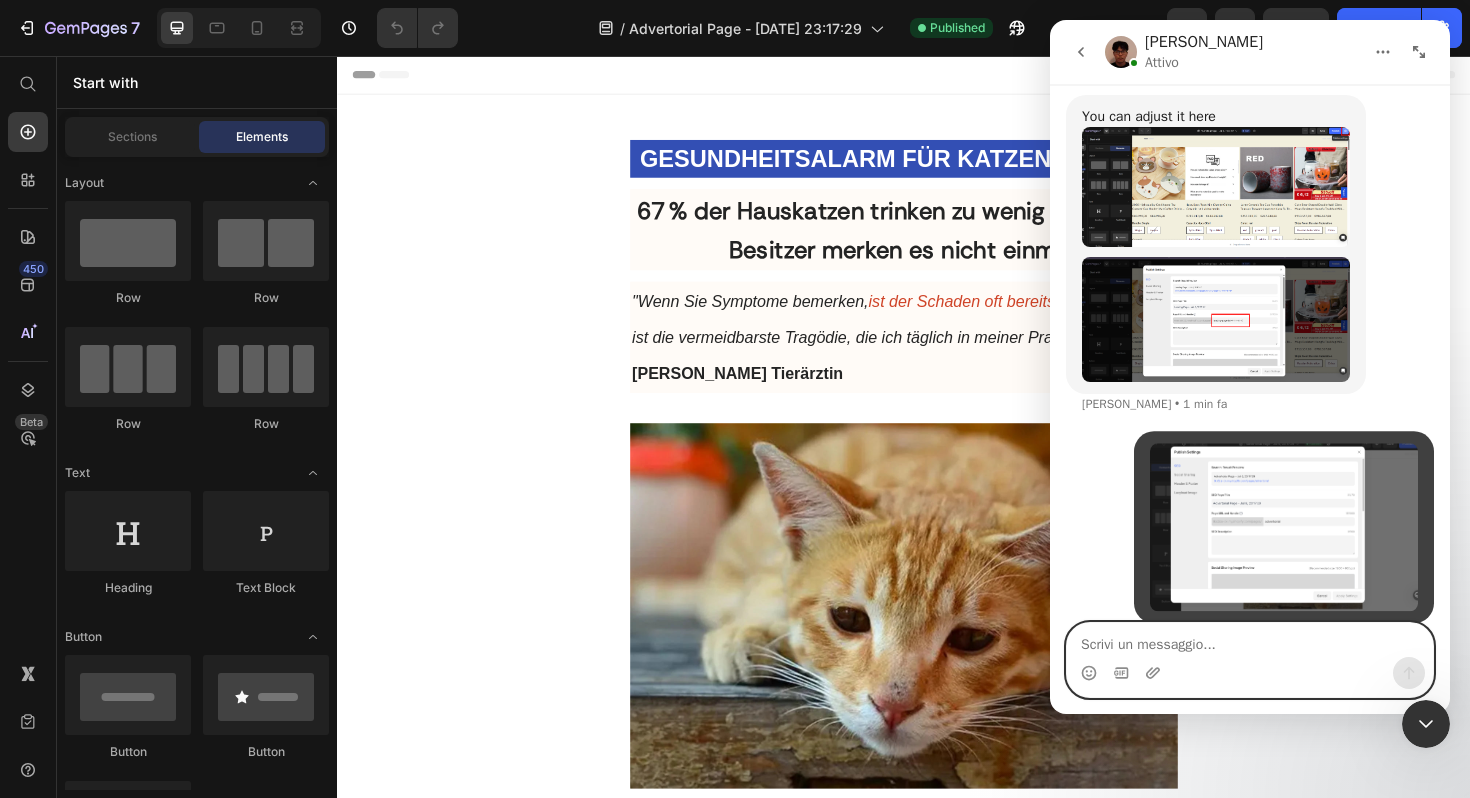 scroll, scrollTop: 3102, scrollLeft: 0, axis: vertical 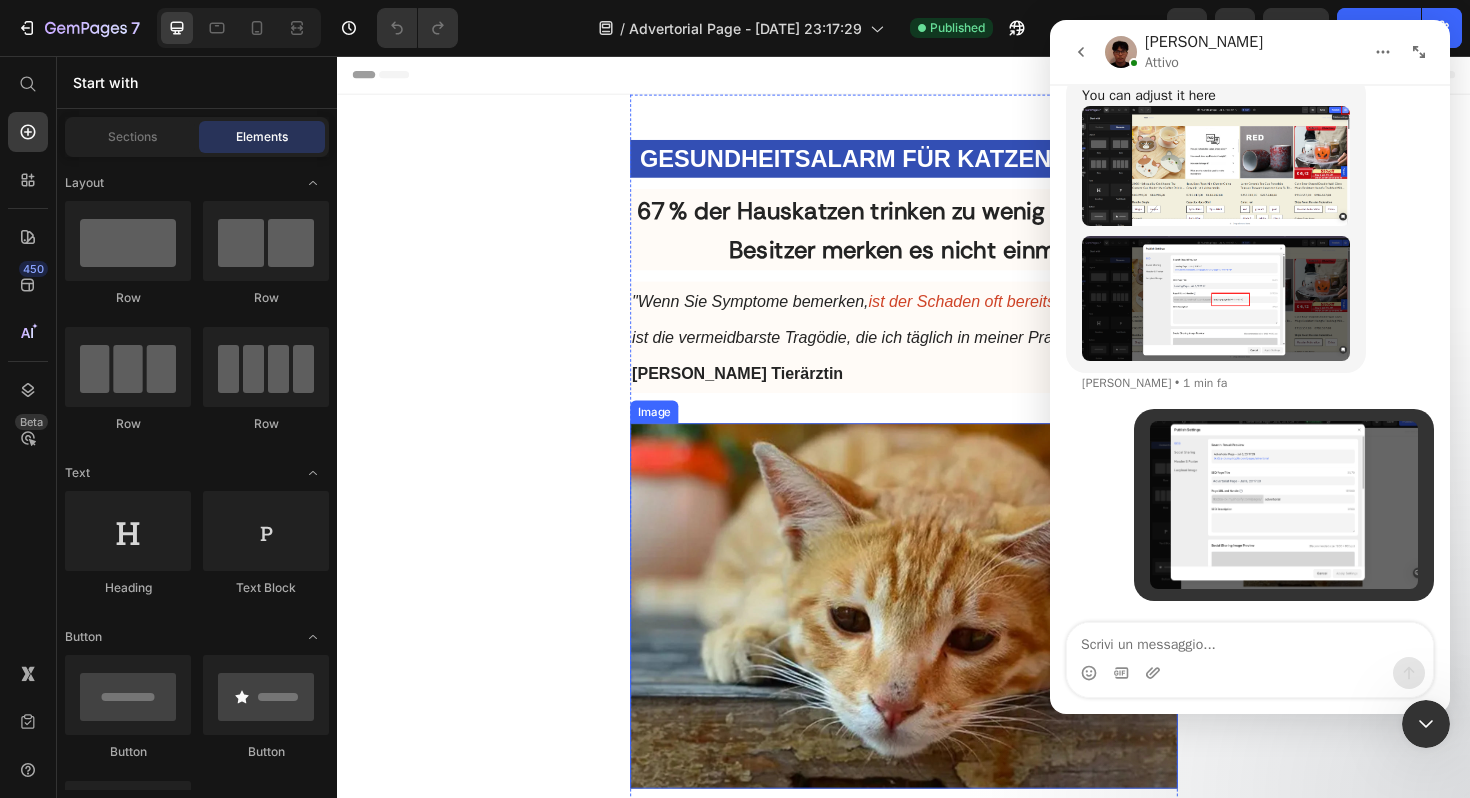 click on ""Wenn Sie Symptome bemerken,  ist der Schaden oft bereits irreversibel.  Das ist die vermeidbarste Tragödie, die ich täglich in meiner Praxis sehe."    - [PERSON_NAME] Tierärztin" at bounding box center [937, 354] 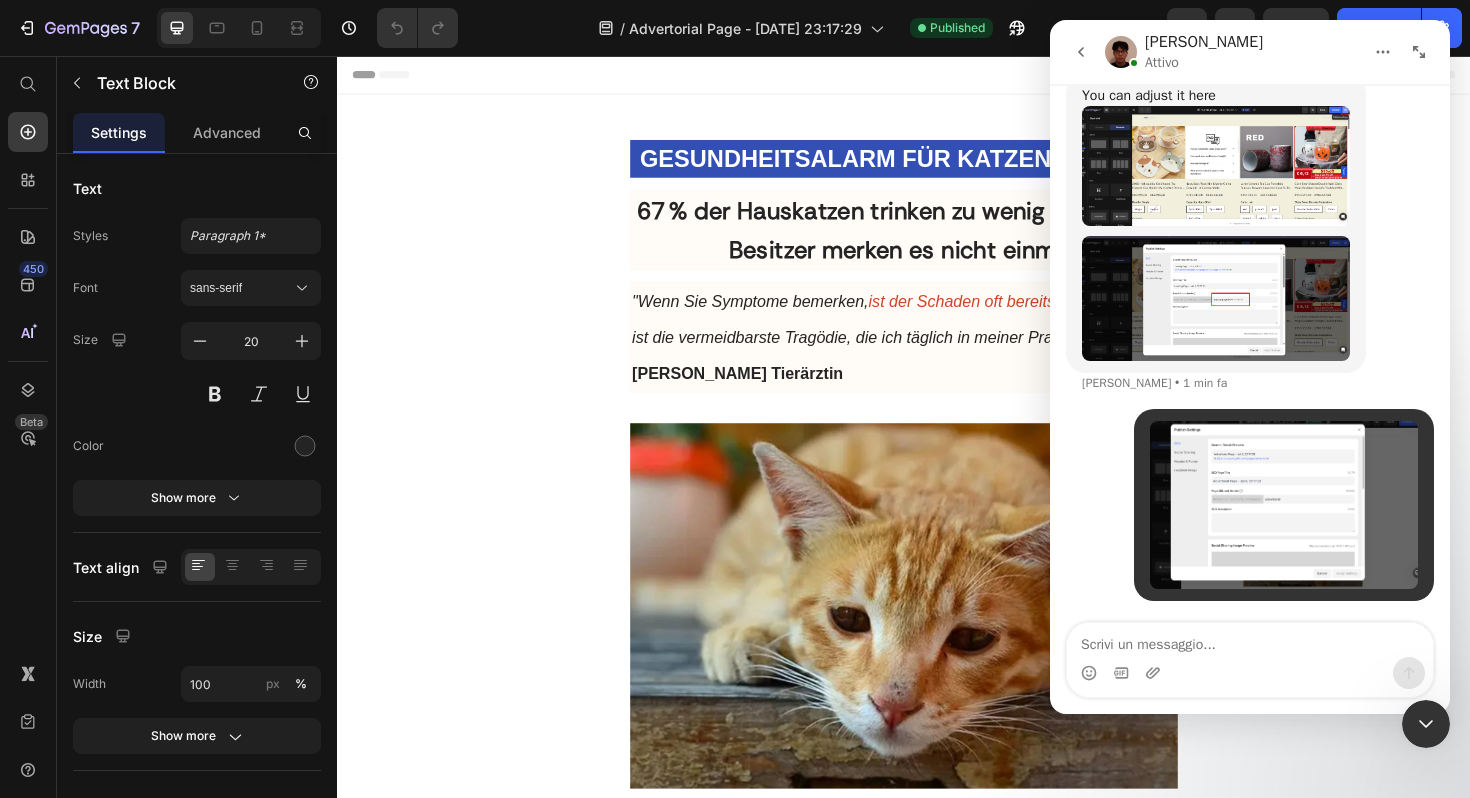 drag, startPoint x: 1080, startPoint y: 78, endPoint x: 1090, endPoint y: 71, distance: 12.206555 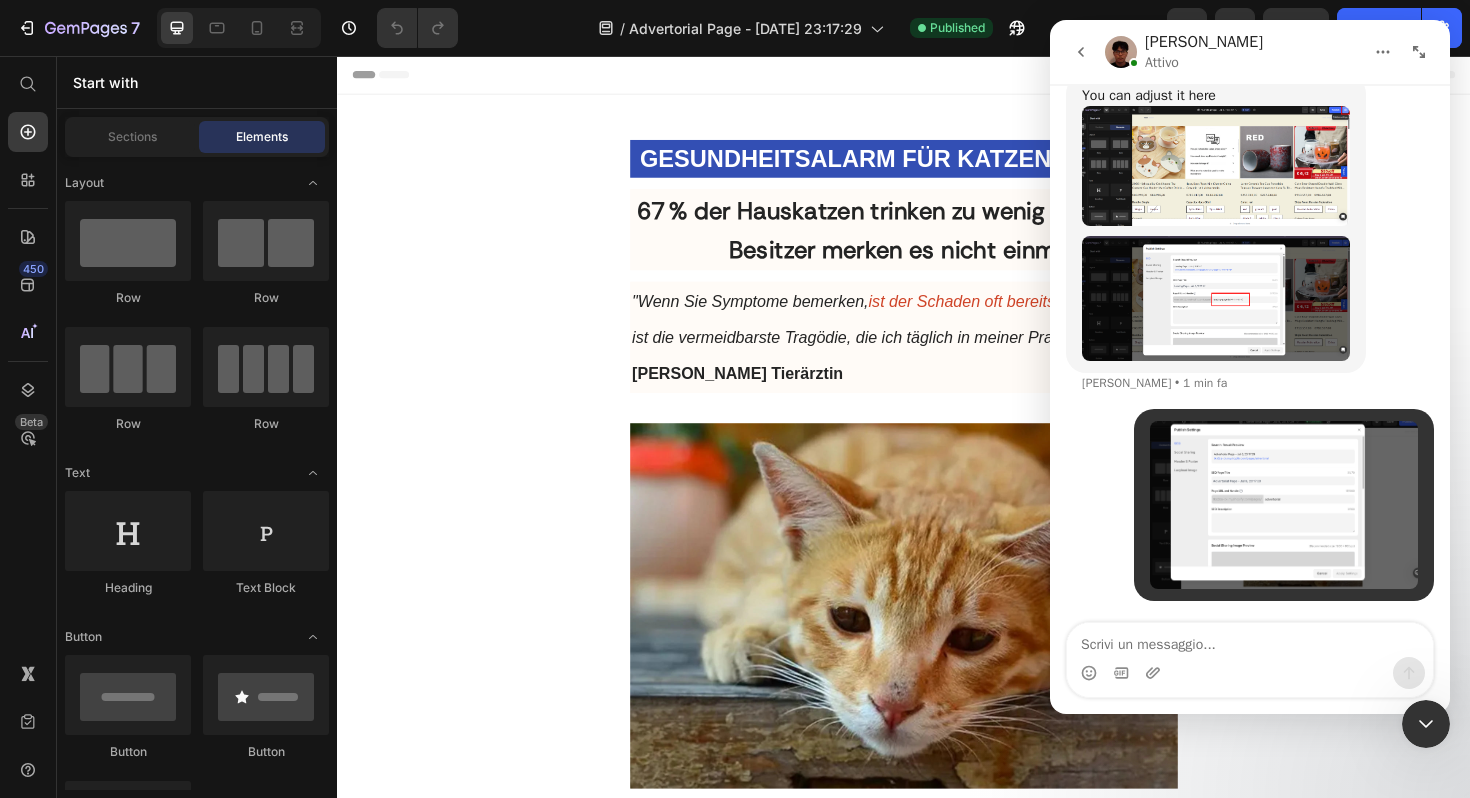 click 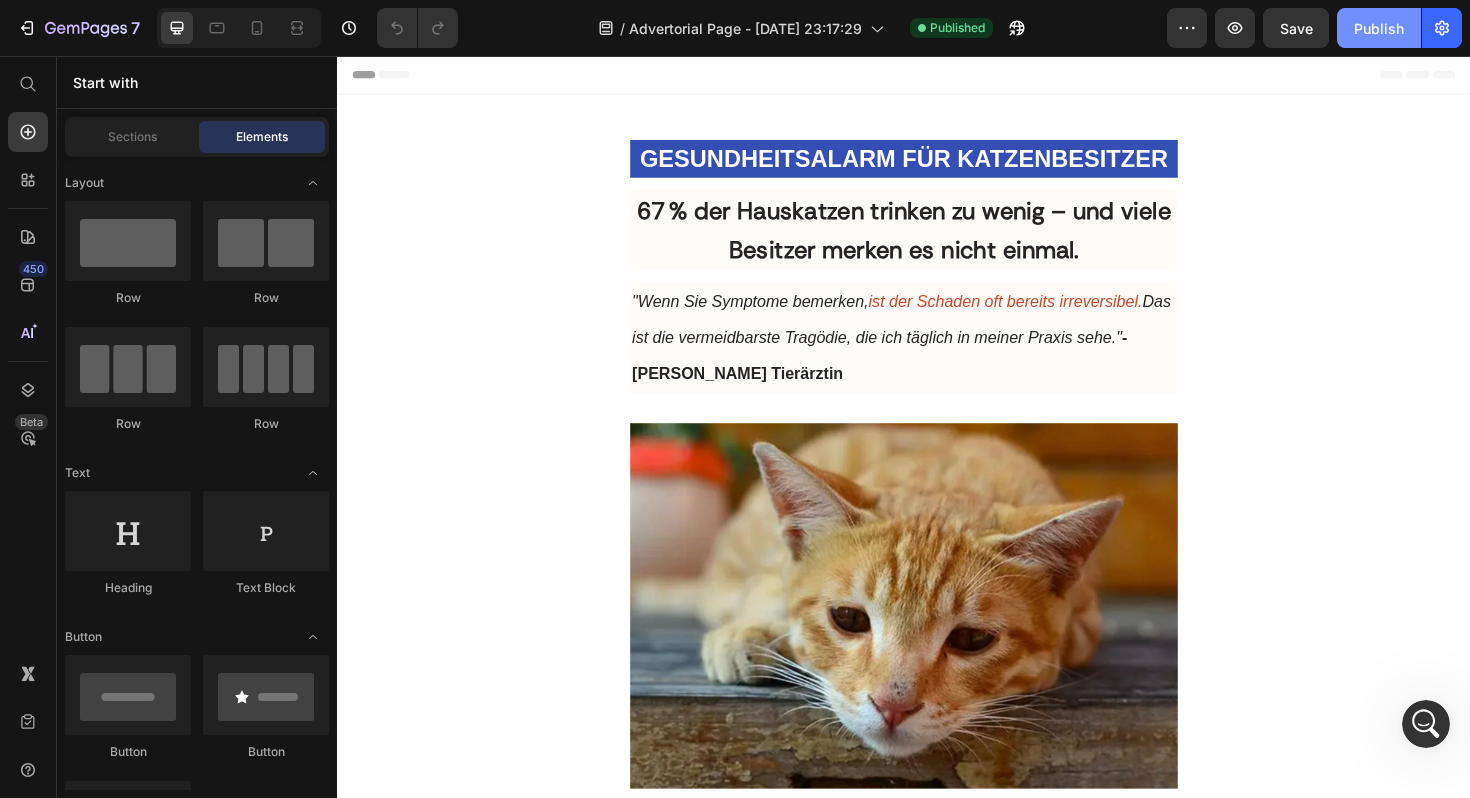 click on "Publish" at bounding box center (1379, 28) 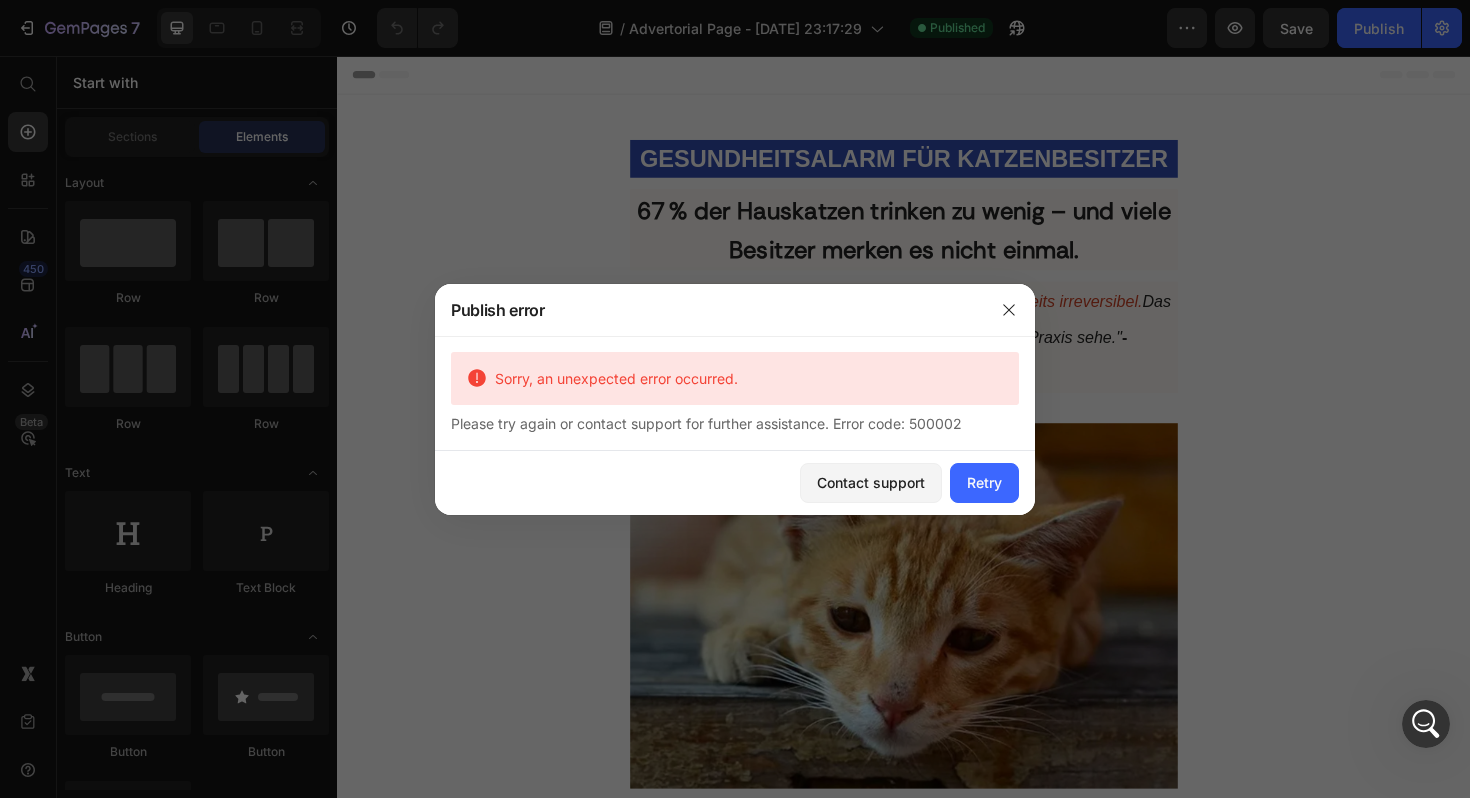 click 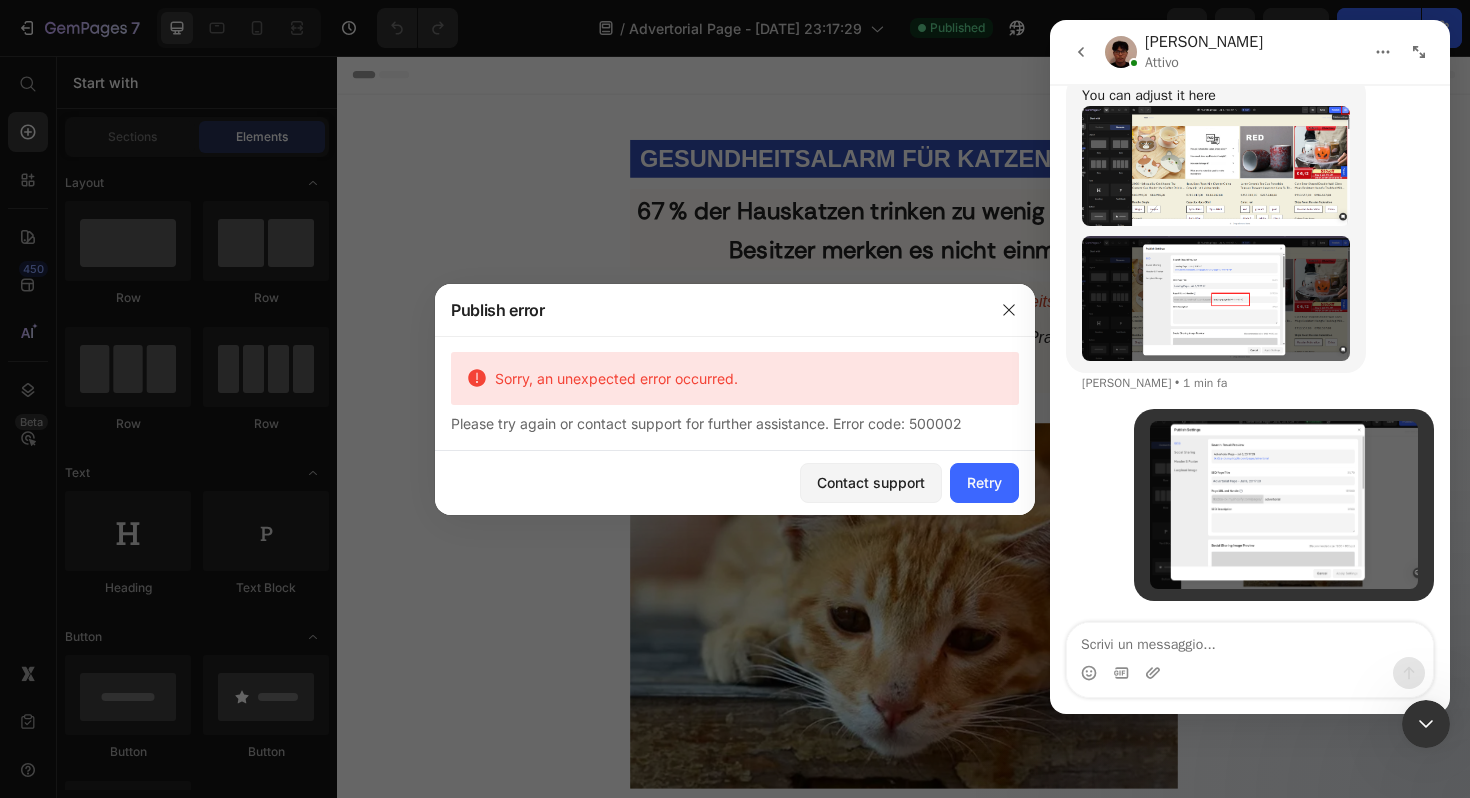 scroll, scrollTop: 3102, scrollLeft: 0, axis: vertical 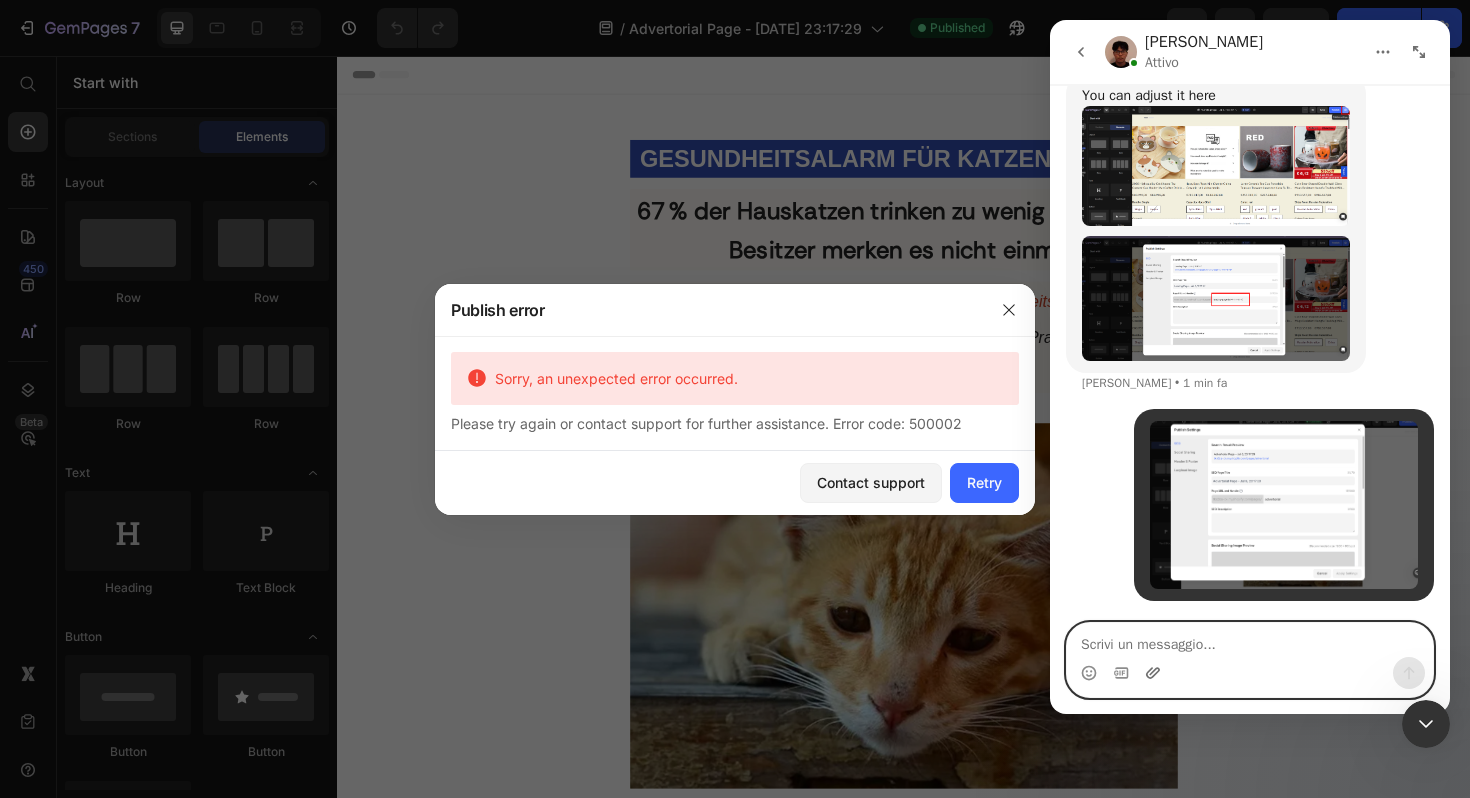 click 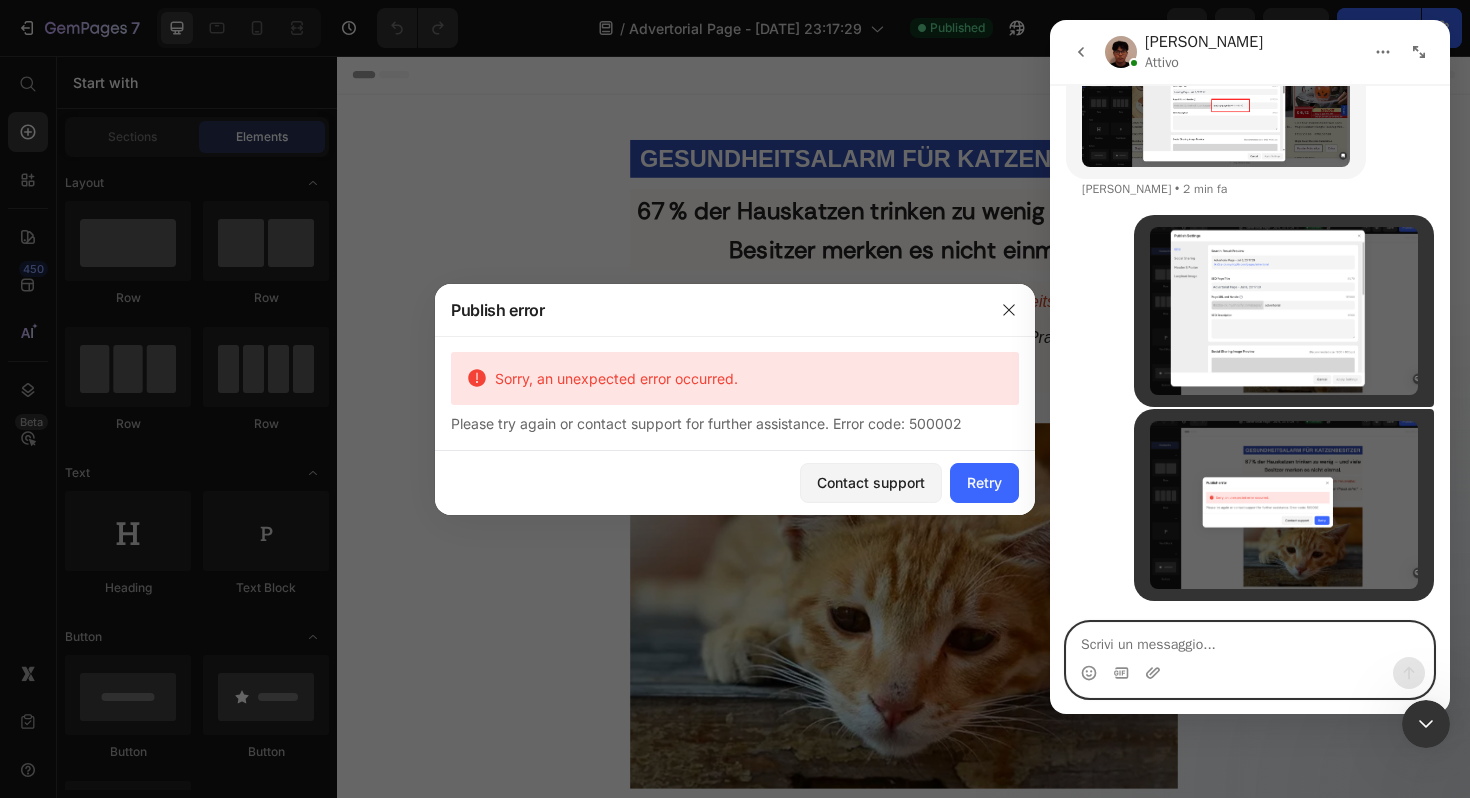 scroll, scrollTop: 3296, scrollLeft: 0, axis: vertical 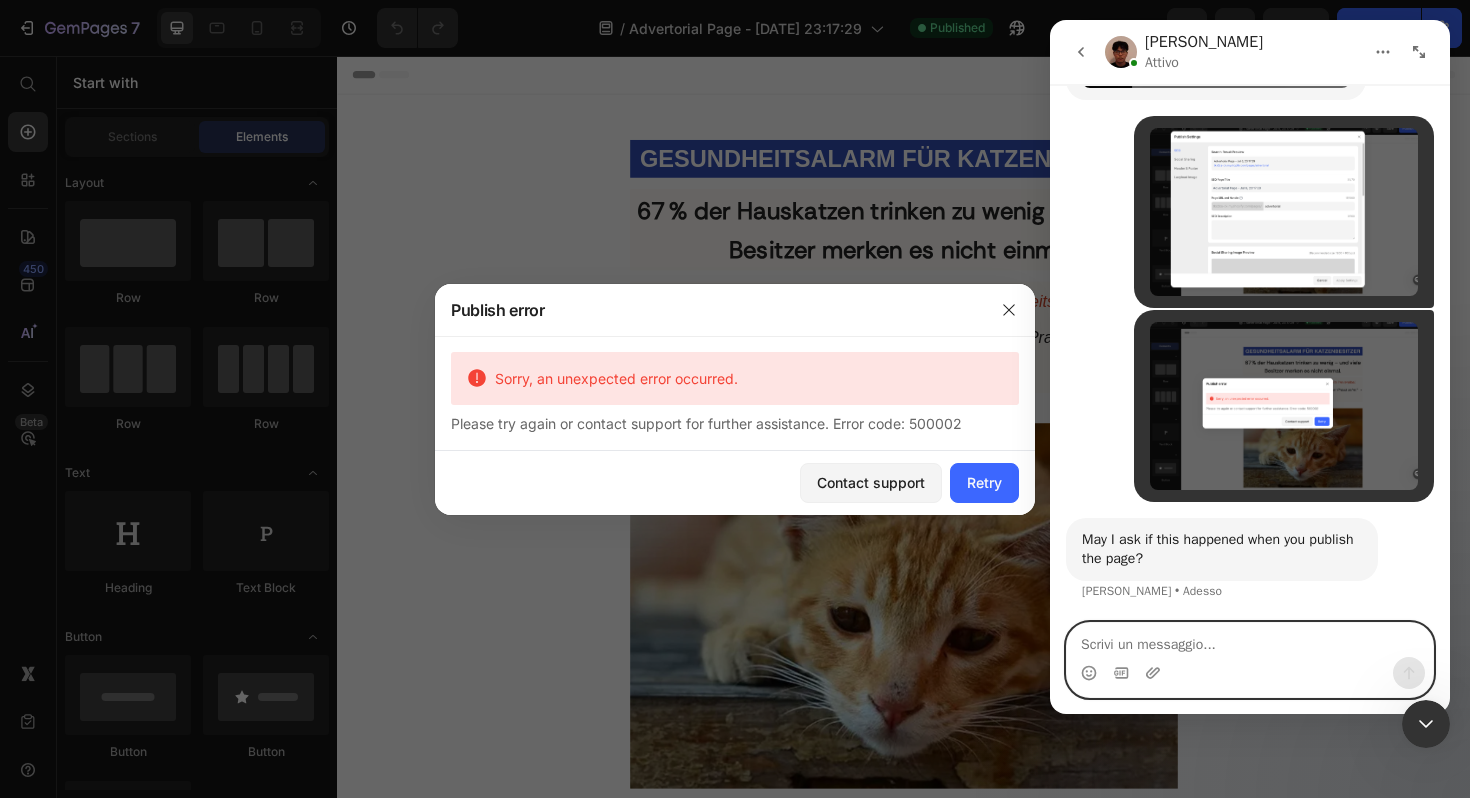paste on "send me a request so we can solve this problem" 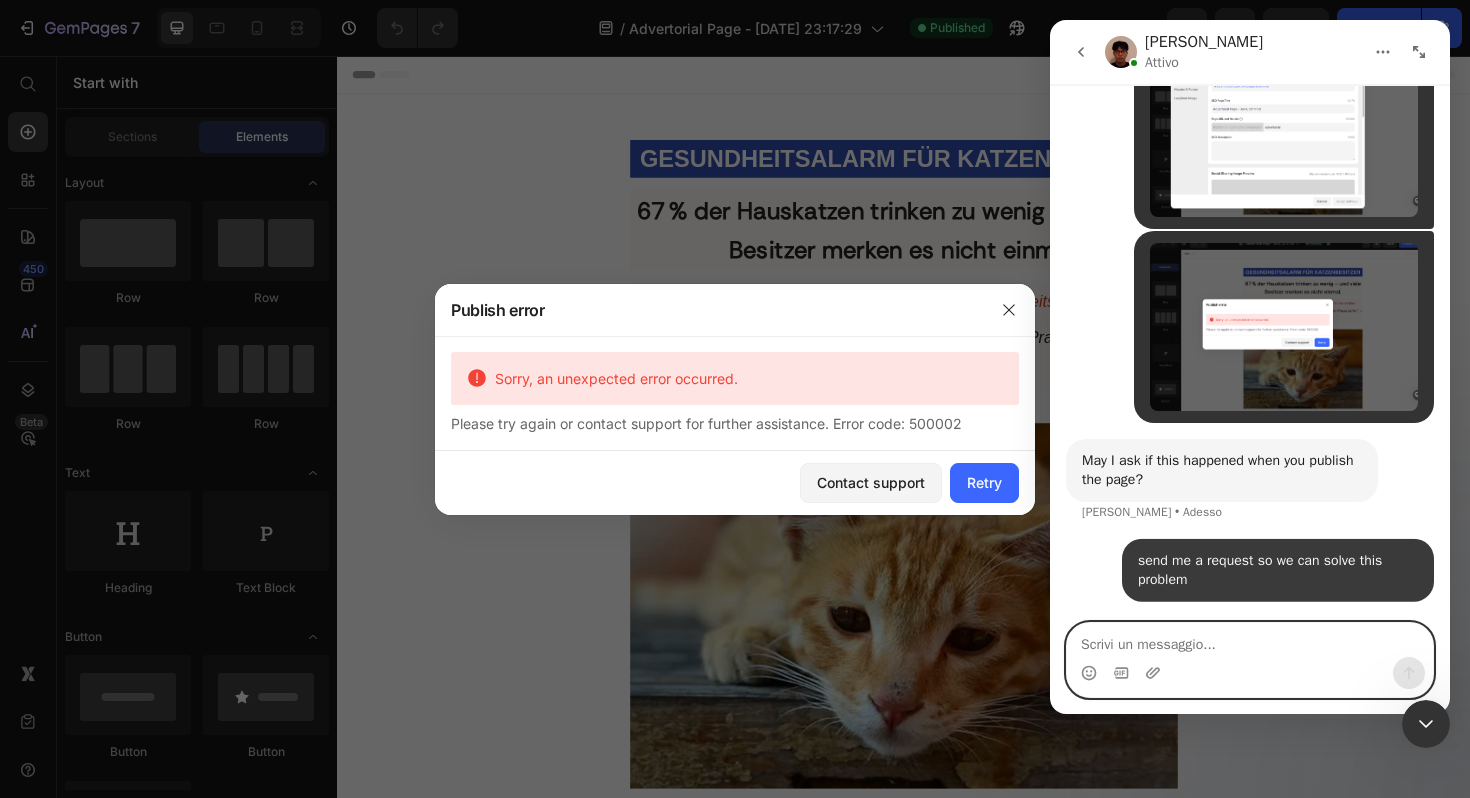 scroll, scrollTop: 3454, scrollLeft: 0, axis: vertical 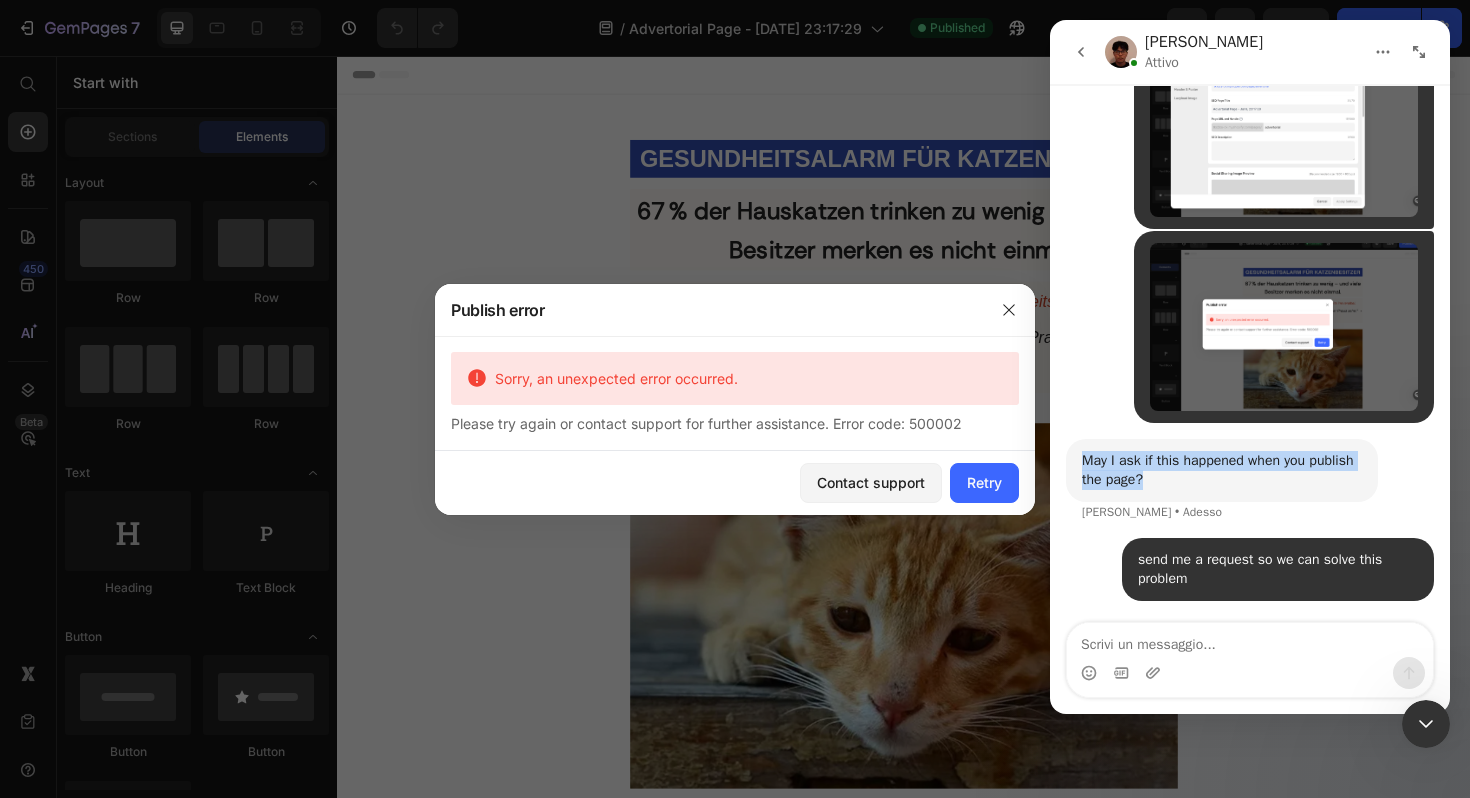 drag, startPoint x: 1230, startPoint y: 480, endPoint x: 1084, endPoint y: 455, distance: 148.12495 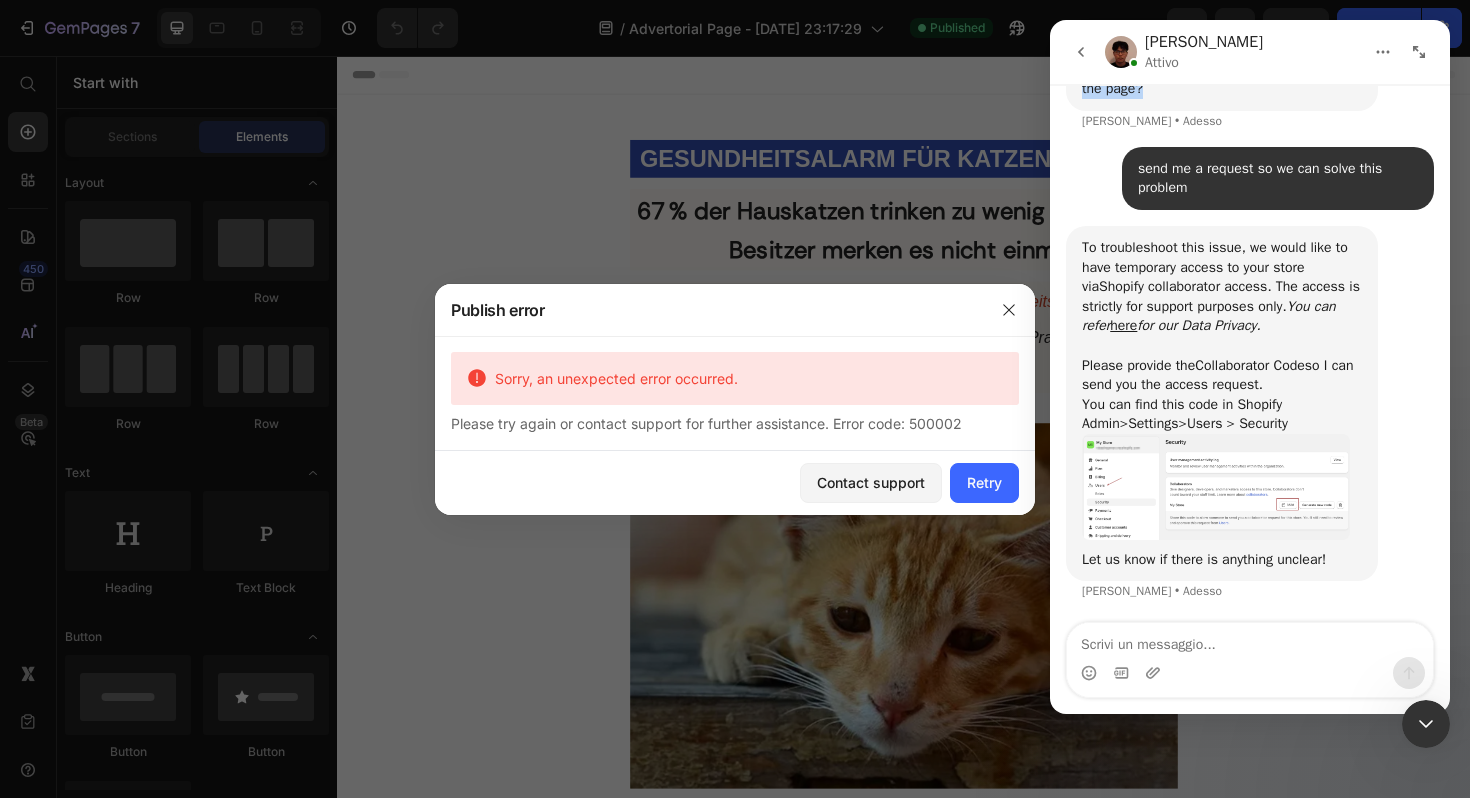 scroll, scrollTop: 3846, scrollLeft: 0, axis: vertical 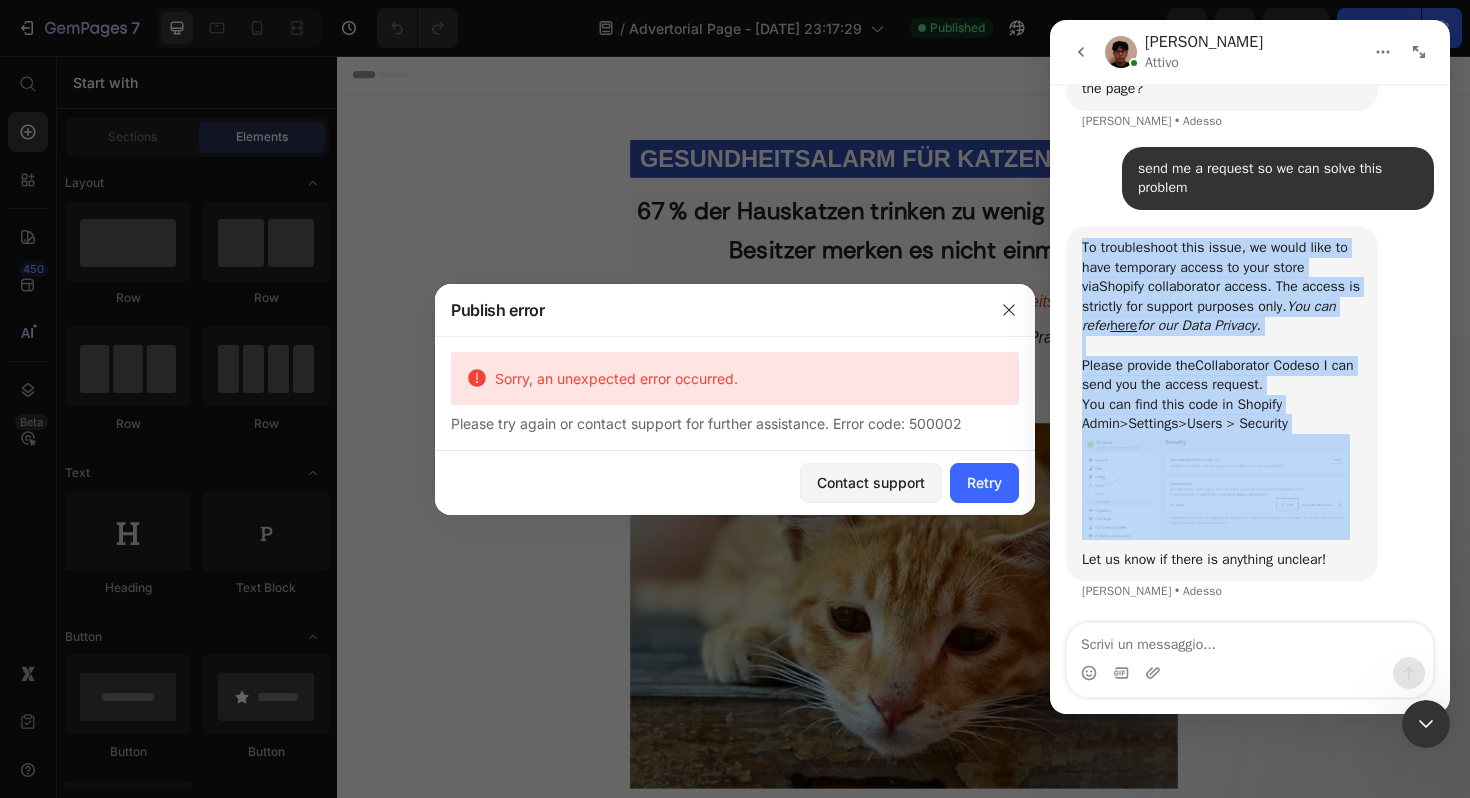 drag, startPoint x: 1071, startPoint y: 245, endPoint x: 1444, endPoint y: 534, distance: 471.85803 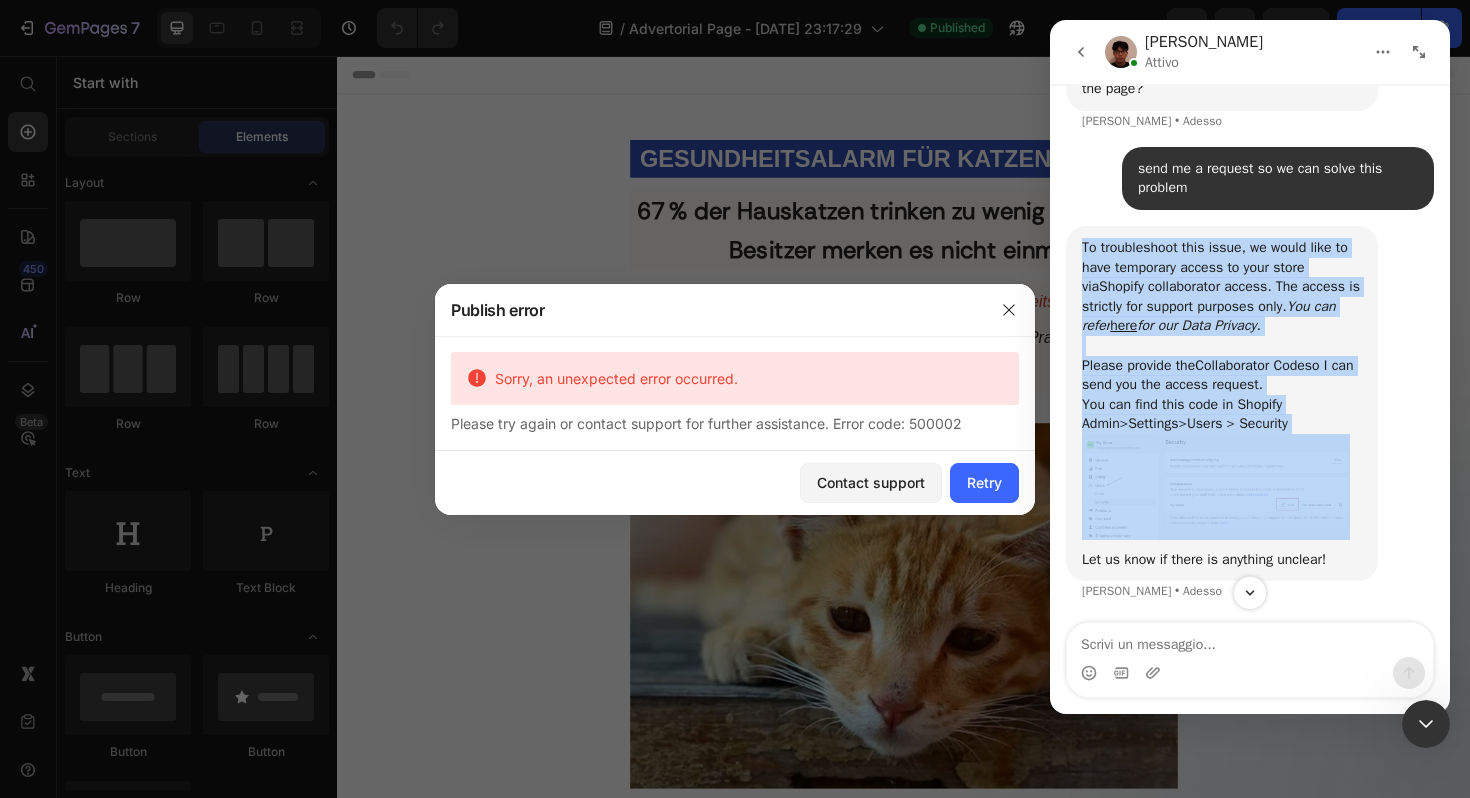 scroll, scrollTop: 3846, scrollLeft: 0, axis: vertical 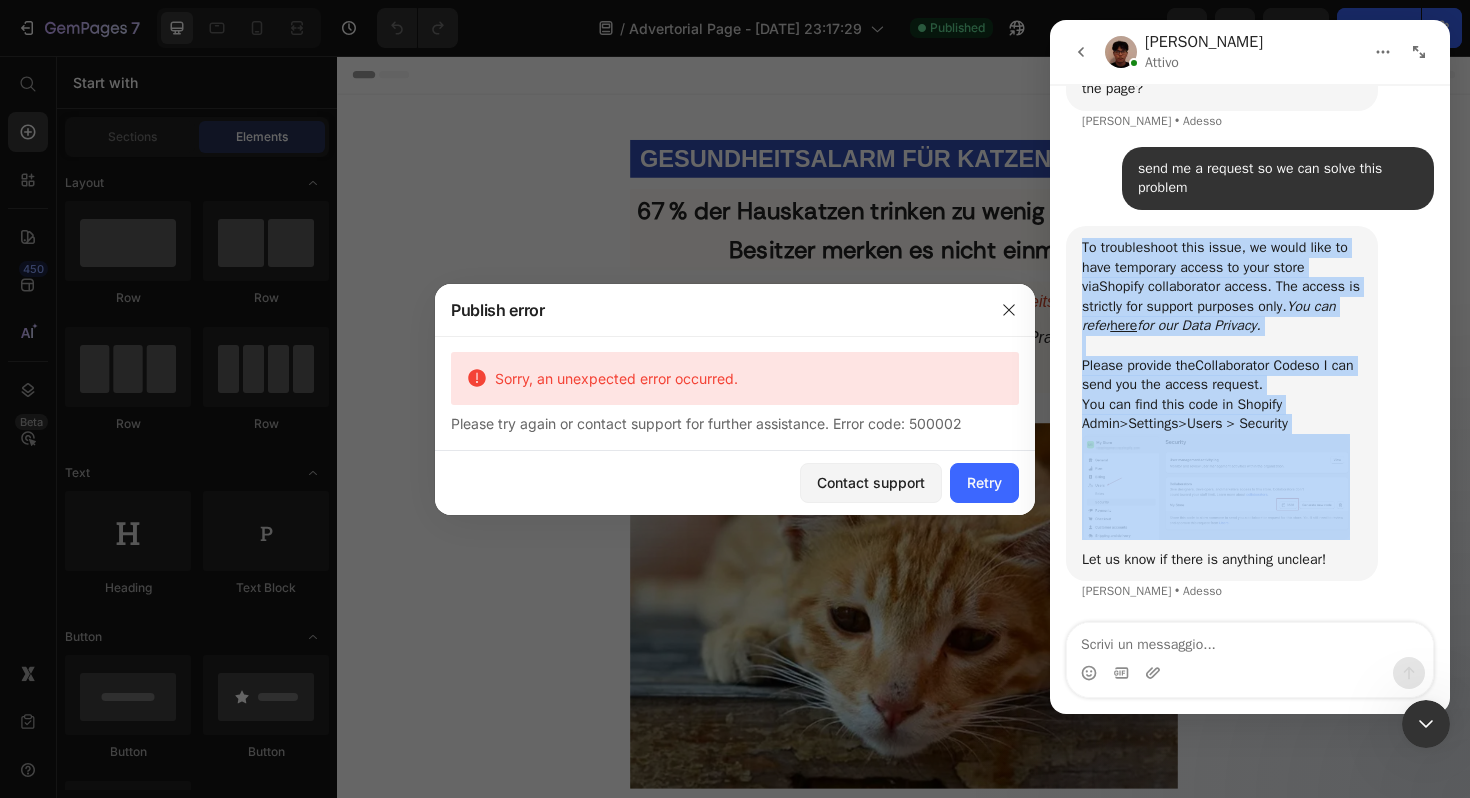 click on "To troubleshoot this issue, we would like to have temporary access to your store via  Shopify collaborator access . The access is strictly for support purposes only.  You can refer  here  for our Data Privacy. ﻿​﻿ ﻿Please provide the  Collaborator Code  so I can send you the access request.  ﻿You can find this code in  Shopify Admin  >  Settings  >  Users > Security Let us know if there is anything unclear! [PERSON_NAME]    •   Adesso" at bounding box center [1250, 425] 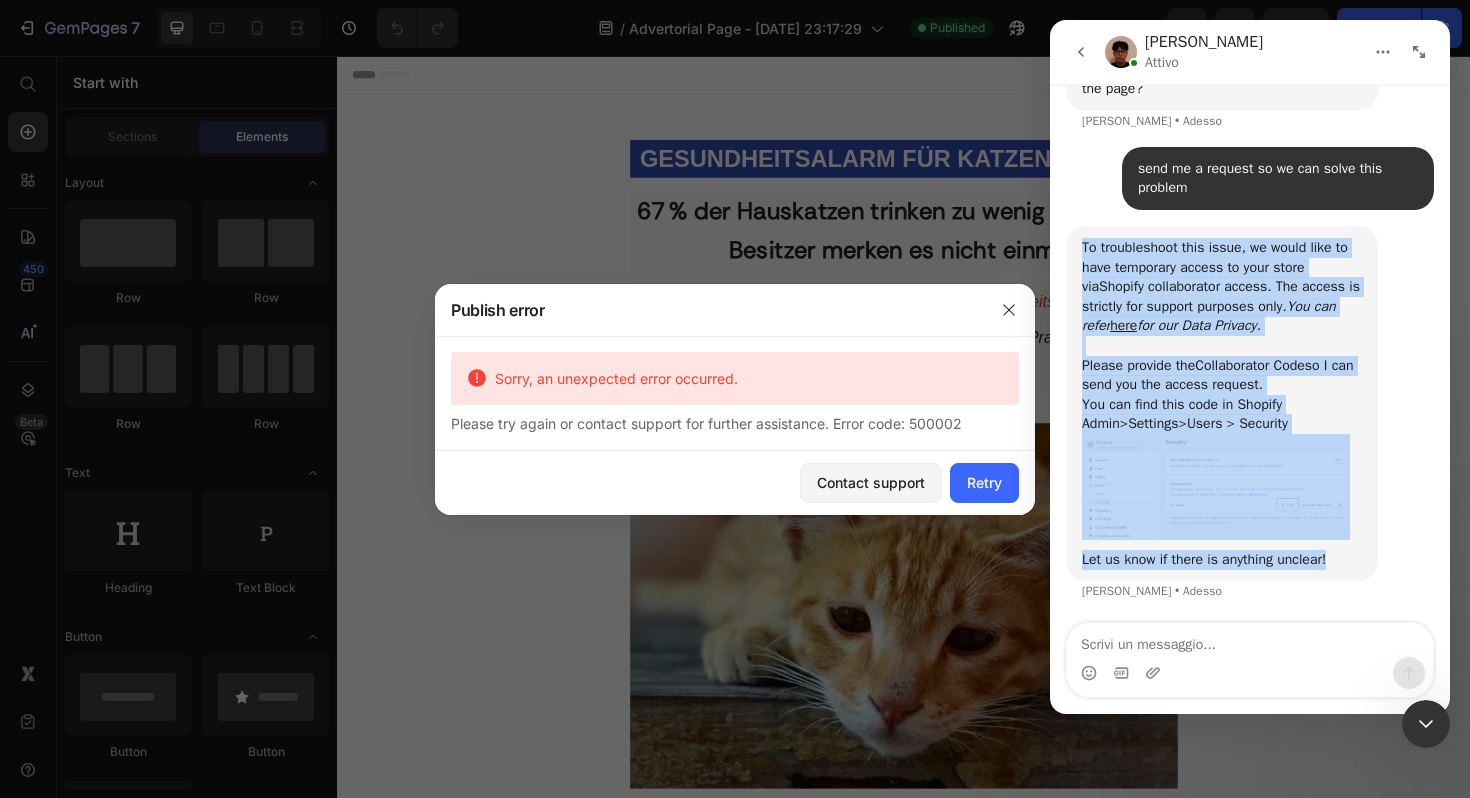 drag, startPoint x: 1069, startPoint y: 245, endPoint x: 1380, endPoint y: 601, distance: 472.71237 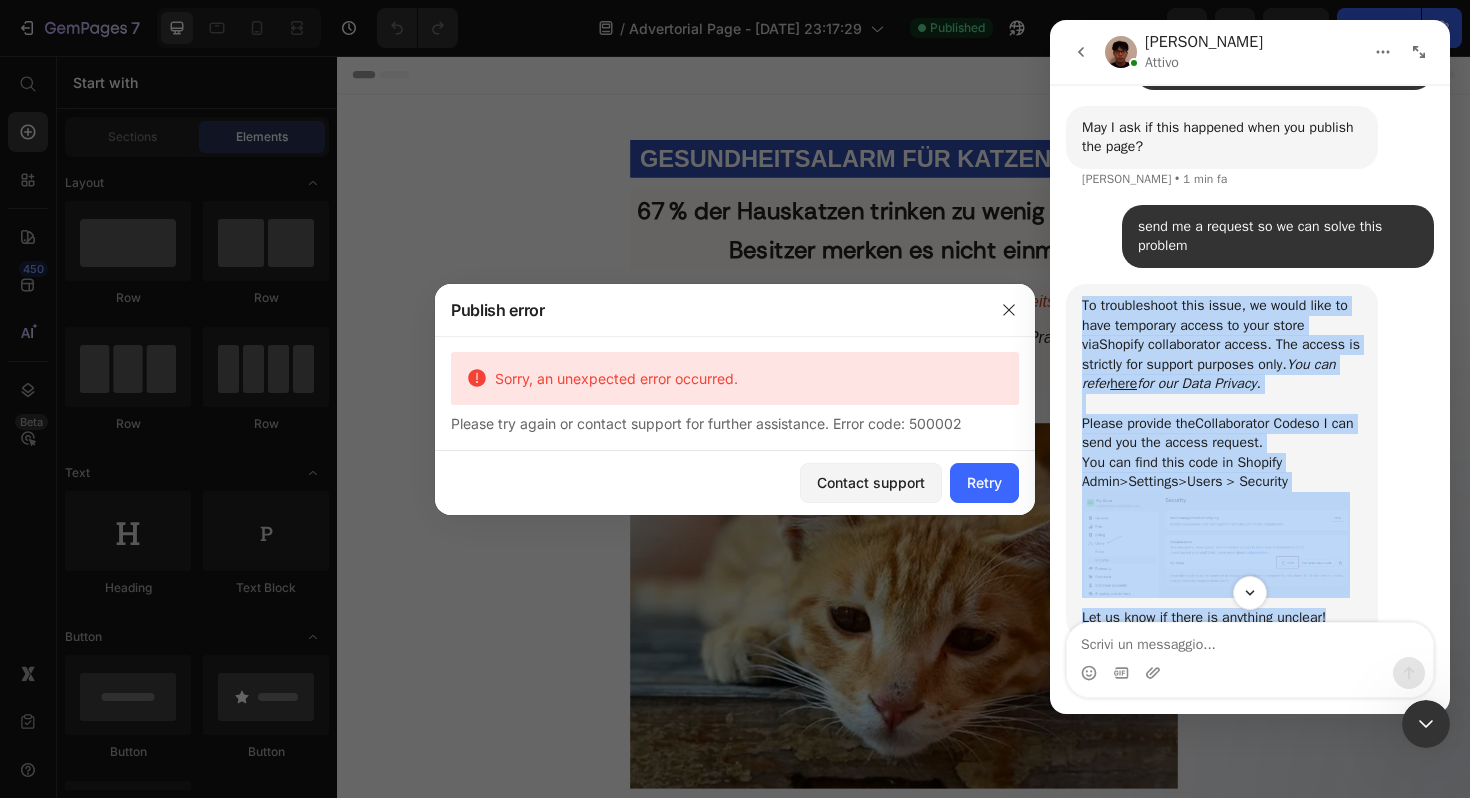 scroll, scrollTop: 3846, scrollLeft: 0, axis: vertical 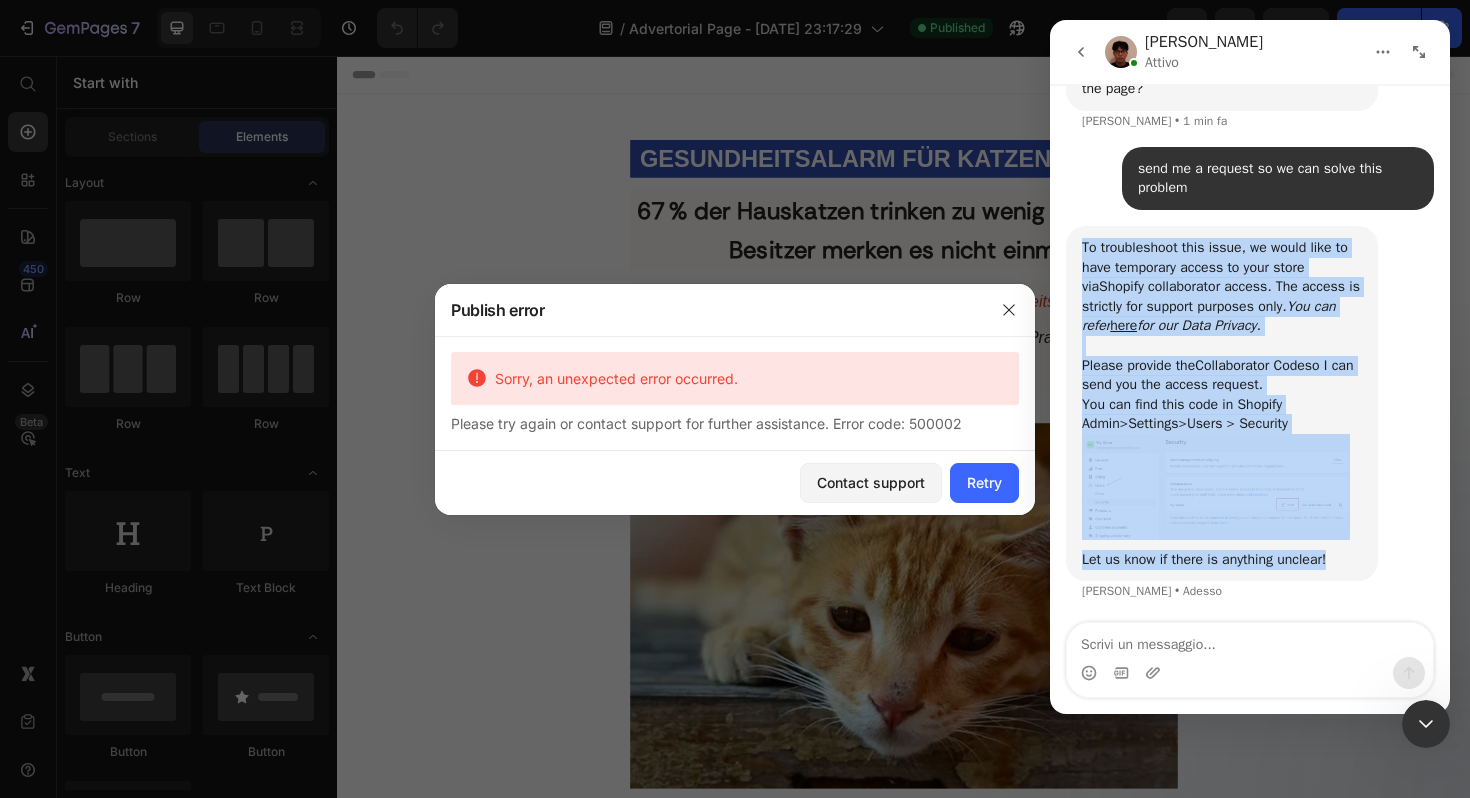 click at bounding box center [1216, 487] 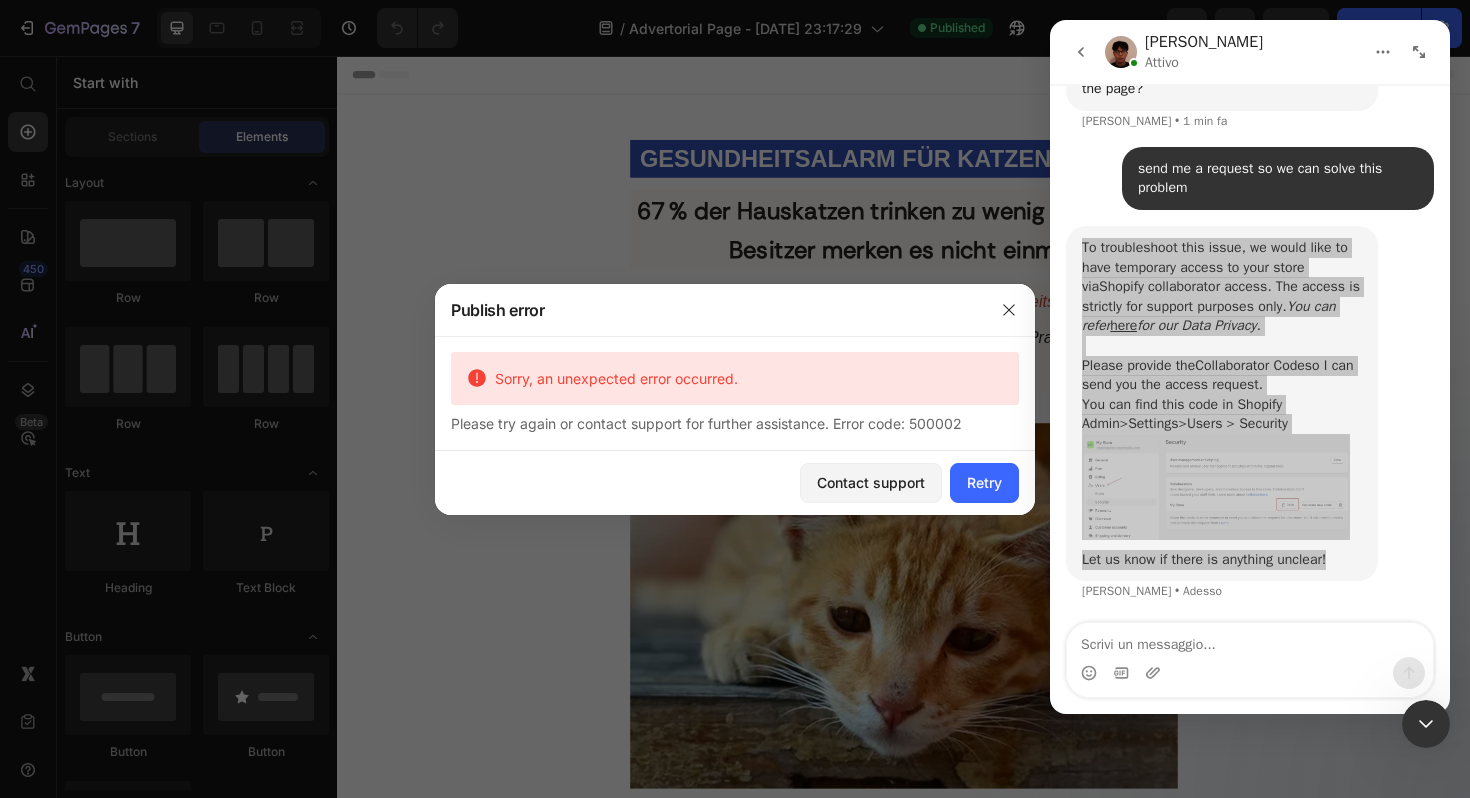 scroll, scrollTop: 0, scrollLeft: 0, axis: both 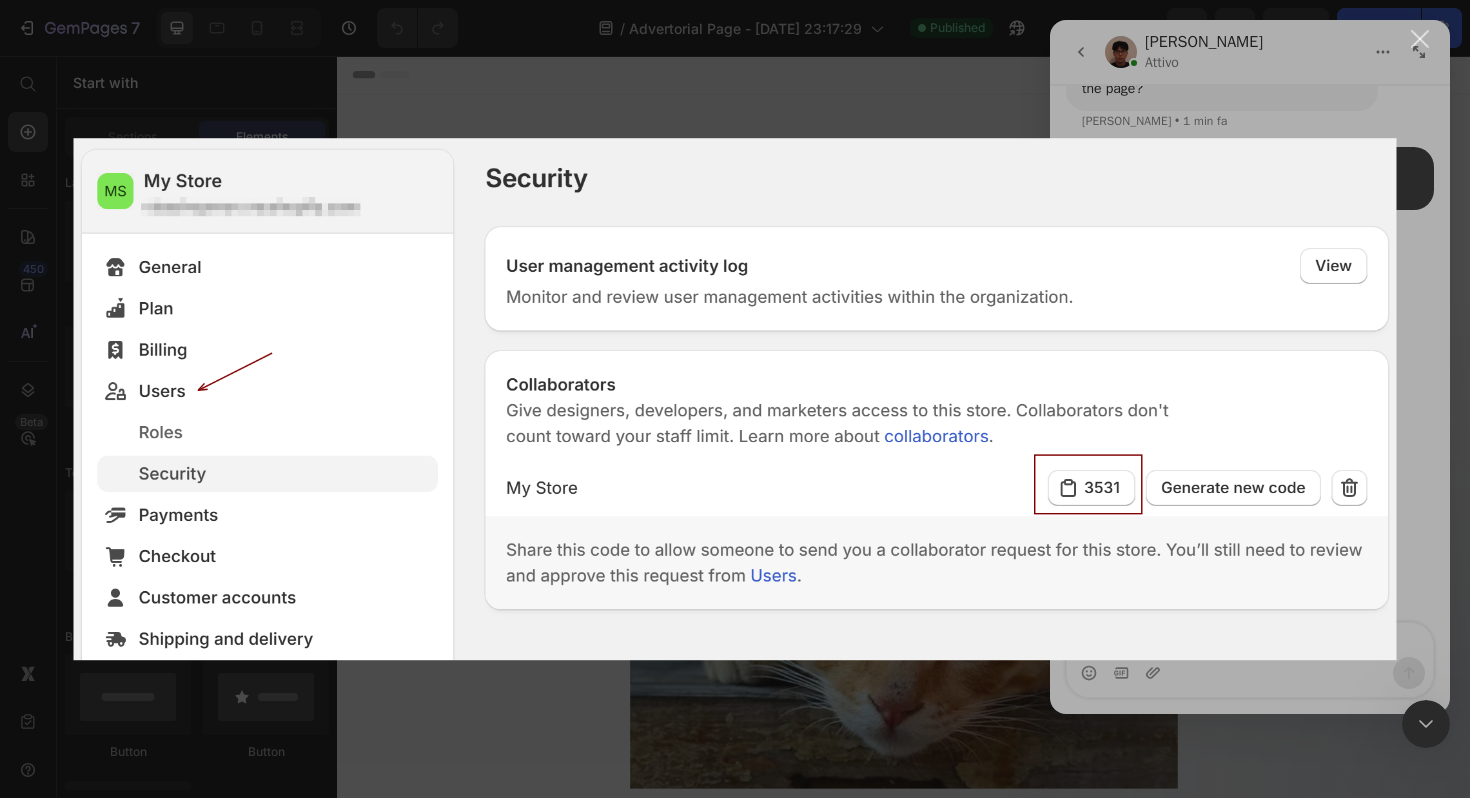 click at bounding box center (735, 399) 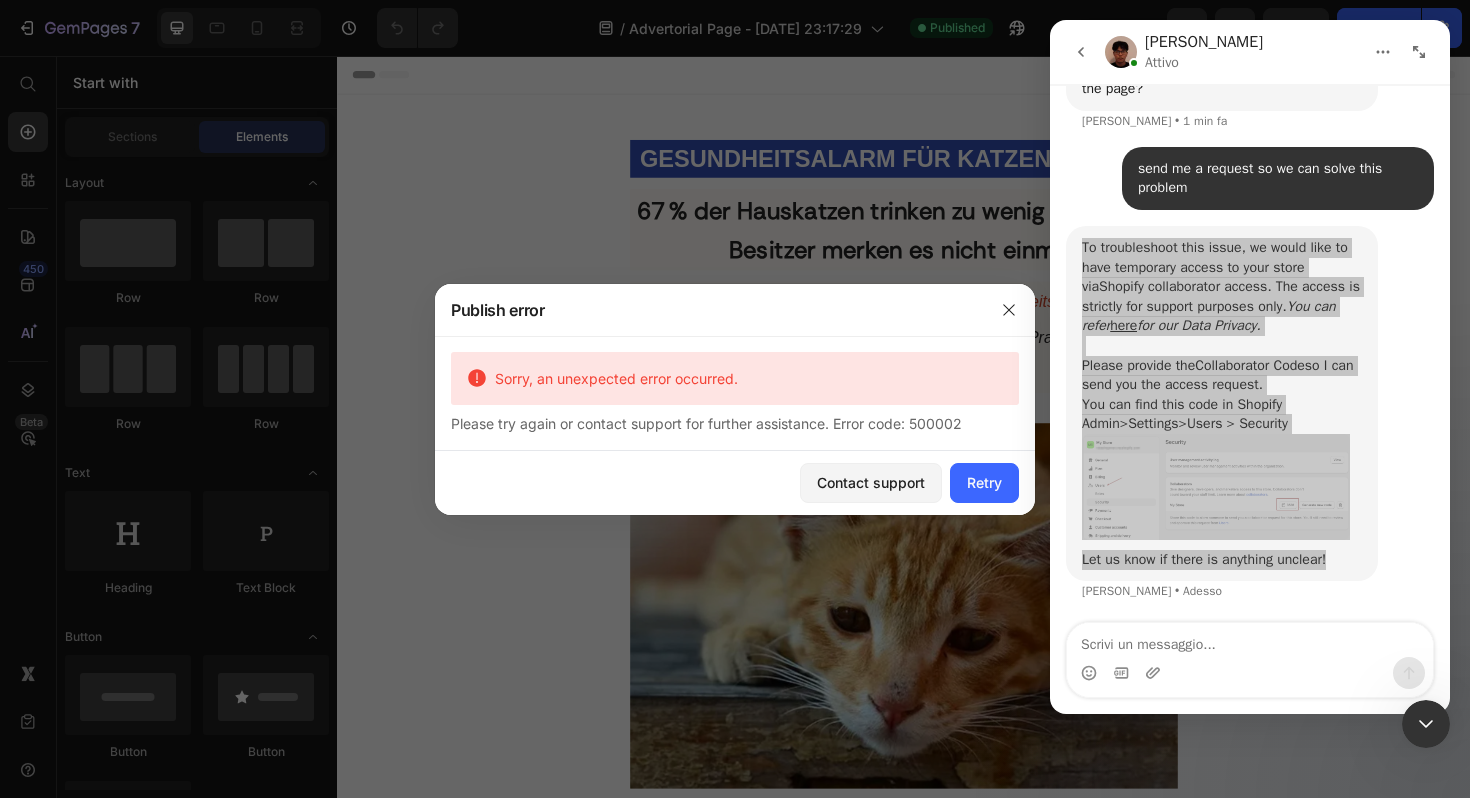drag, startPoint x: 773, startPoint y: 56, endPoint x: 763, endPoint y: 53, distance: 10.440307 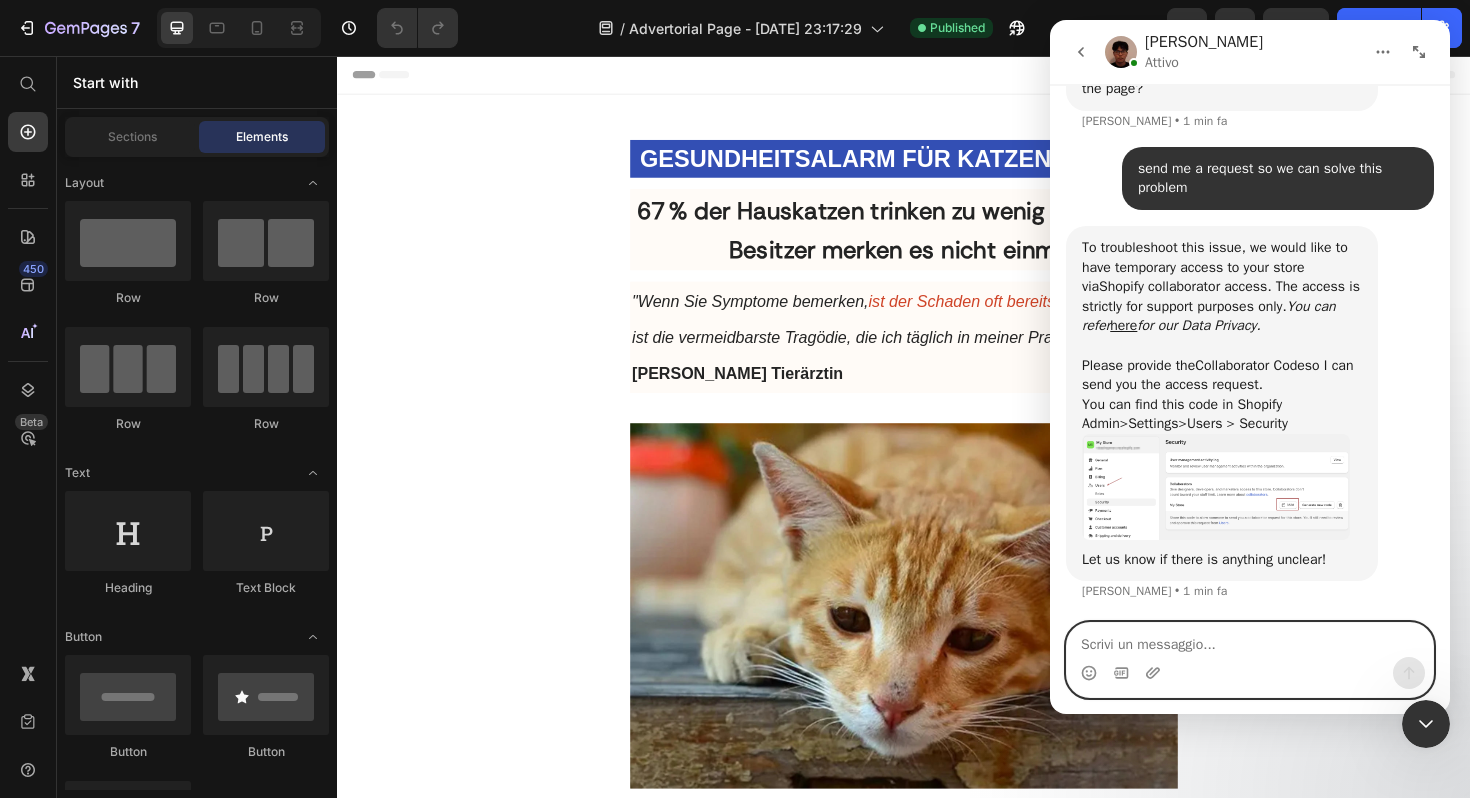 paste on "0158" 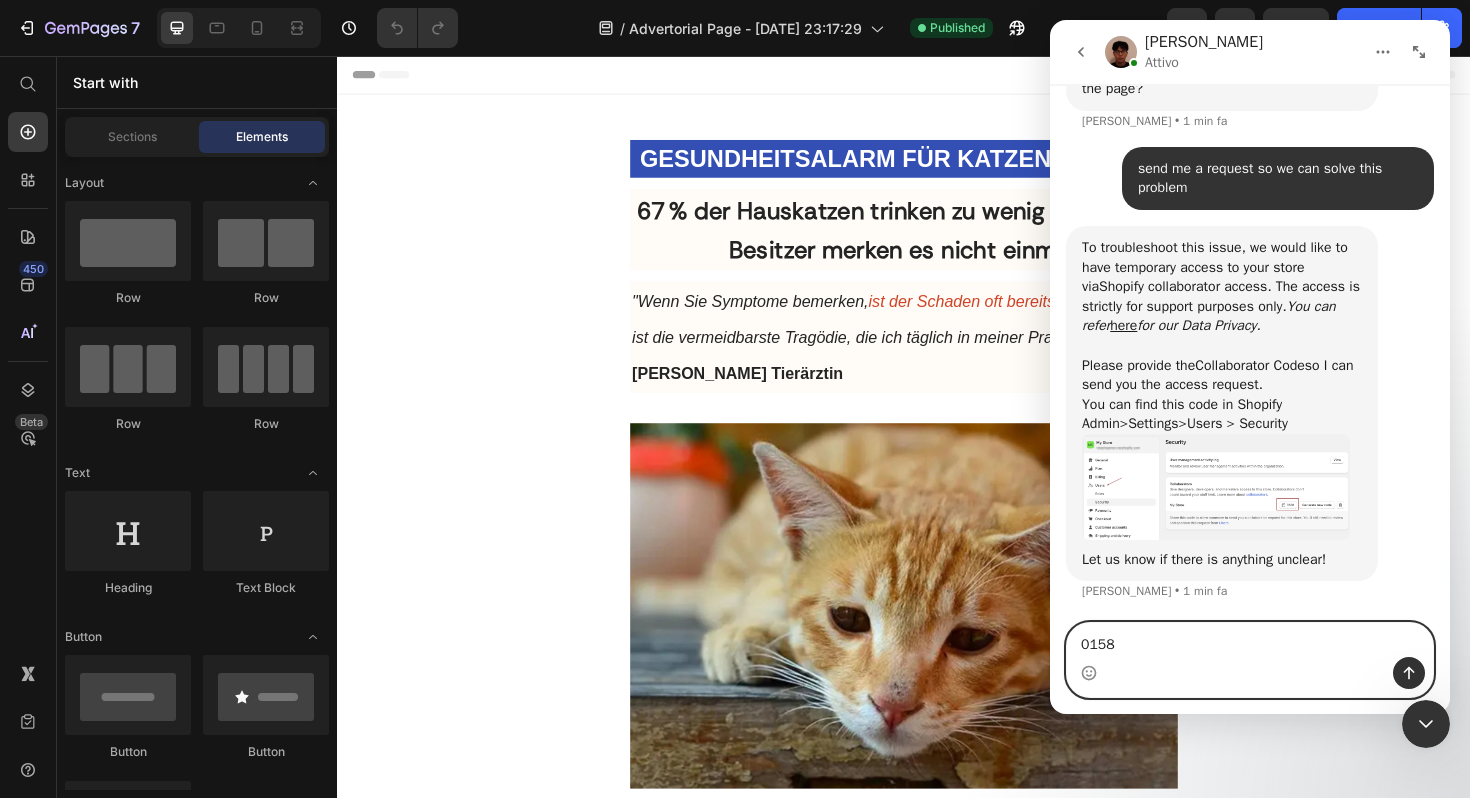 type on "0158" 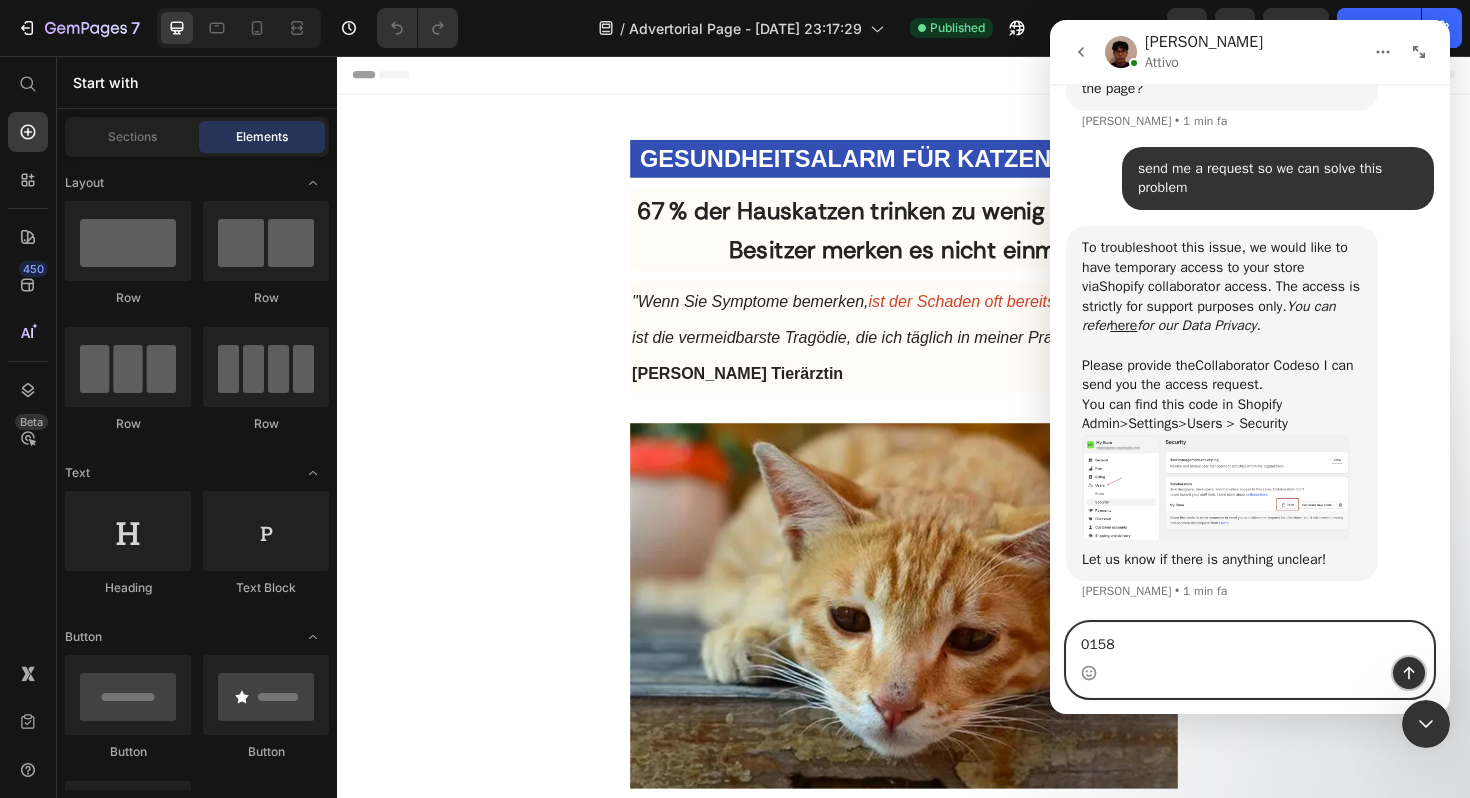click 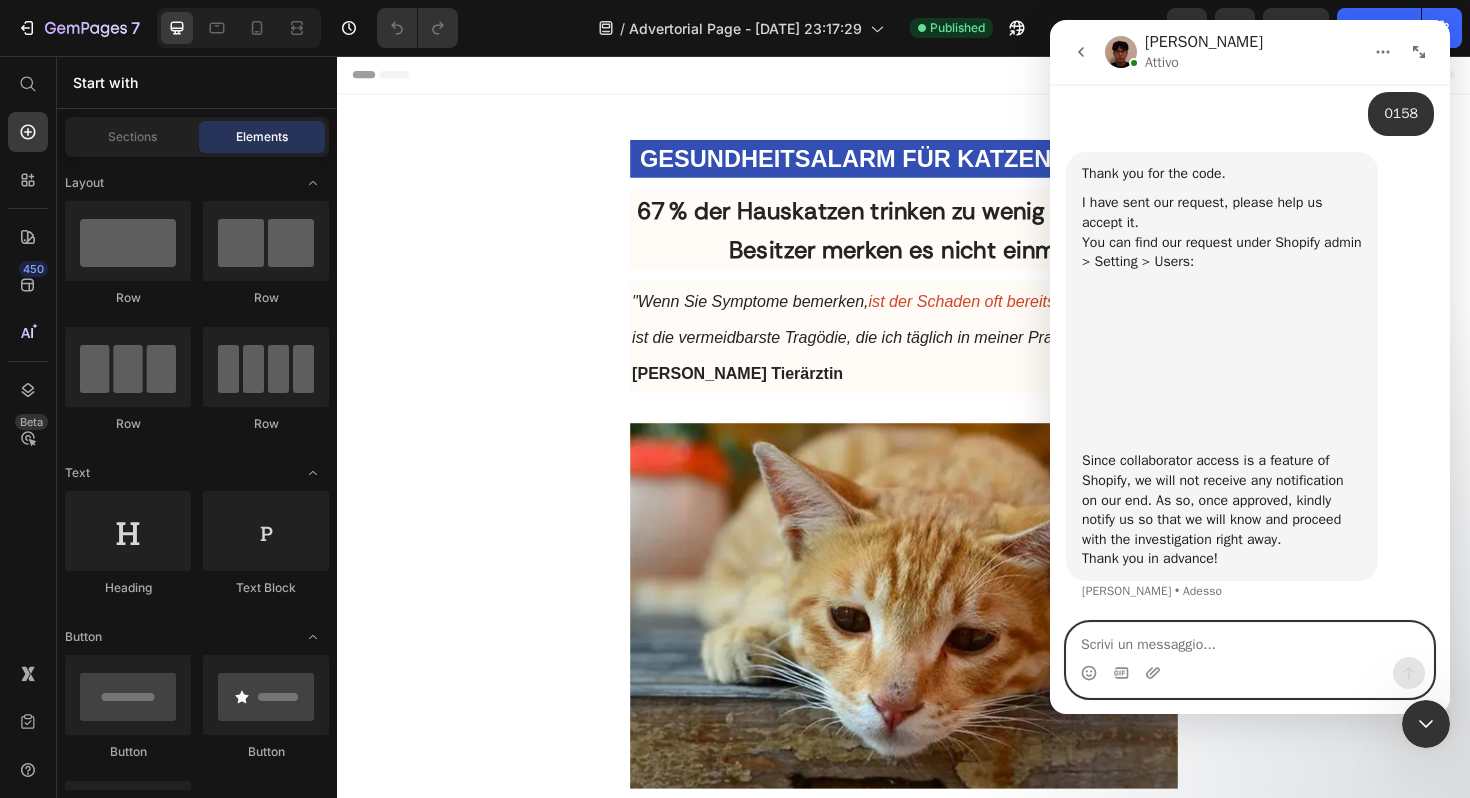 scroll, scrollTop: 4316, scrollLeft: 0, axis: vertical 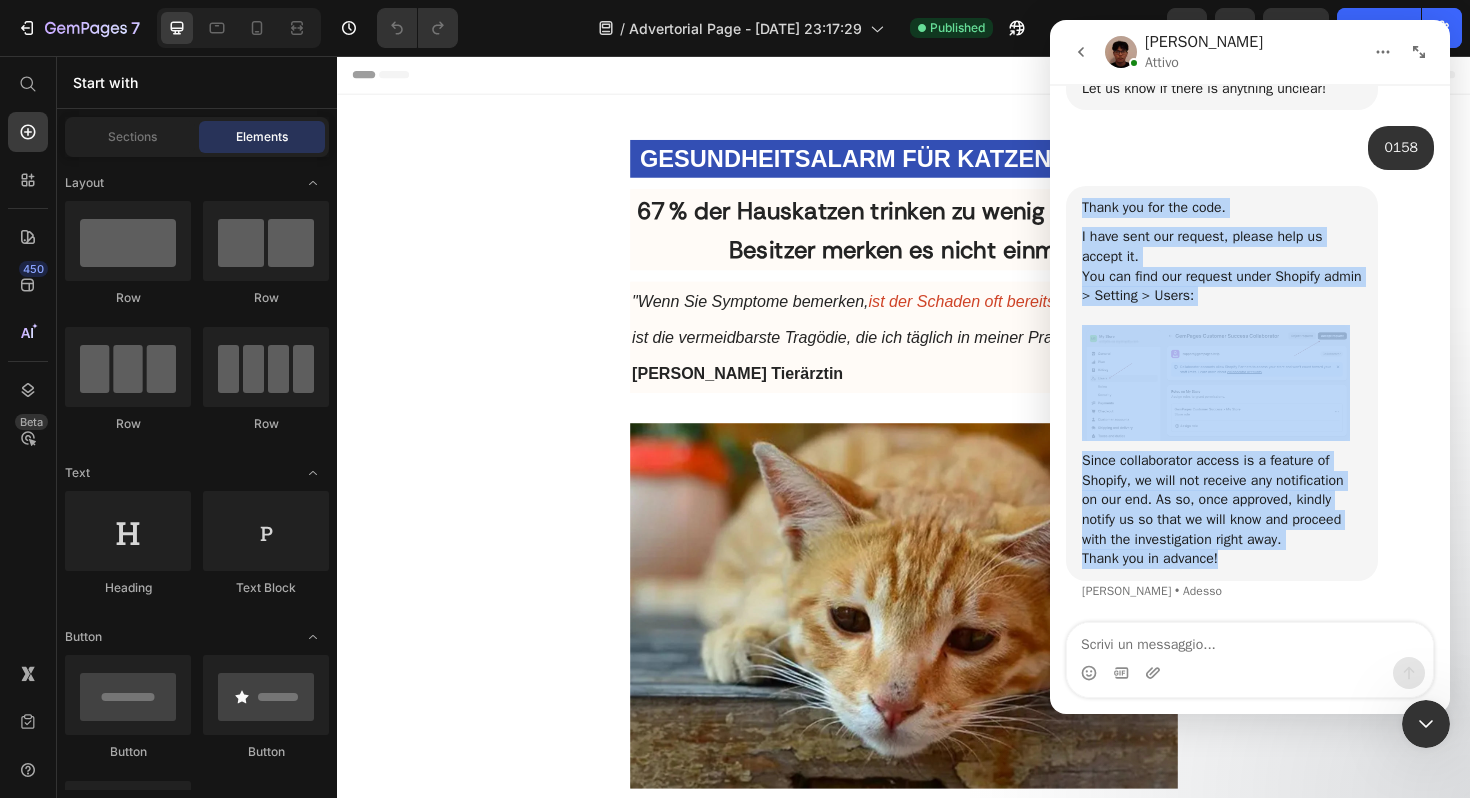 drag, startPoint x: 1258, startPoint y: 565, endPoint x: 1078, endPoint y: 188, distance: 417.7667 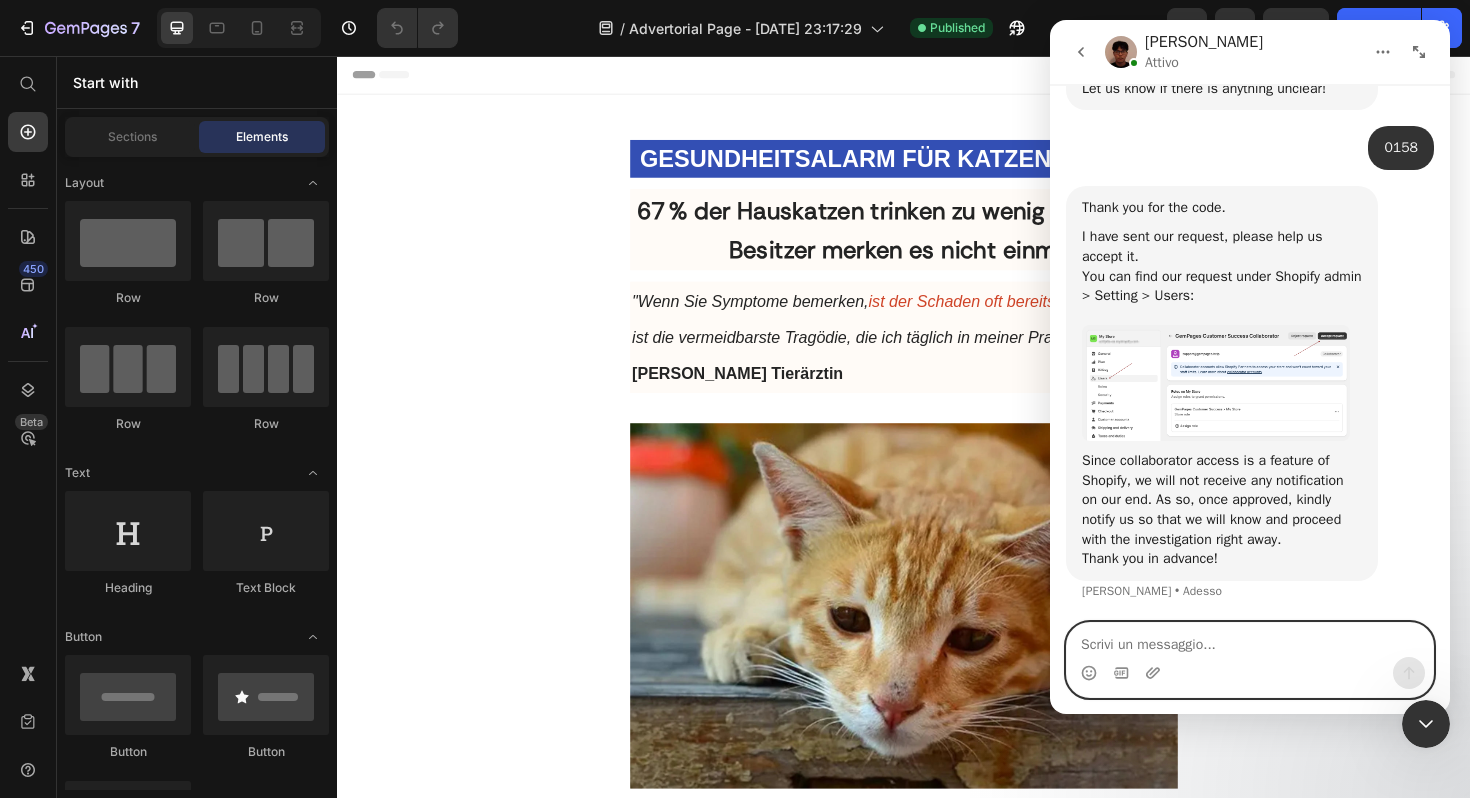click at bounding box center [1250, 640] 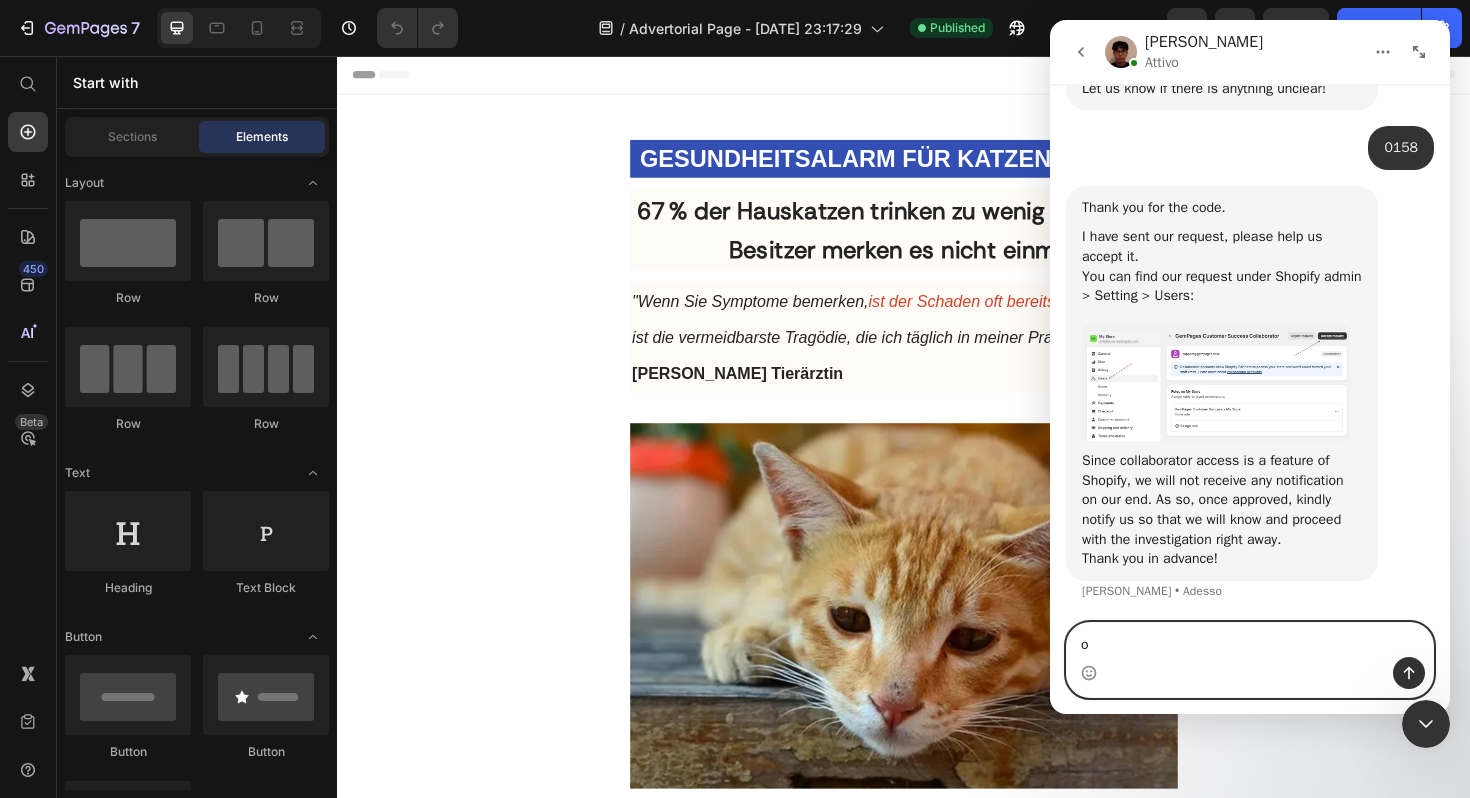 type on "ok" 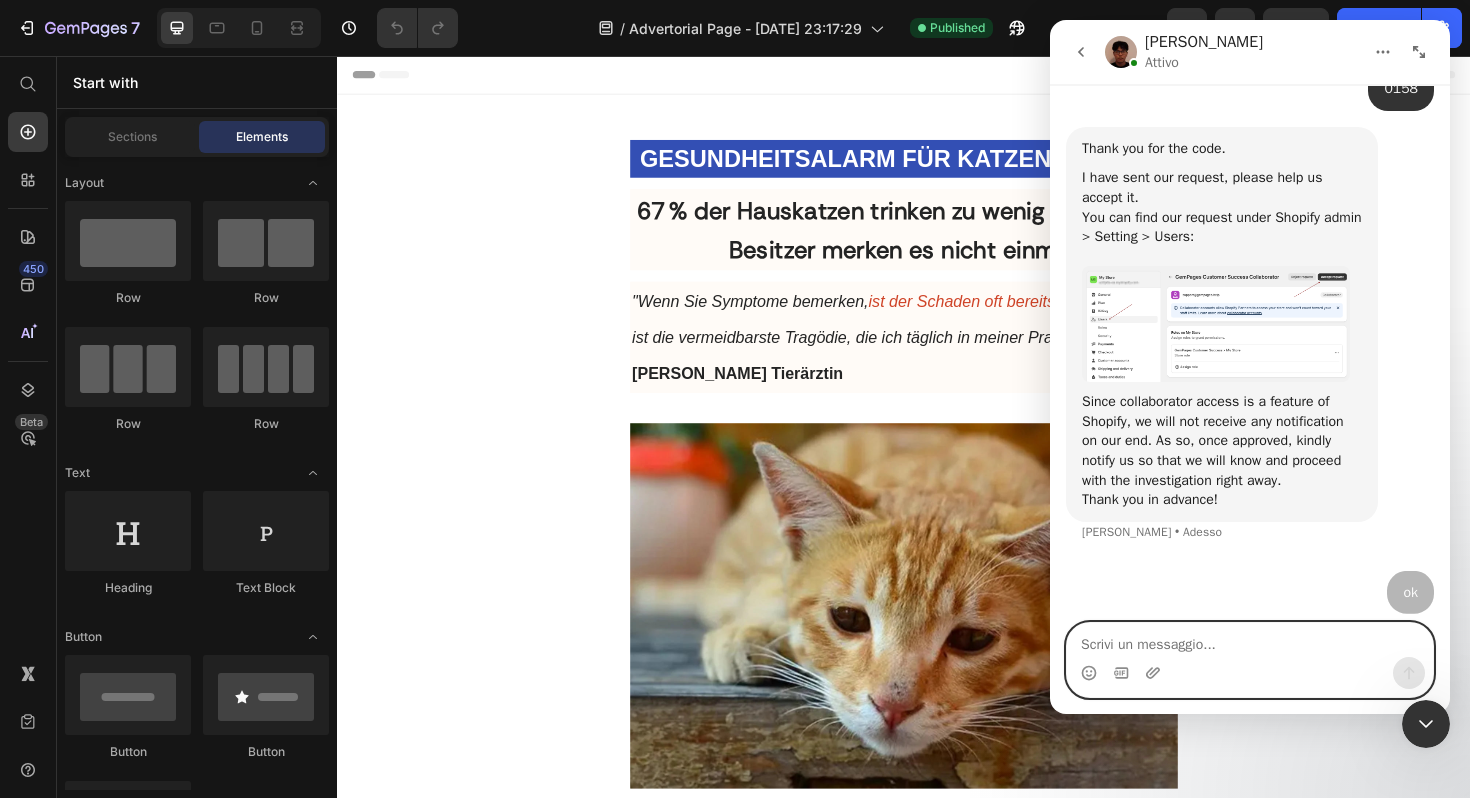scroll, scrollTop: 4376, scrollLeft: 0, axis: vertical 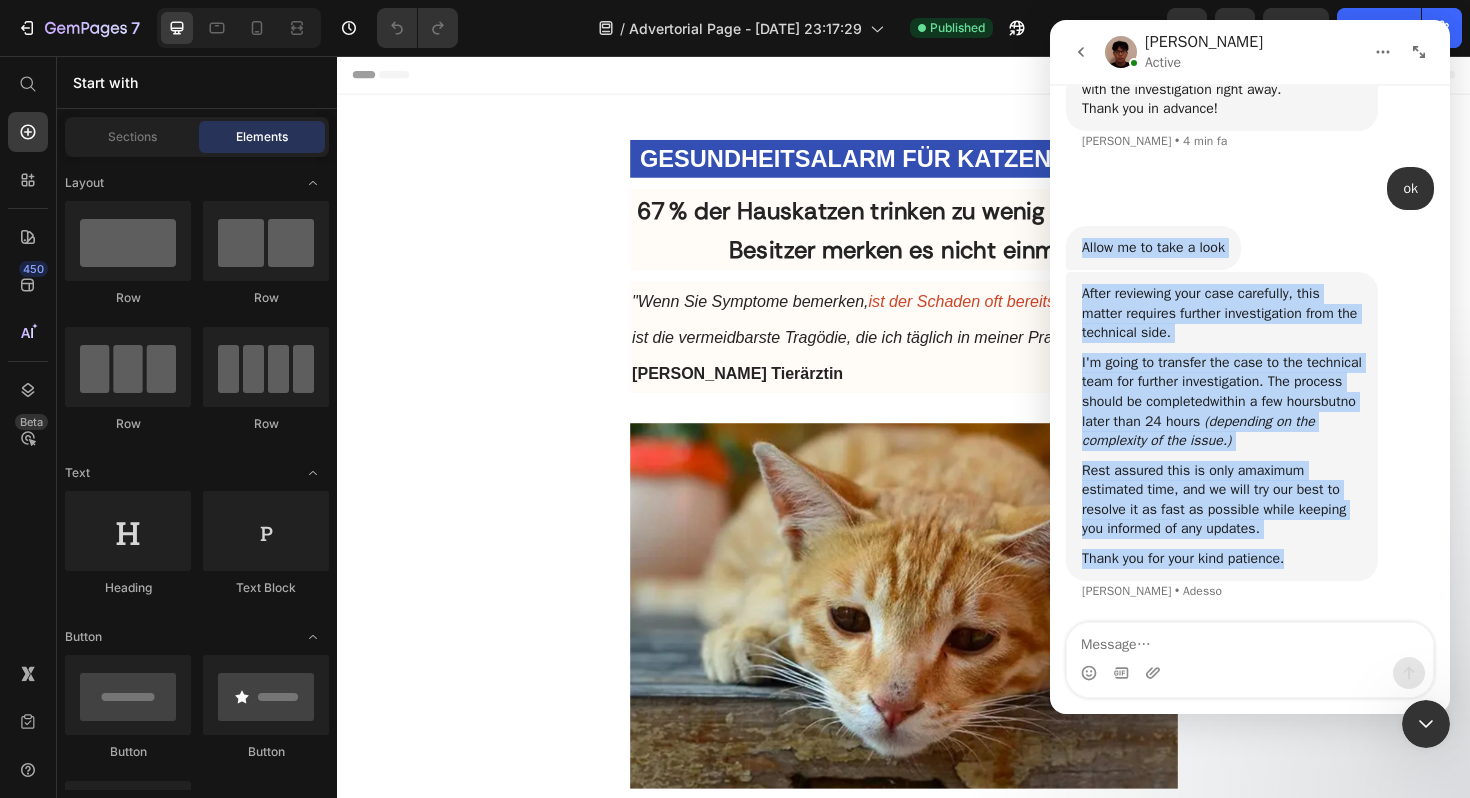 drag, startPoint x: 1082, startPoint y: 231, endPoint x: 1296, endPoint y: 547, distance: 381.6438 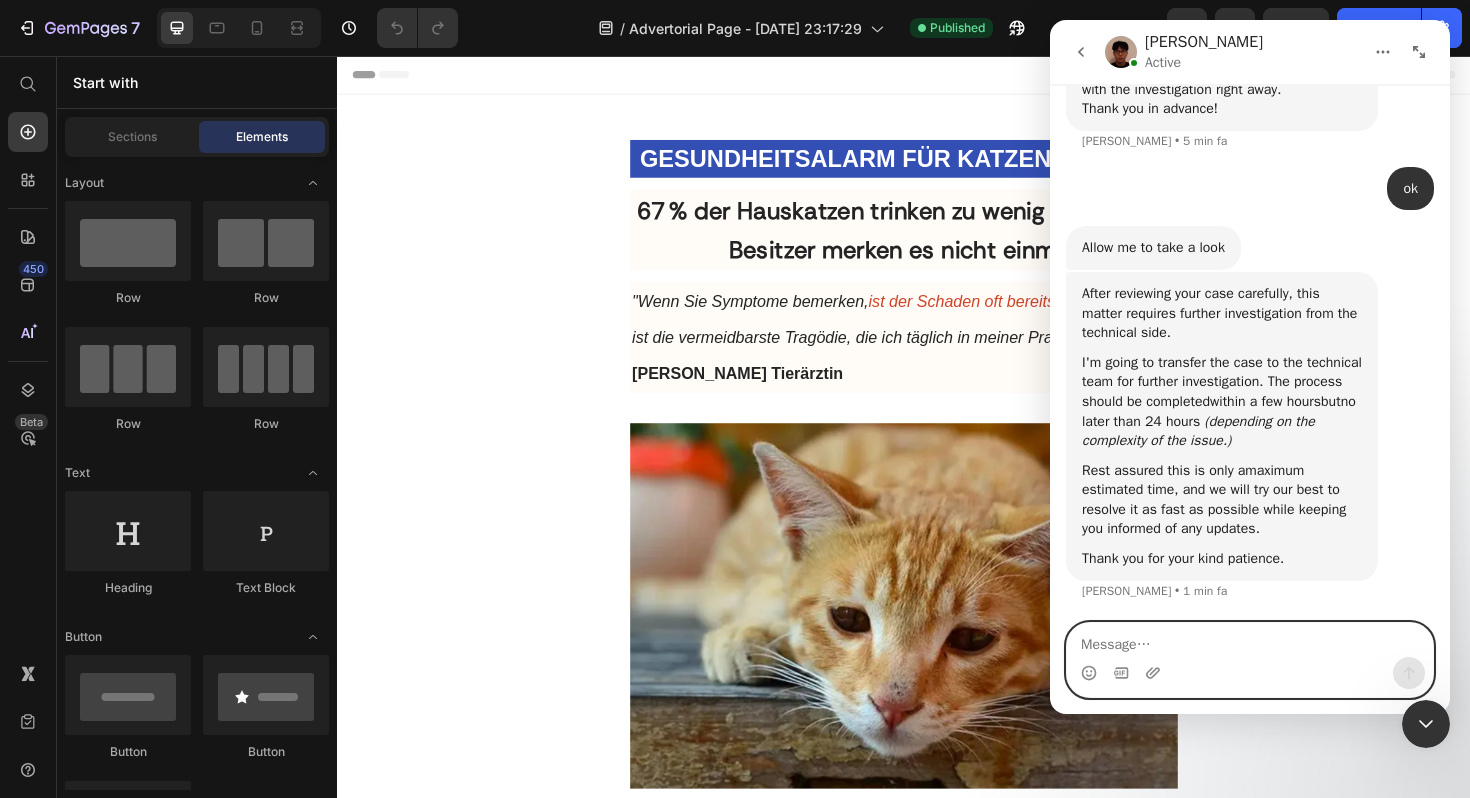 paste on "so is there a problem?" 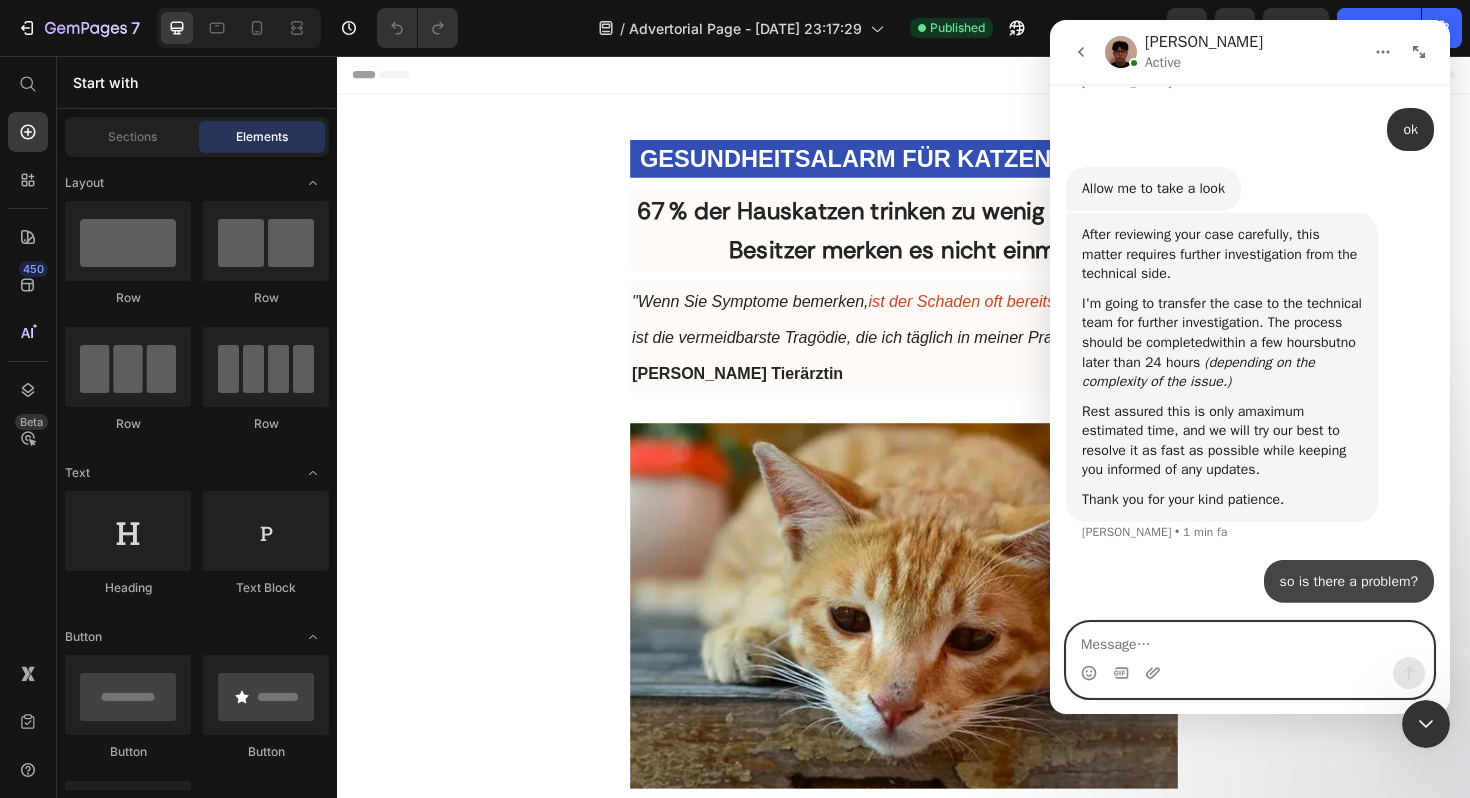 scroll, scrollTop: 4924, scrollLeft: 0, axis: vertical 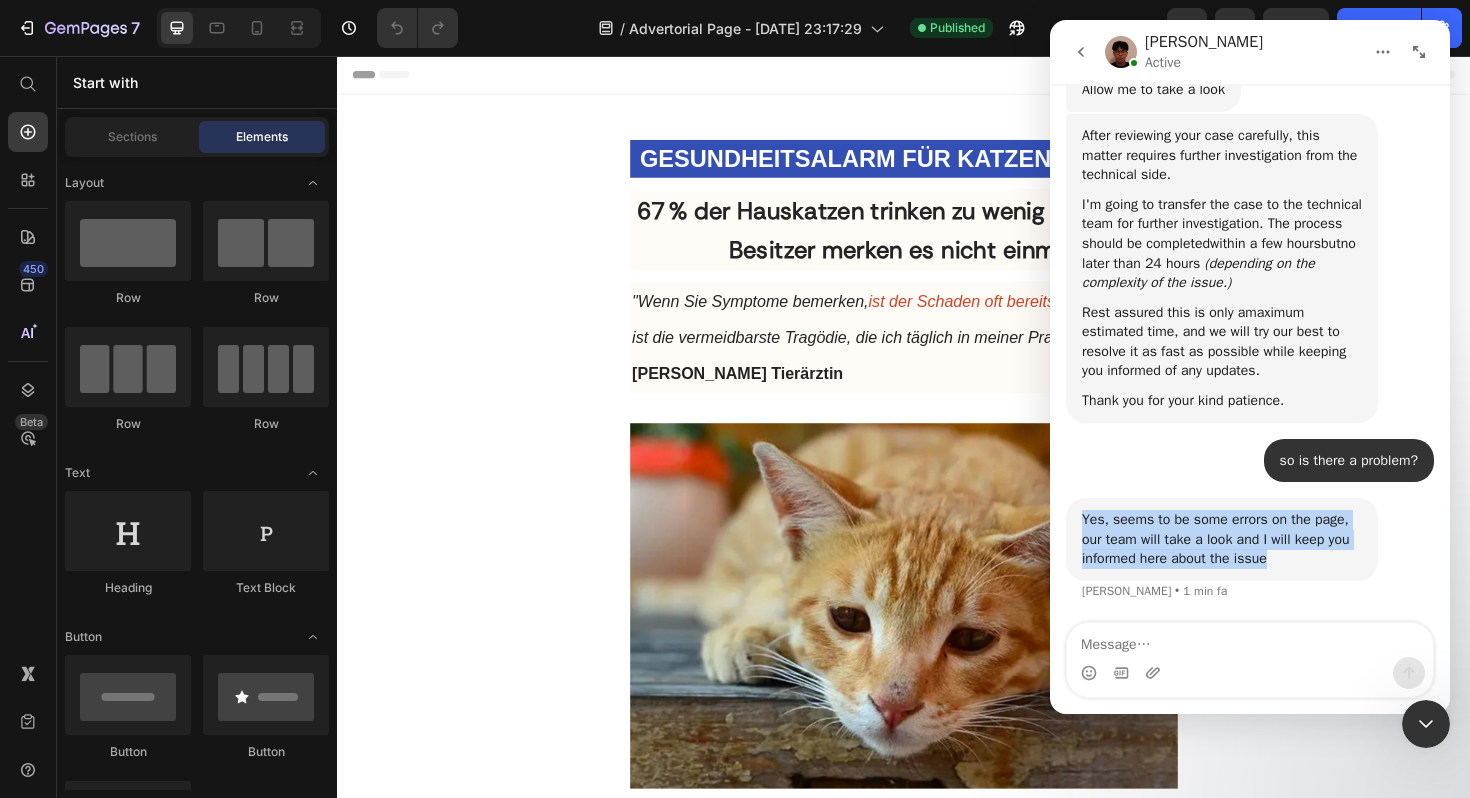 drag, startPoint x: 1291, startPoint y: 567, endPoint x: 1065, endPoint y: 516, distance: 231.68297 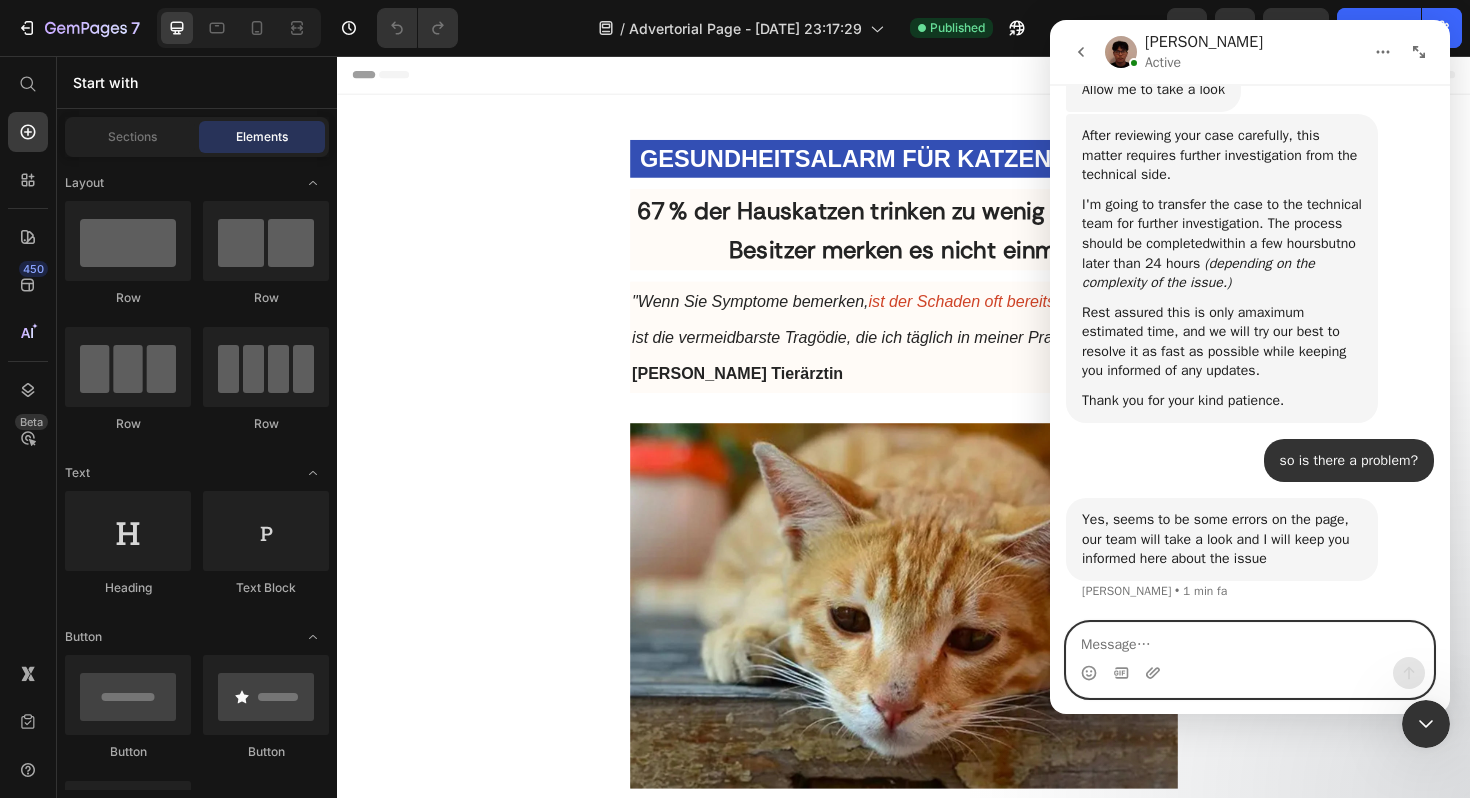 paste on "I stopped the advertising campaigns" 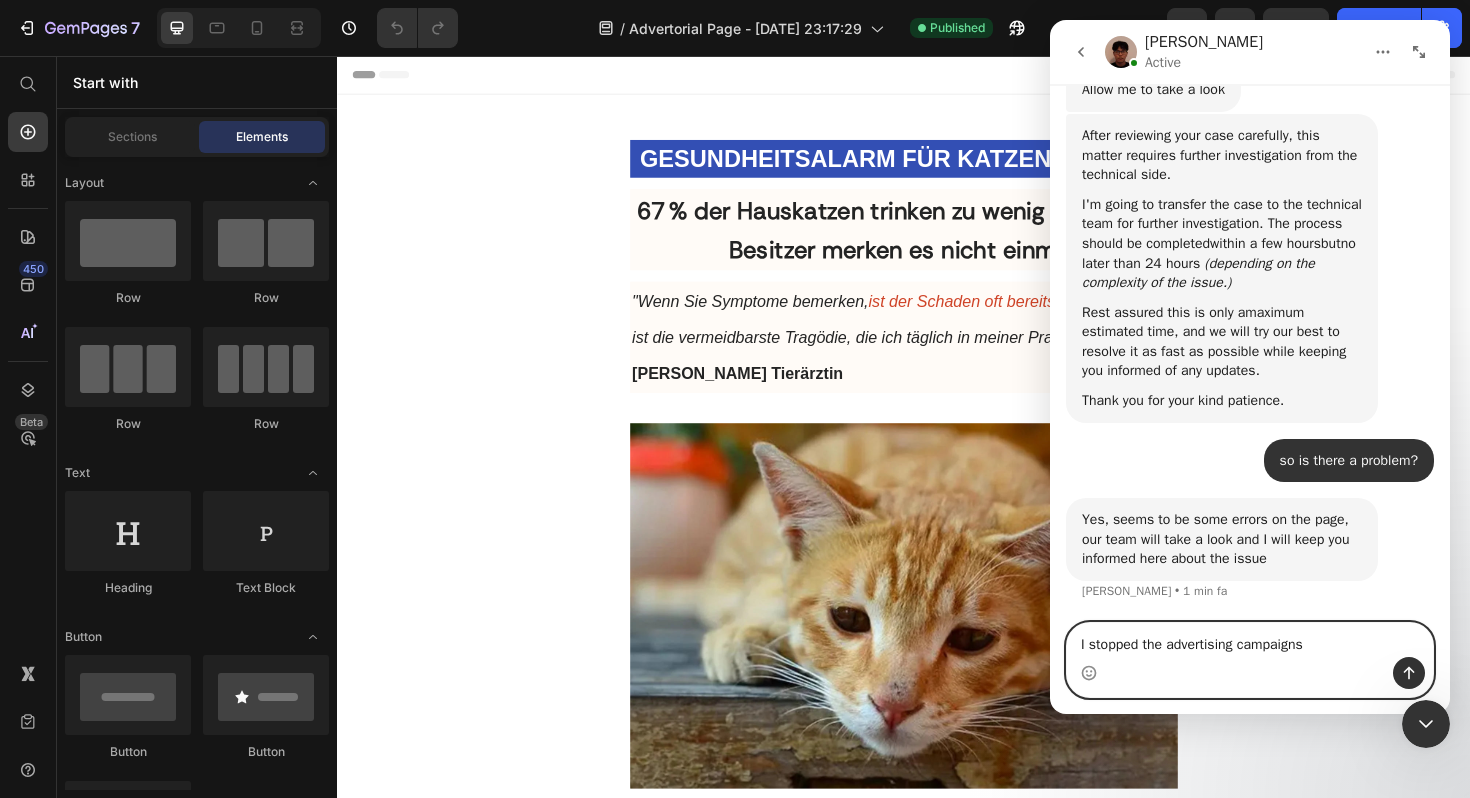 type on "I stopped the advertising campaigns" 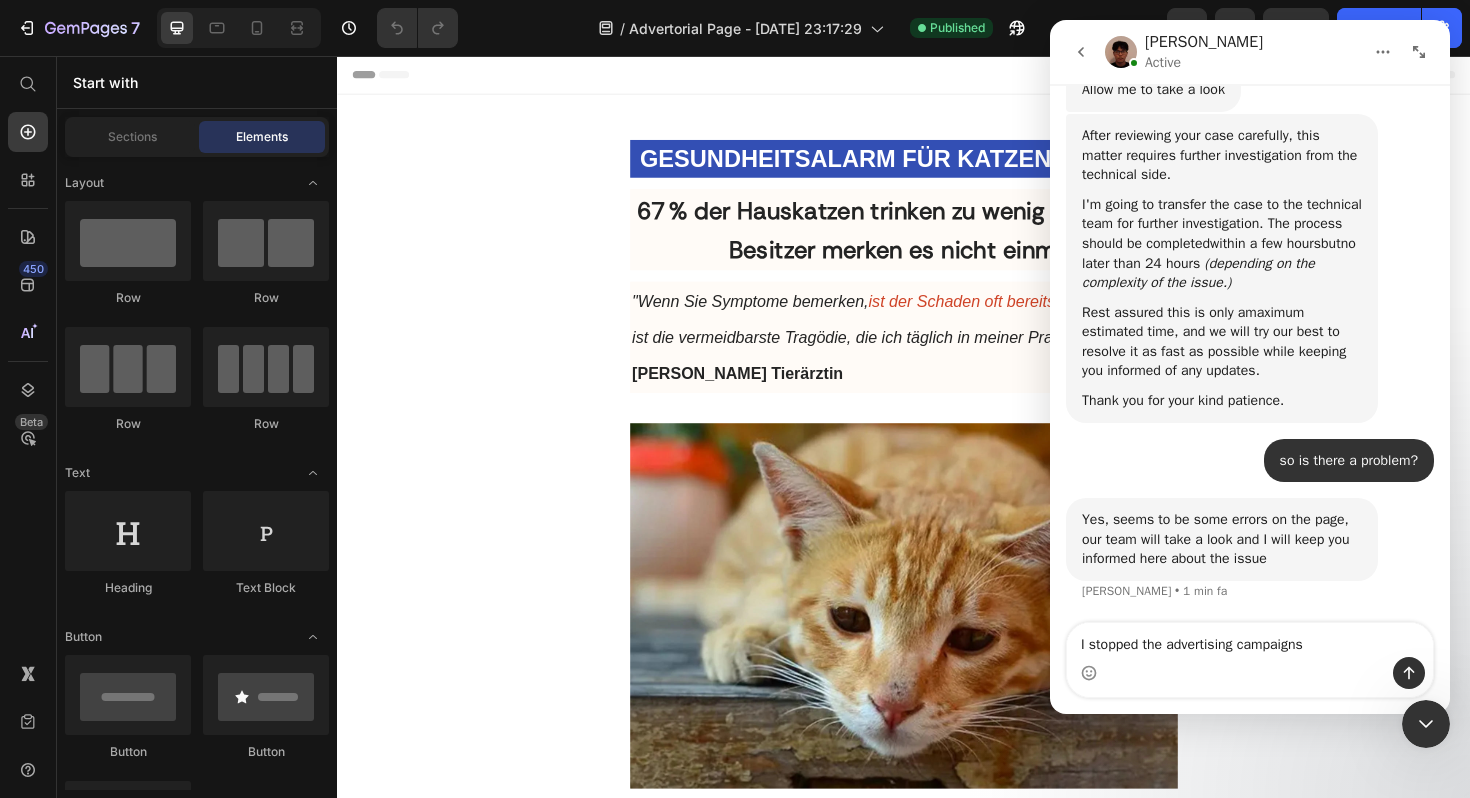 click at bounding box center (1426, 724) 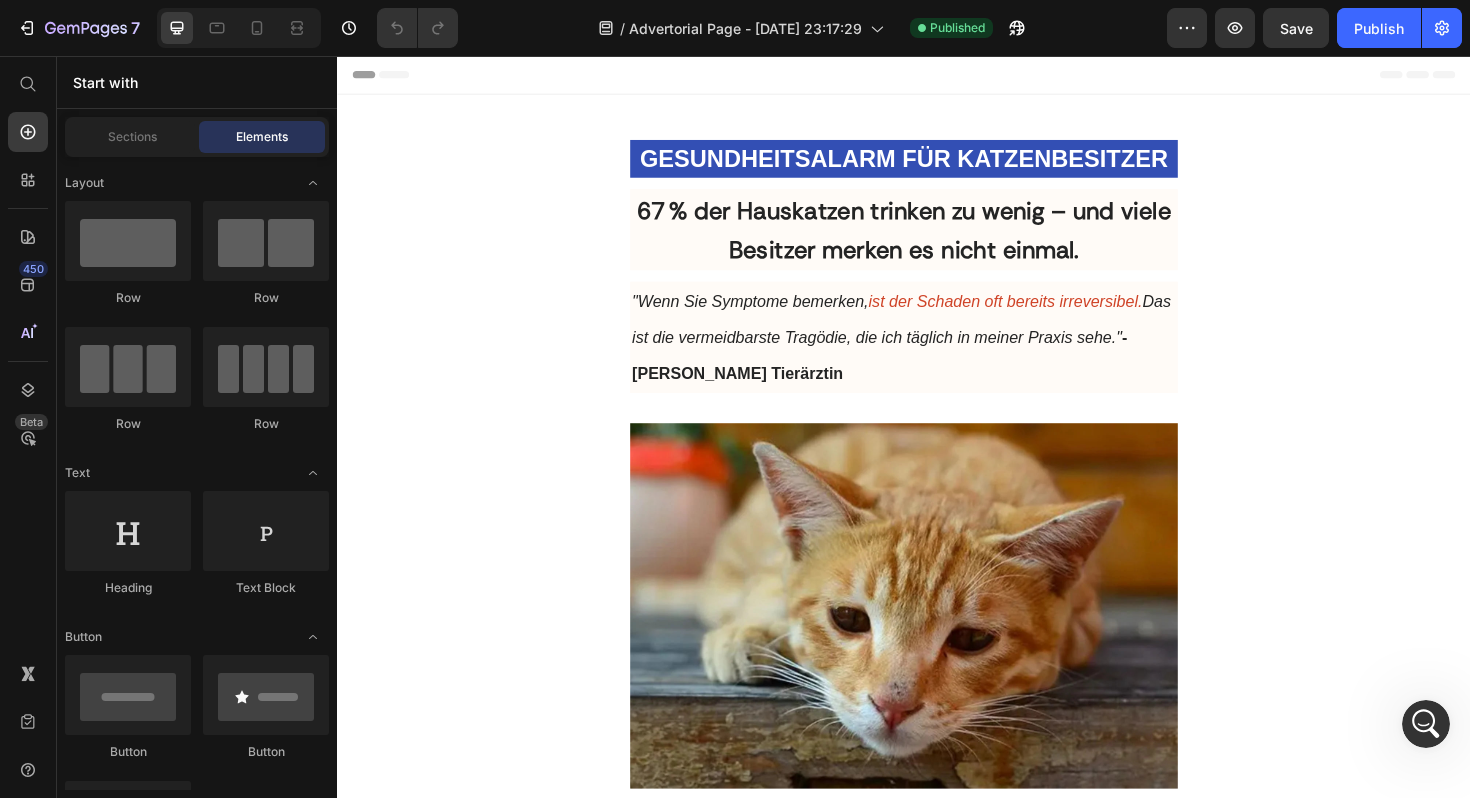 click at bounding box center [1426, 724] 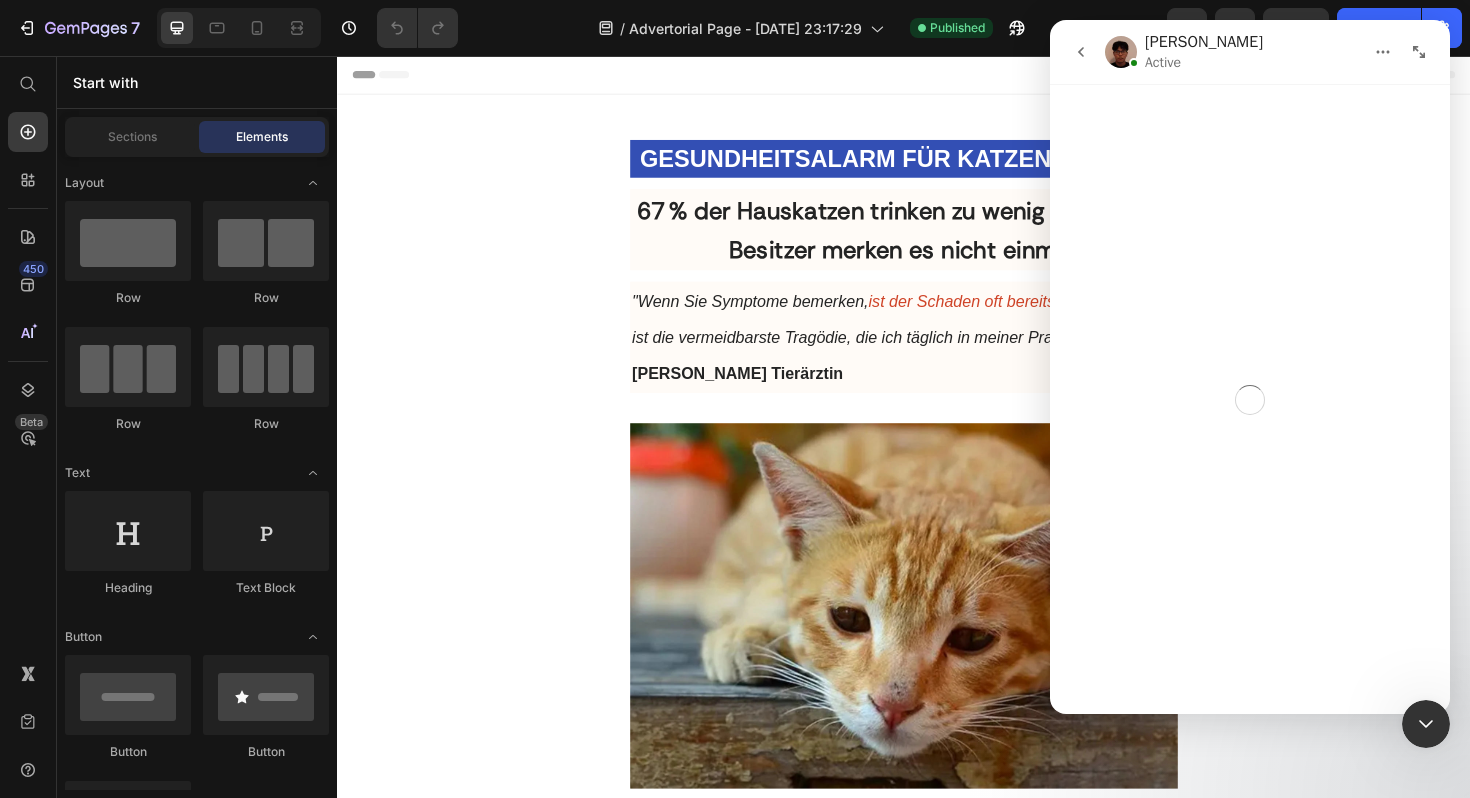 click 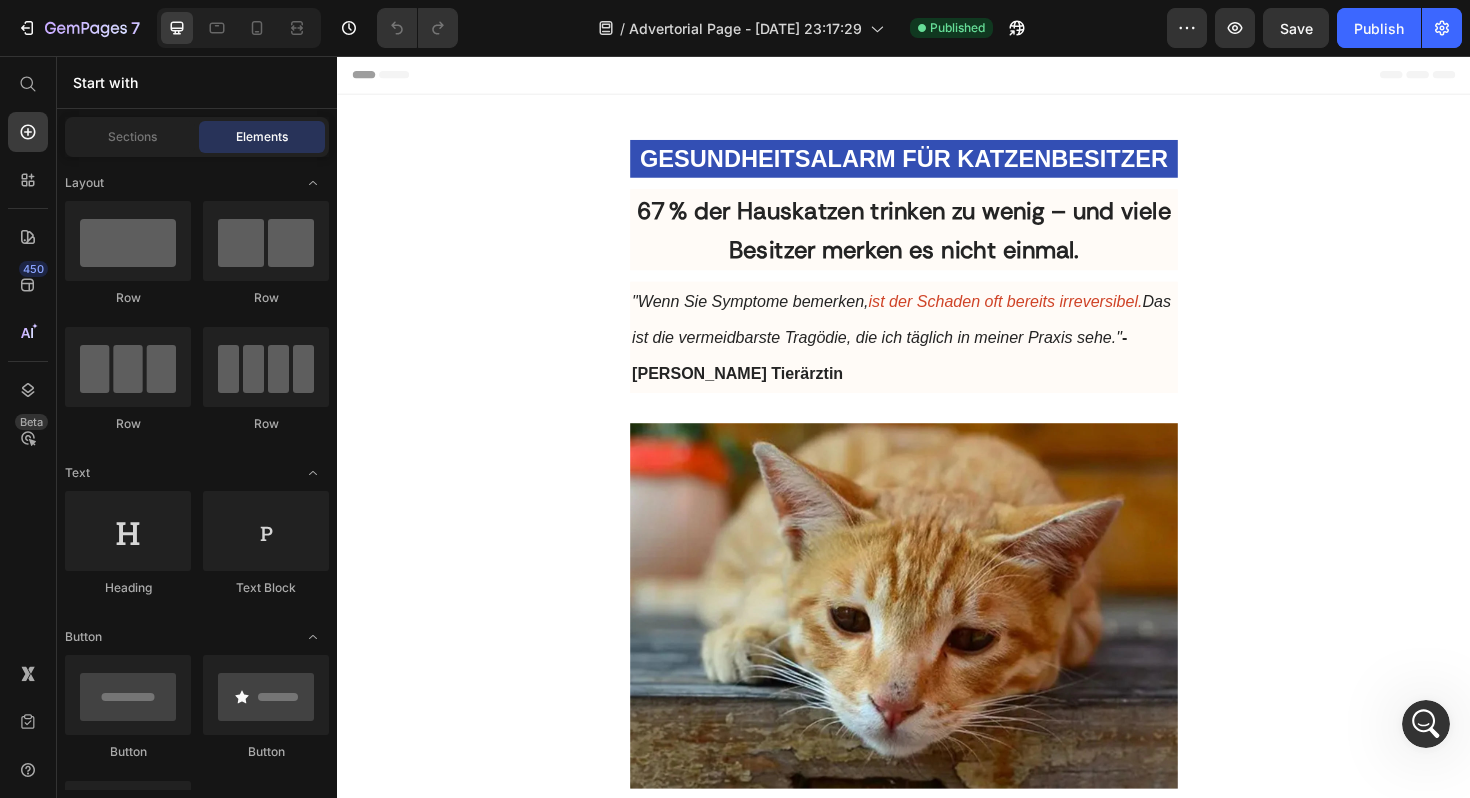 scroll, scrollTop: 3260, scrollLeft: 0, axis: vertical 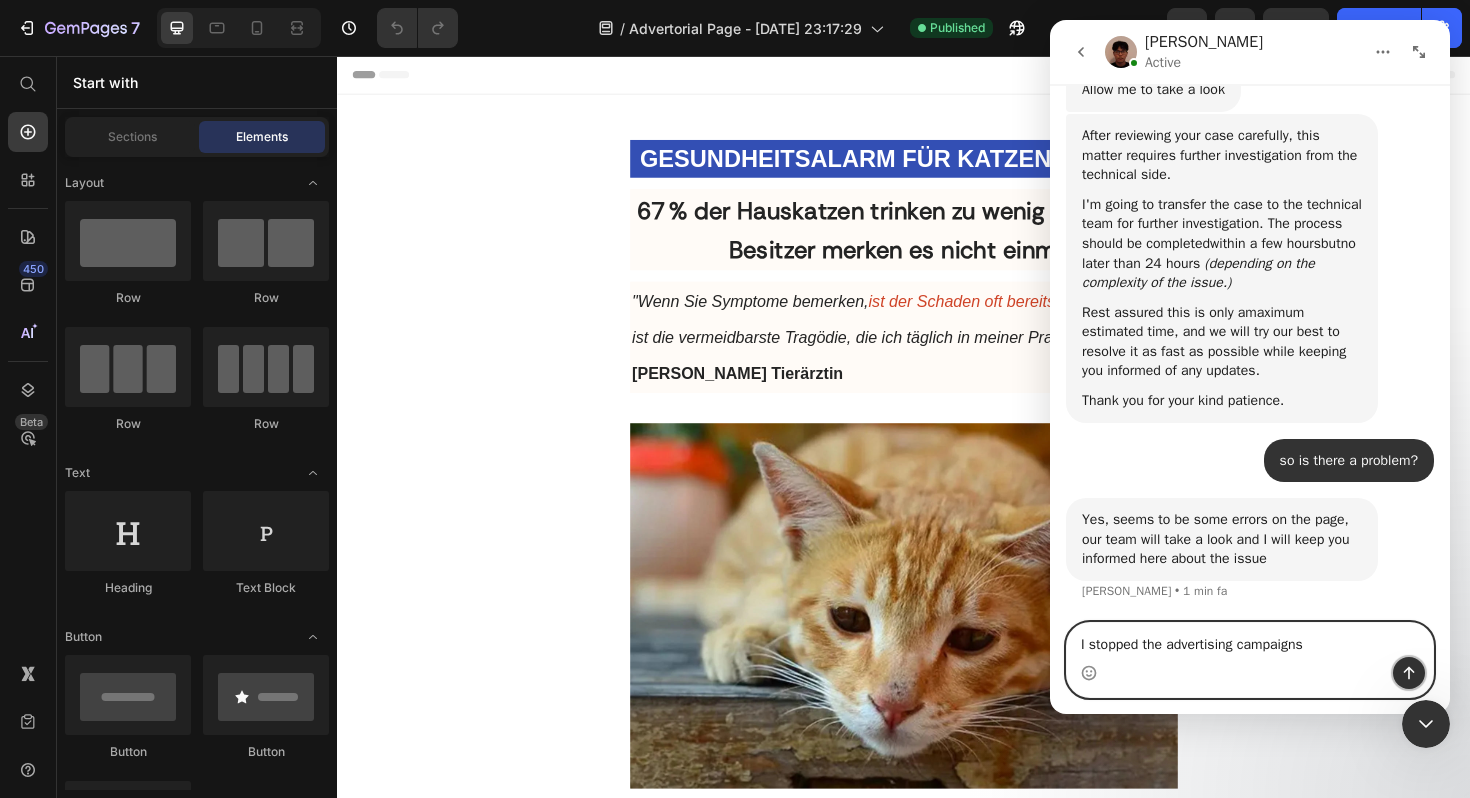 click 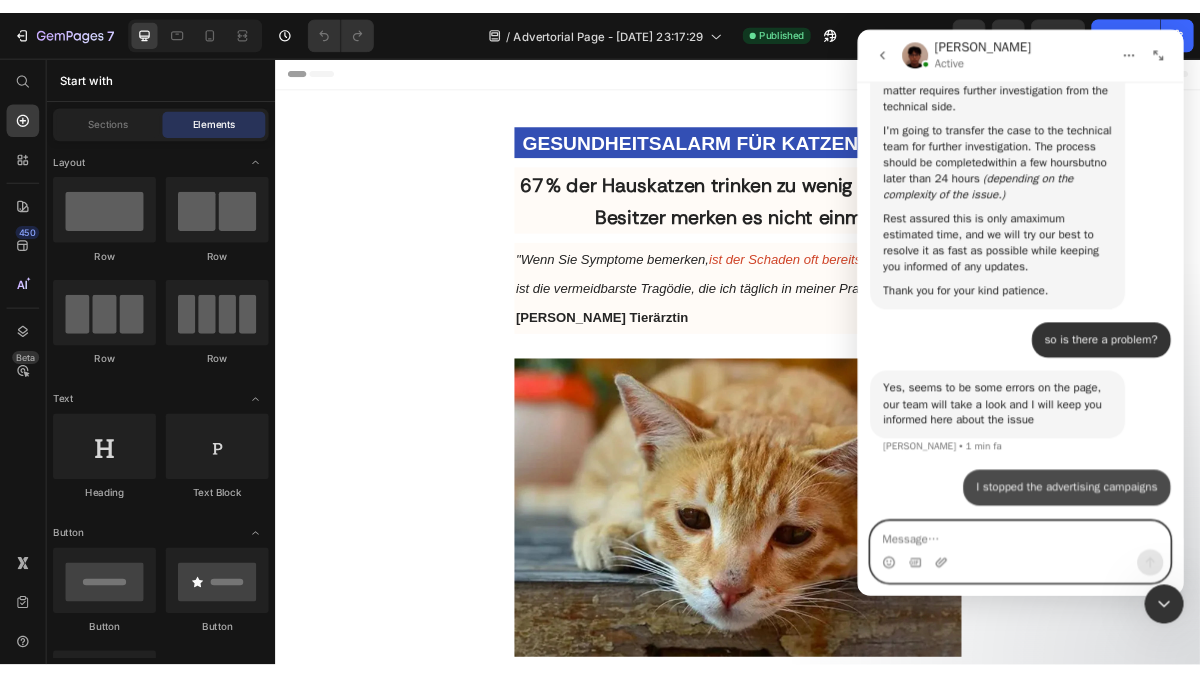 scroll, scrollTop: 5043, scrollLeft: 0, axis: vertical 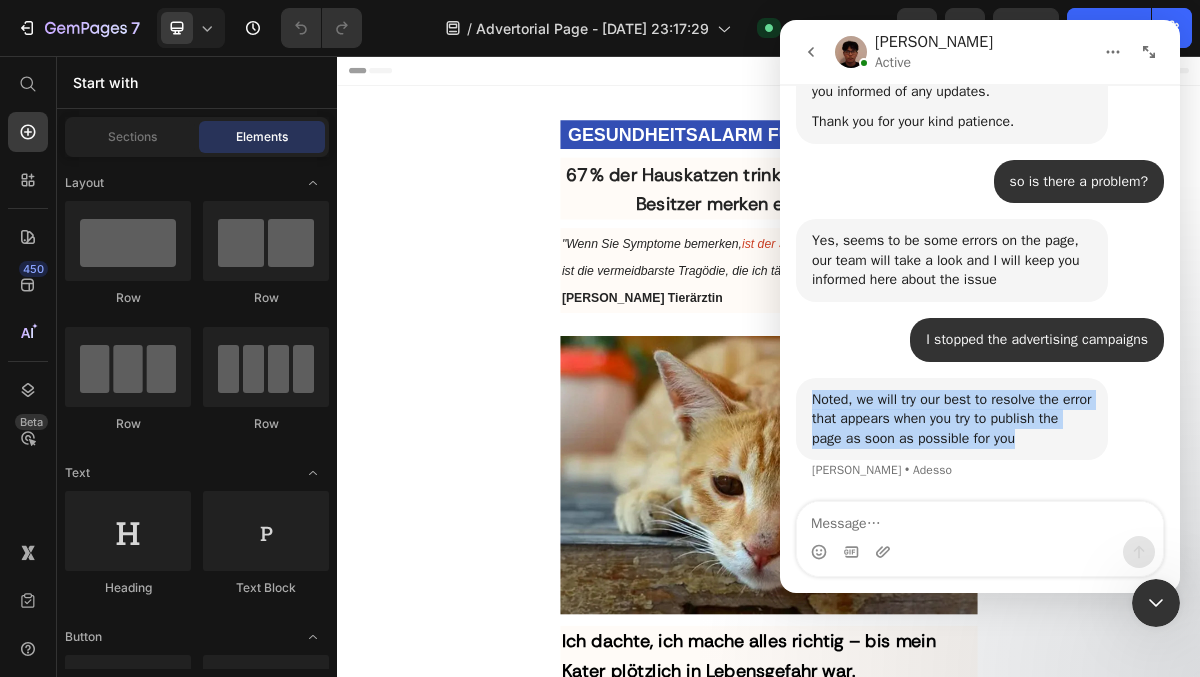 drag, startPoint x: 1052, startPoint y: 443, endPoint x: 797, endPoint y: 399, distance: 258.76825 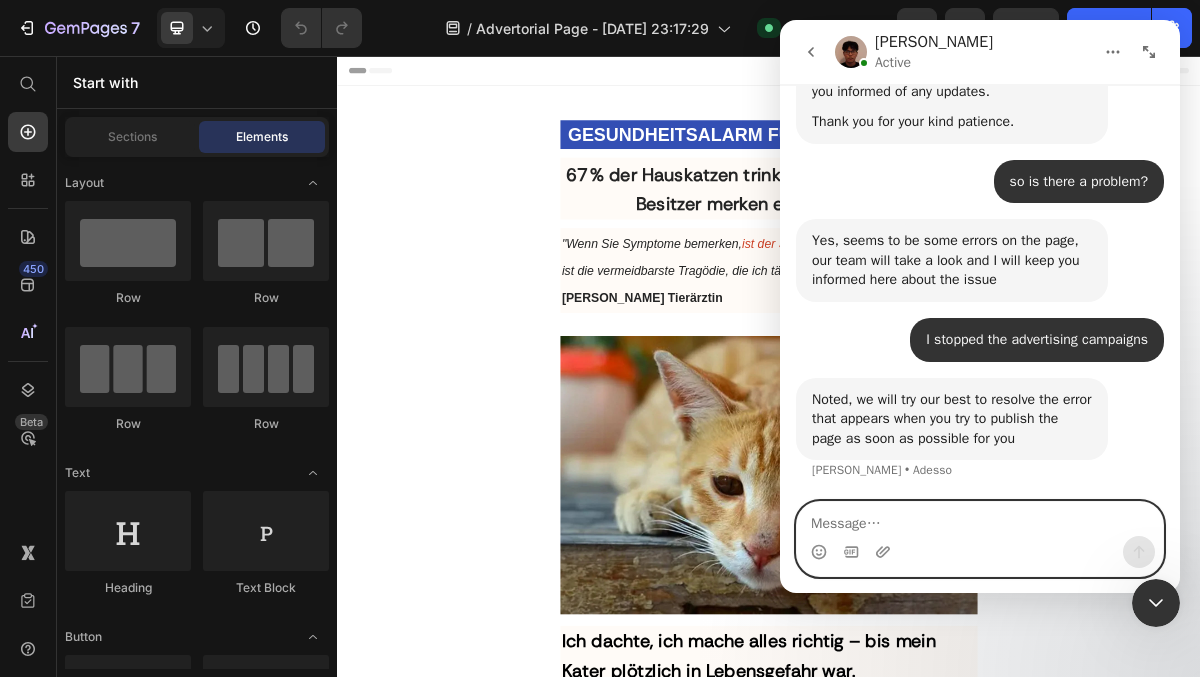 click at bounding box center [980, 519] 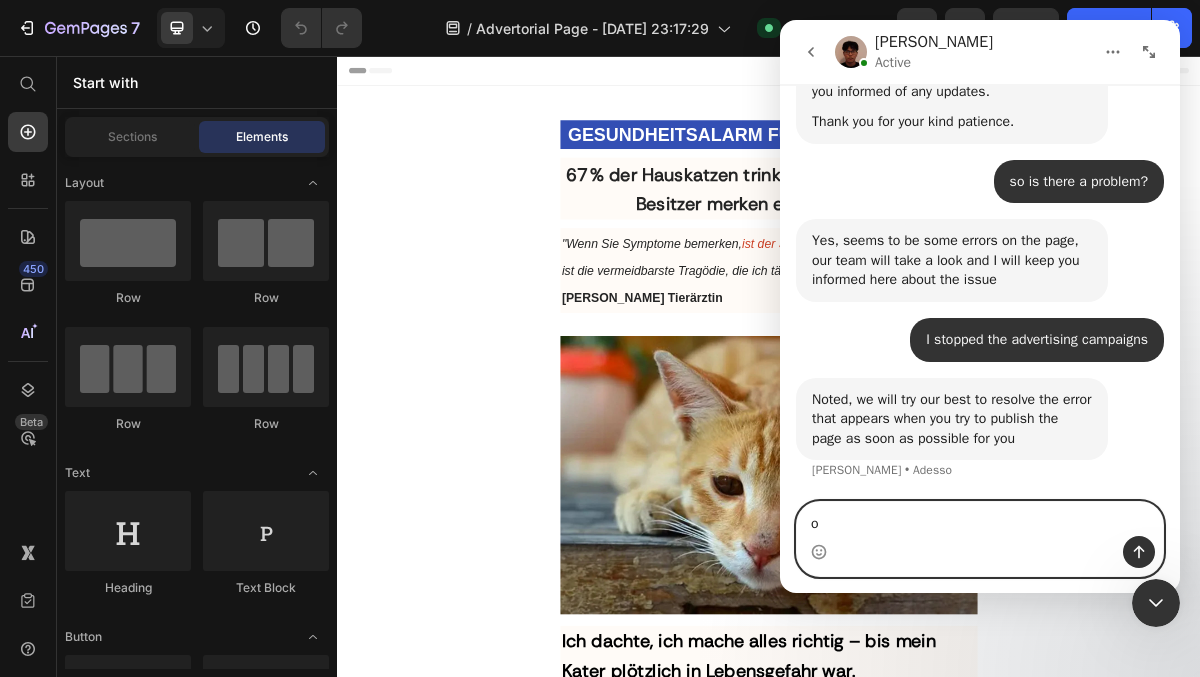 type on "ok" 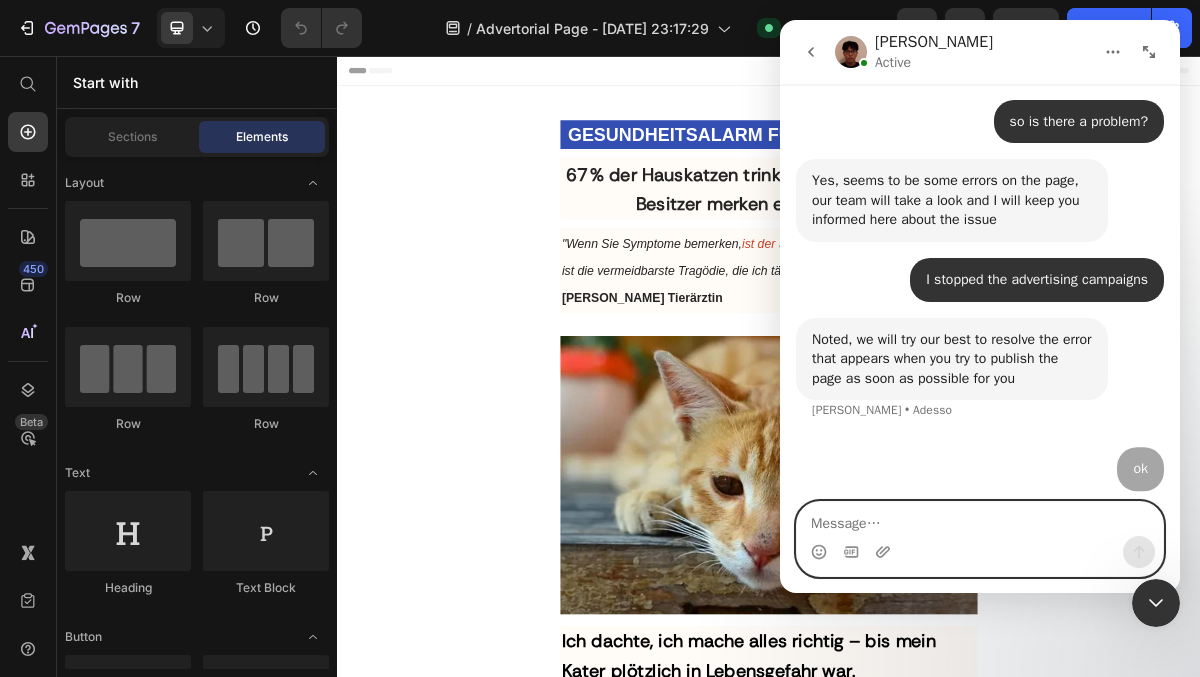 scroll, scrollTop: 5322, scrollLeft: 0, axis: vertical 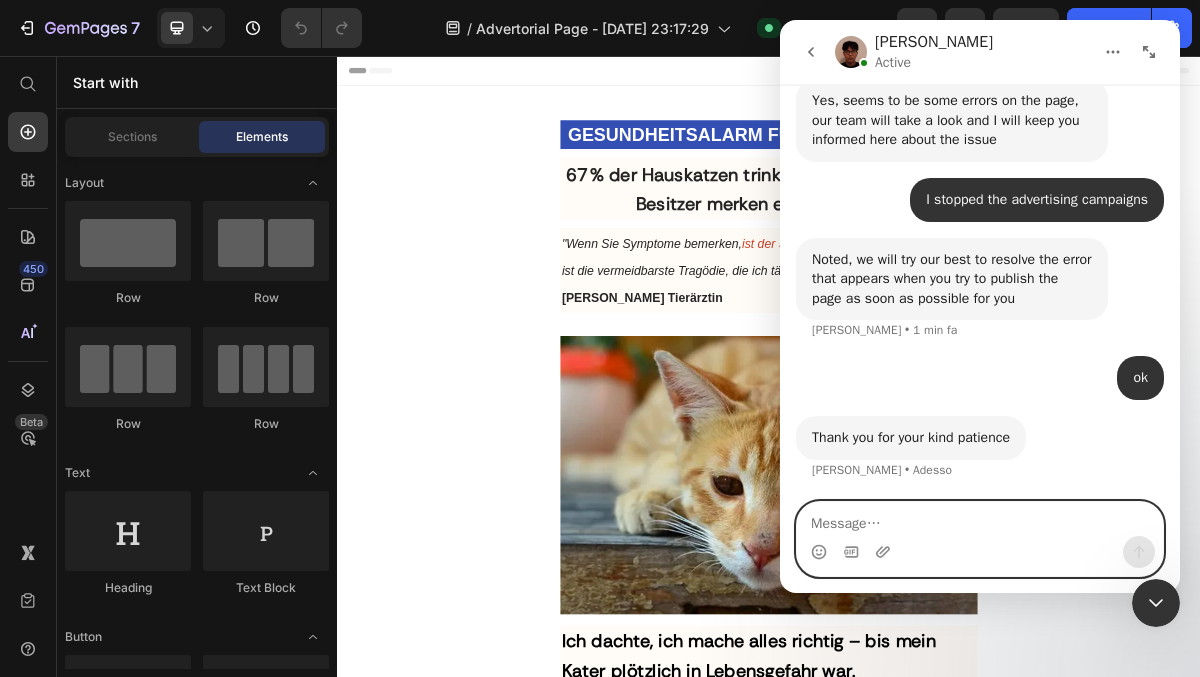 paste on "are you writing to me here in chat?" 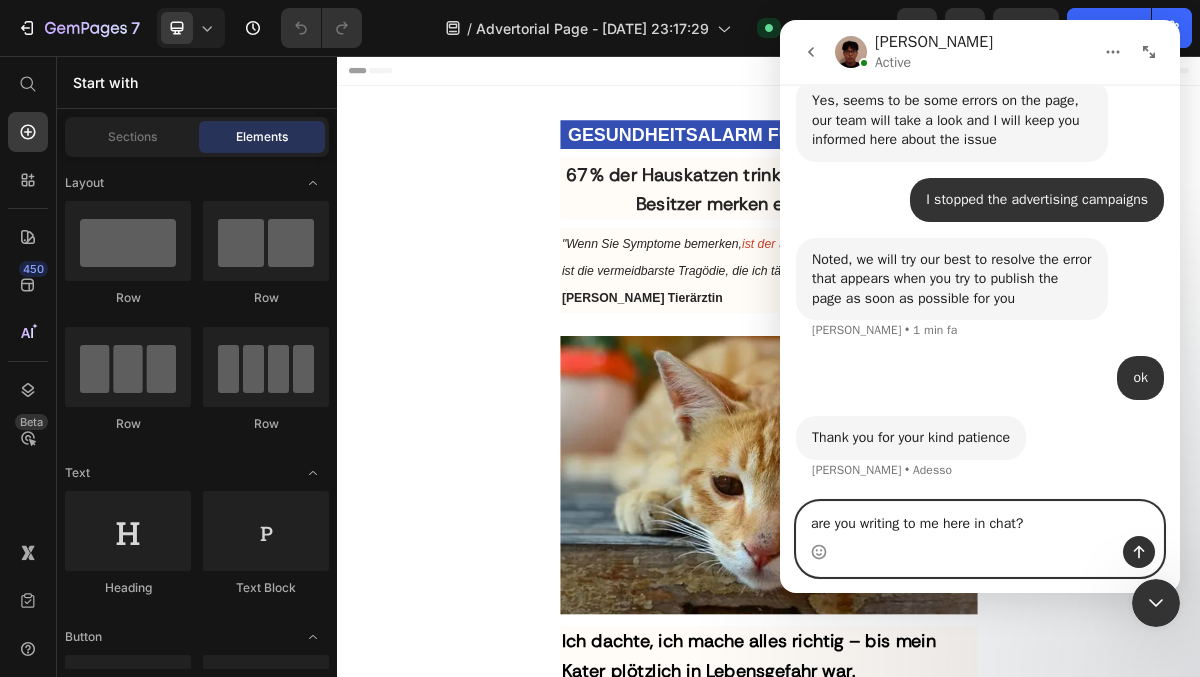 type on "are you writing to me here in chat?" 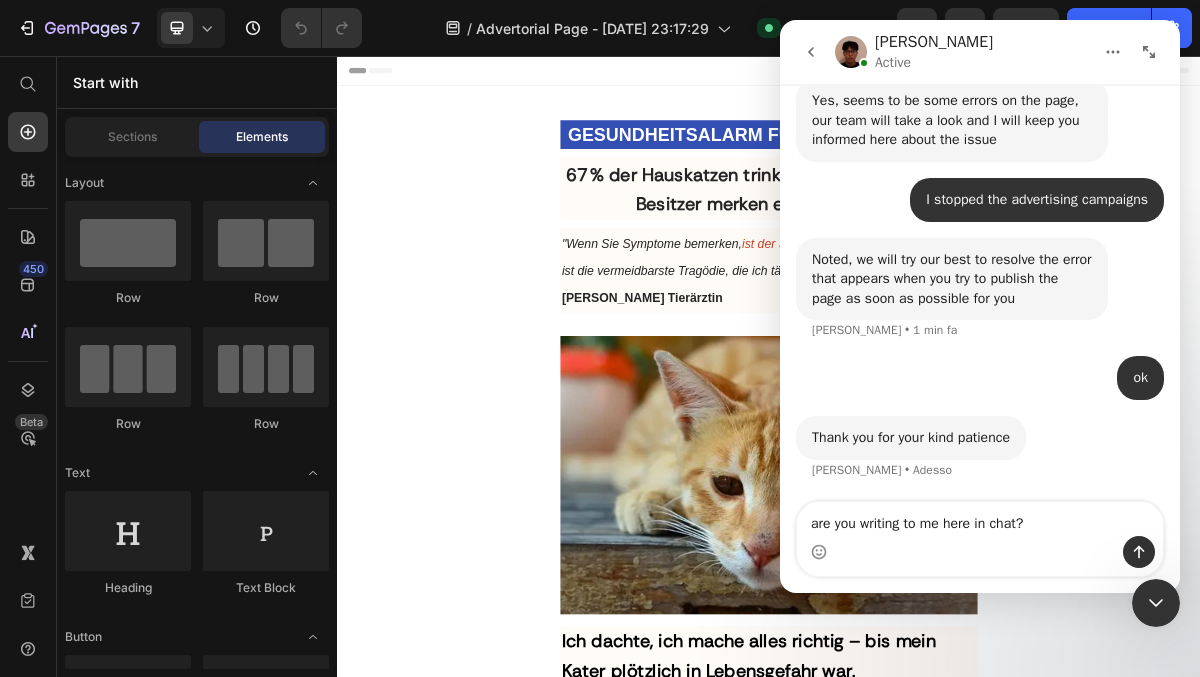 click 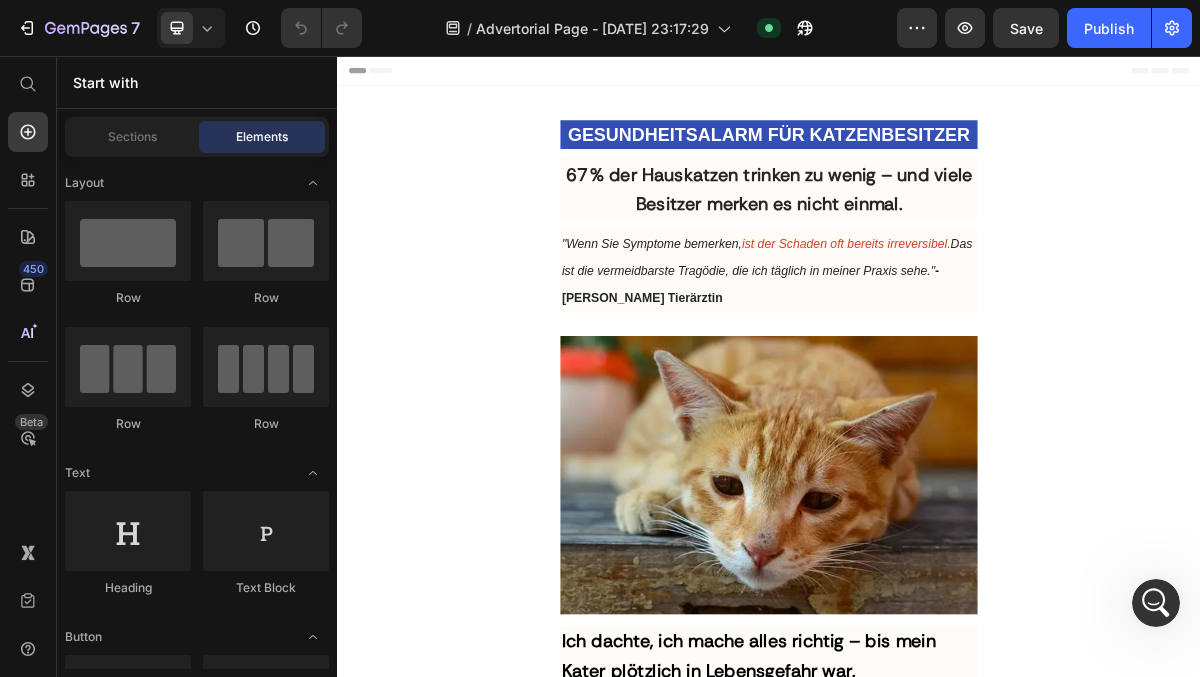 click 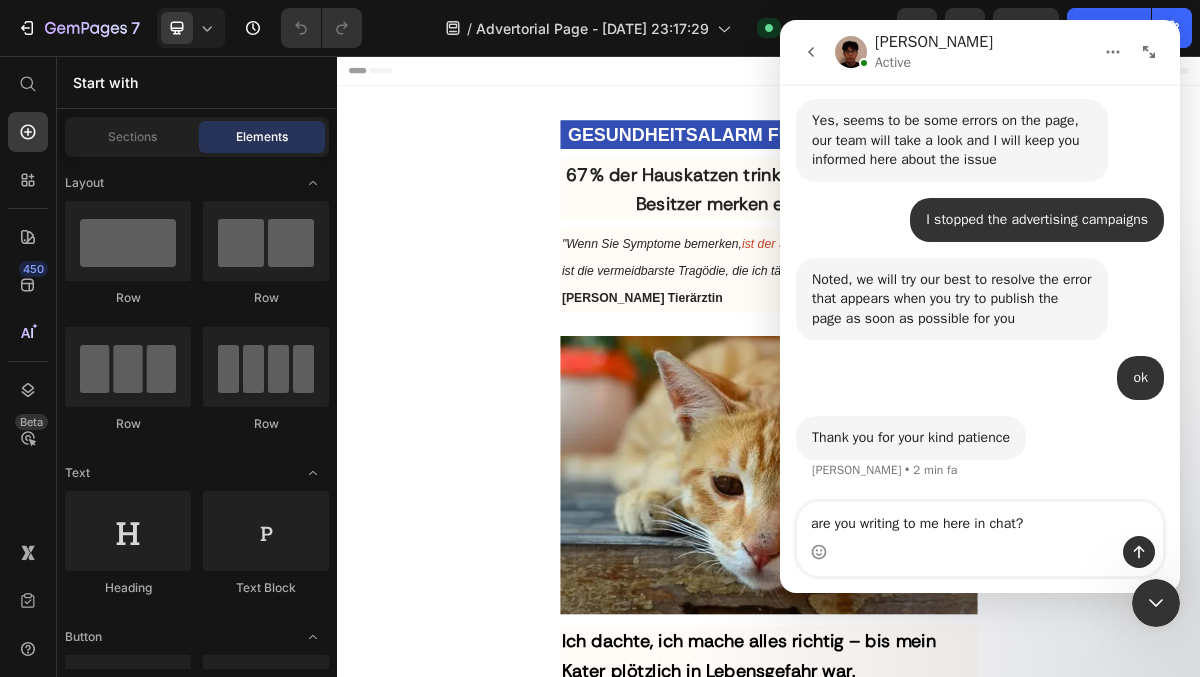 scroll, scrollTop: 5382, scrollLeft: 0, axis: vertical 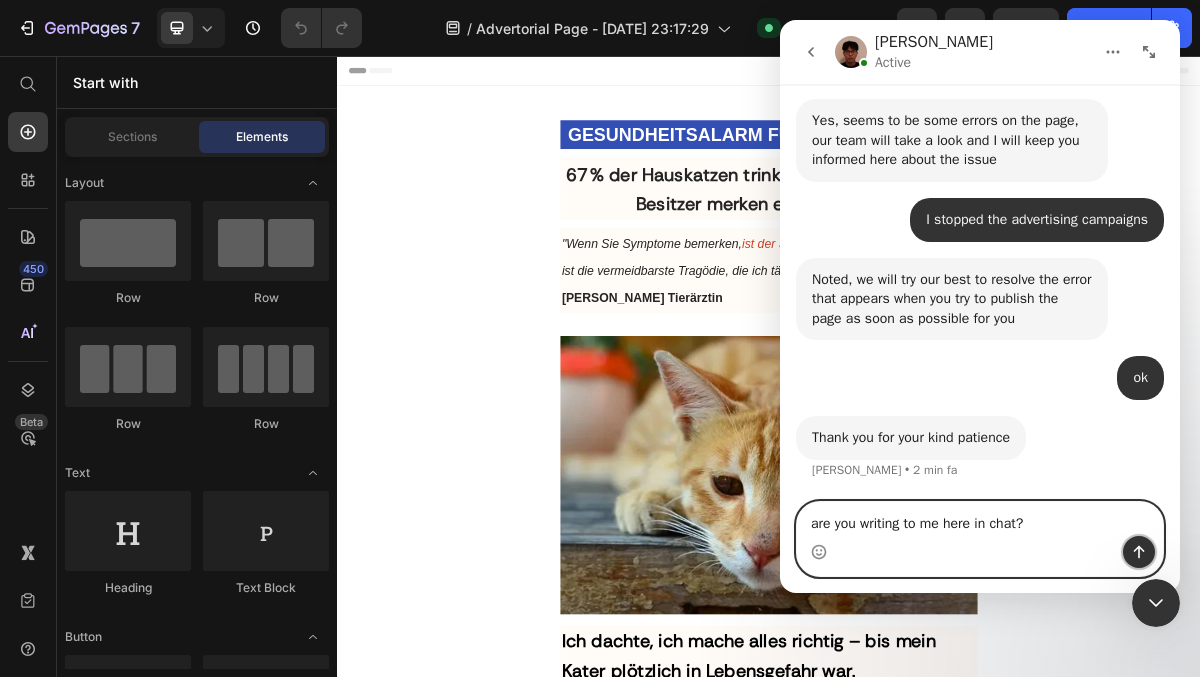 click 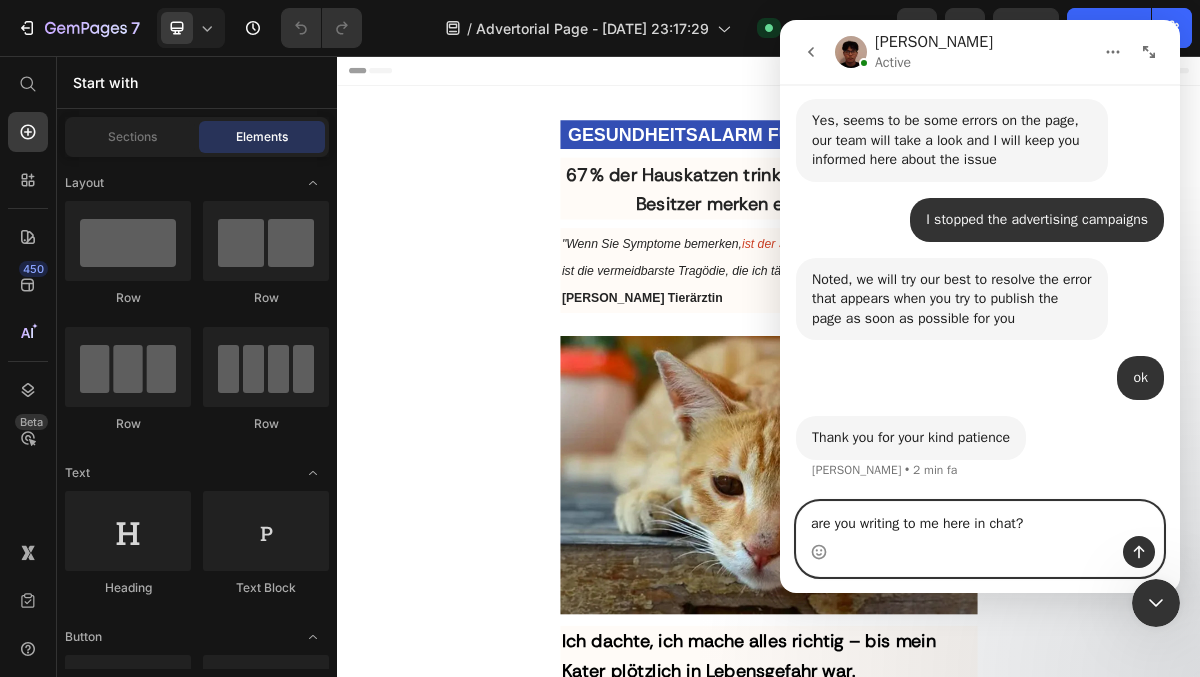 type 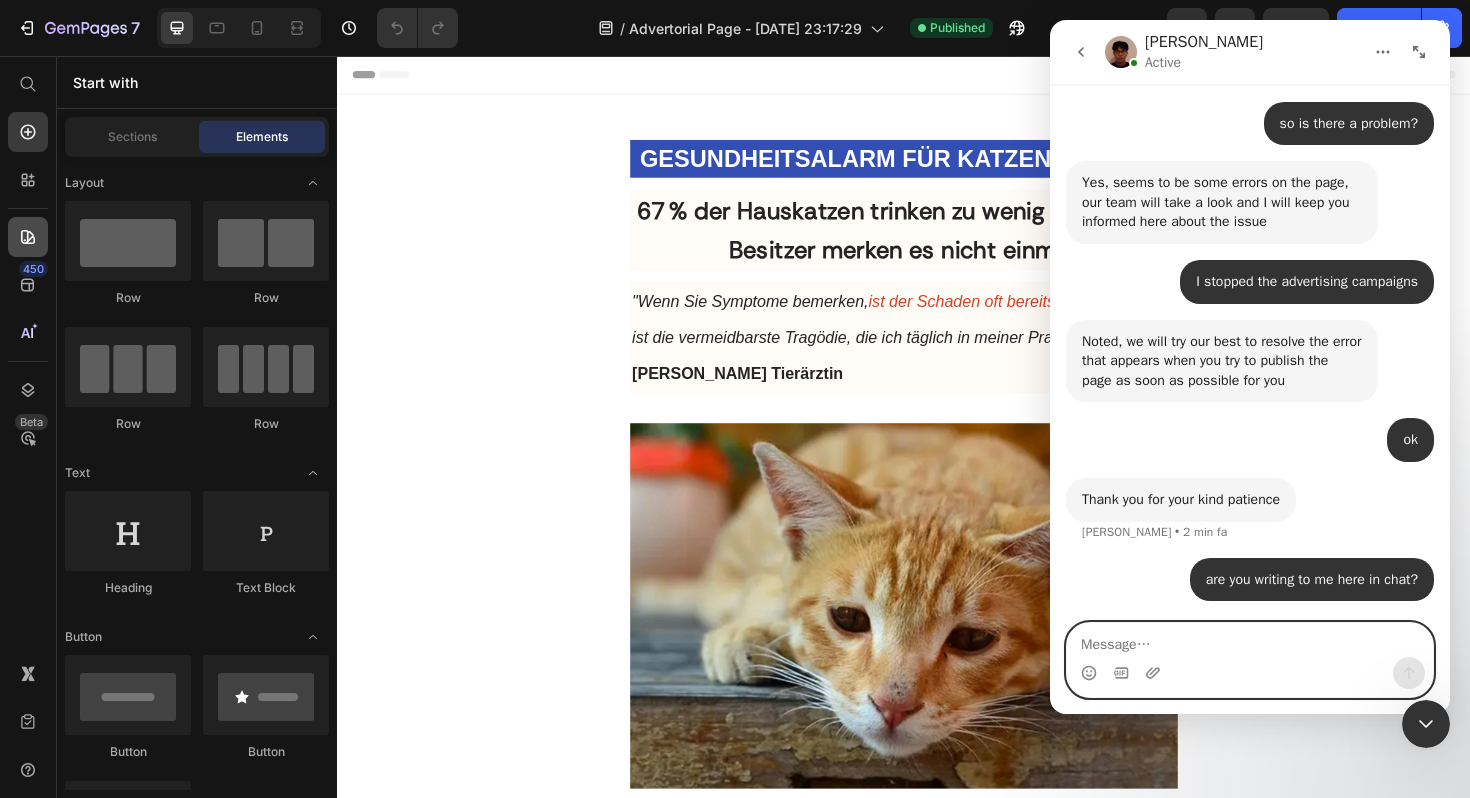 scroll, scrollTop: 5320, scrollLeft: 0, axis: vertical 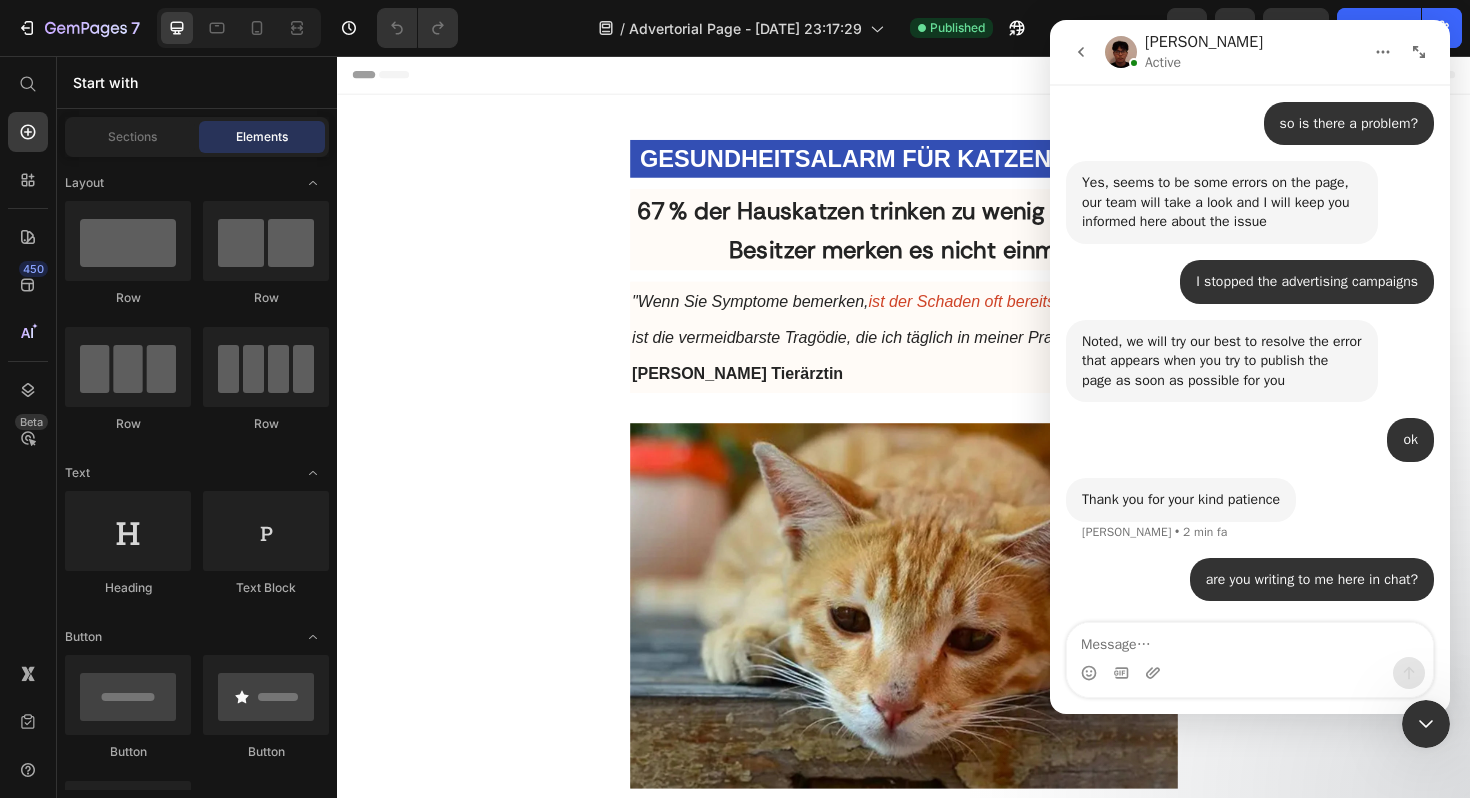click 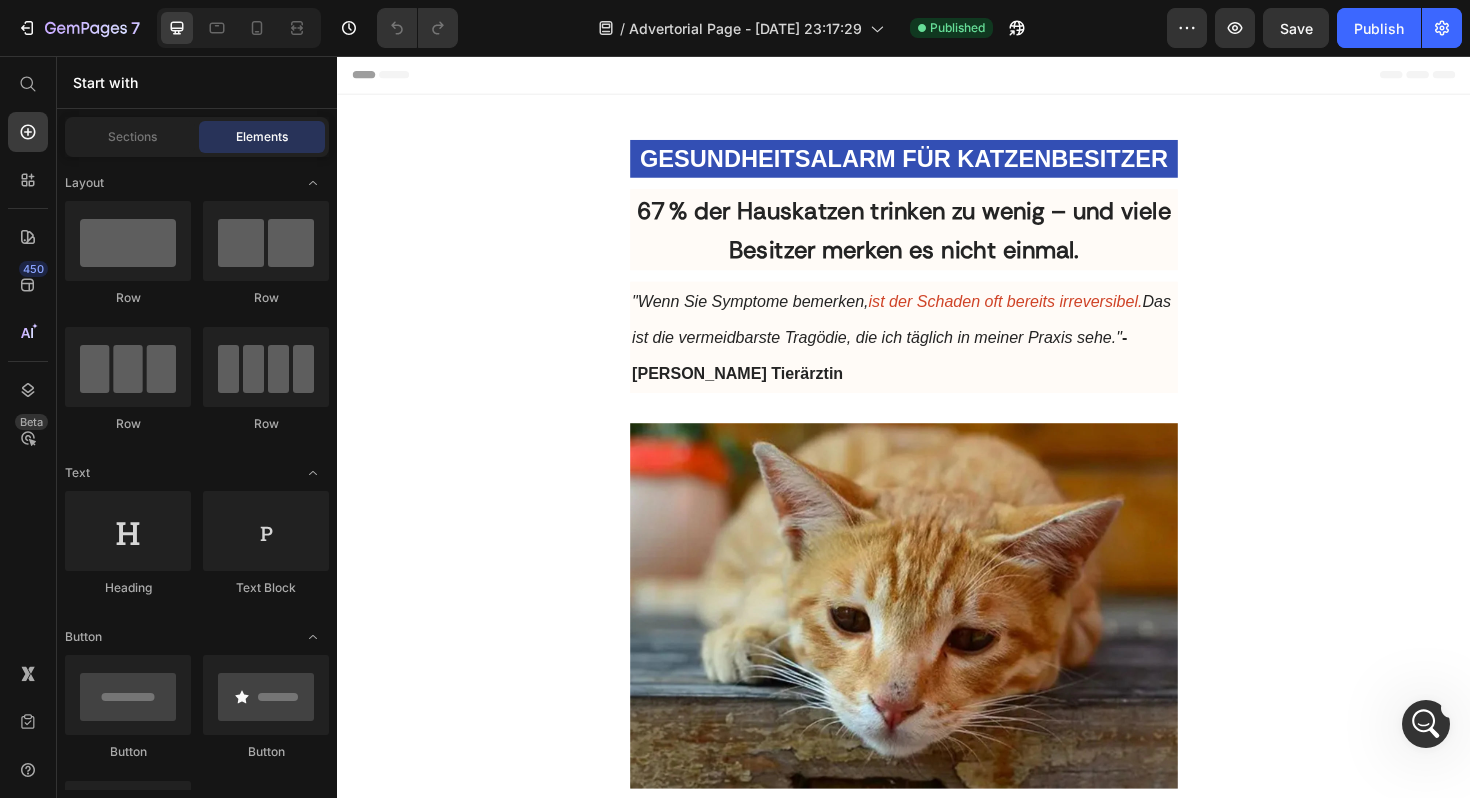 scroll, scrollTop: 5420, scrollLeft: 0, axis: vertical 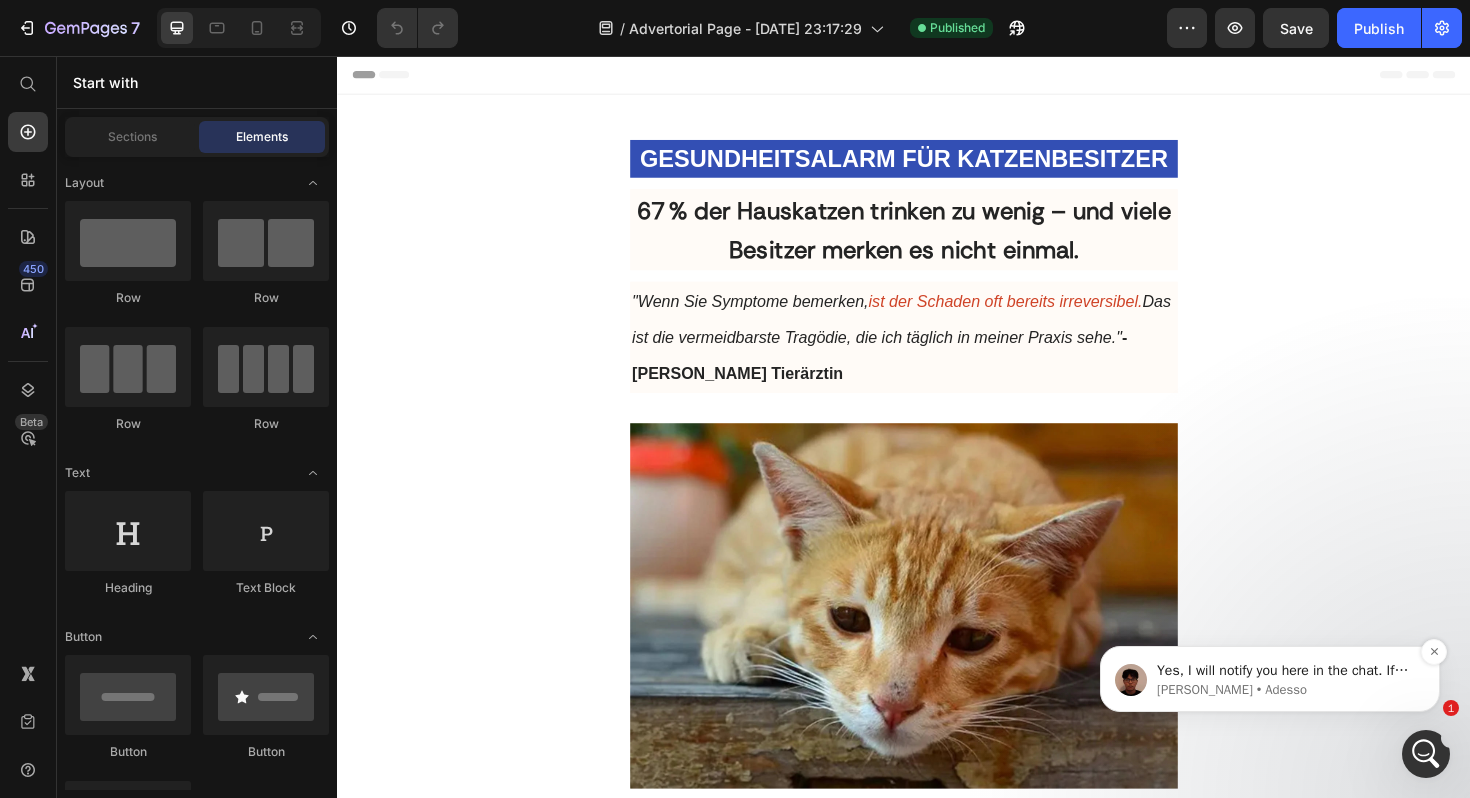 click on "Yes, I will notify you here in the chat. If you are offline, the system will notify you via the email [EMAIL_ADDRESS][DOMAIN_NAME] [PERSON_NAME] • Adesso" at bounding box center [1270, 679] 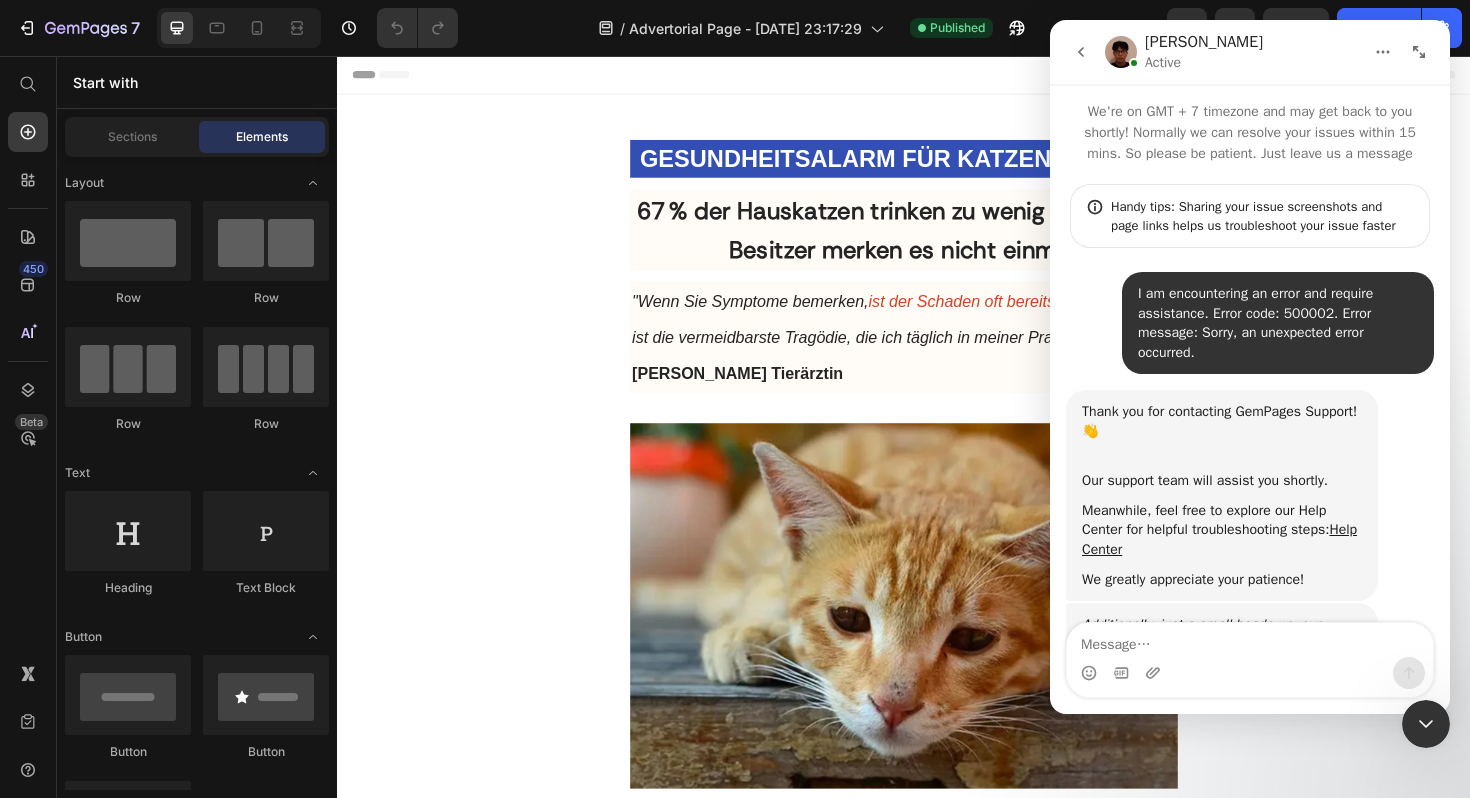 scroll, scrollTop: 3, scrollLeft: 0, axis: vertical 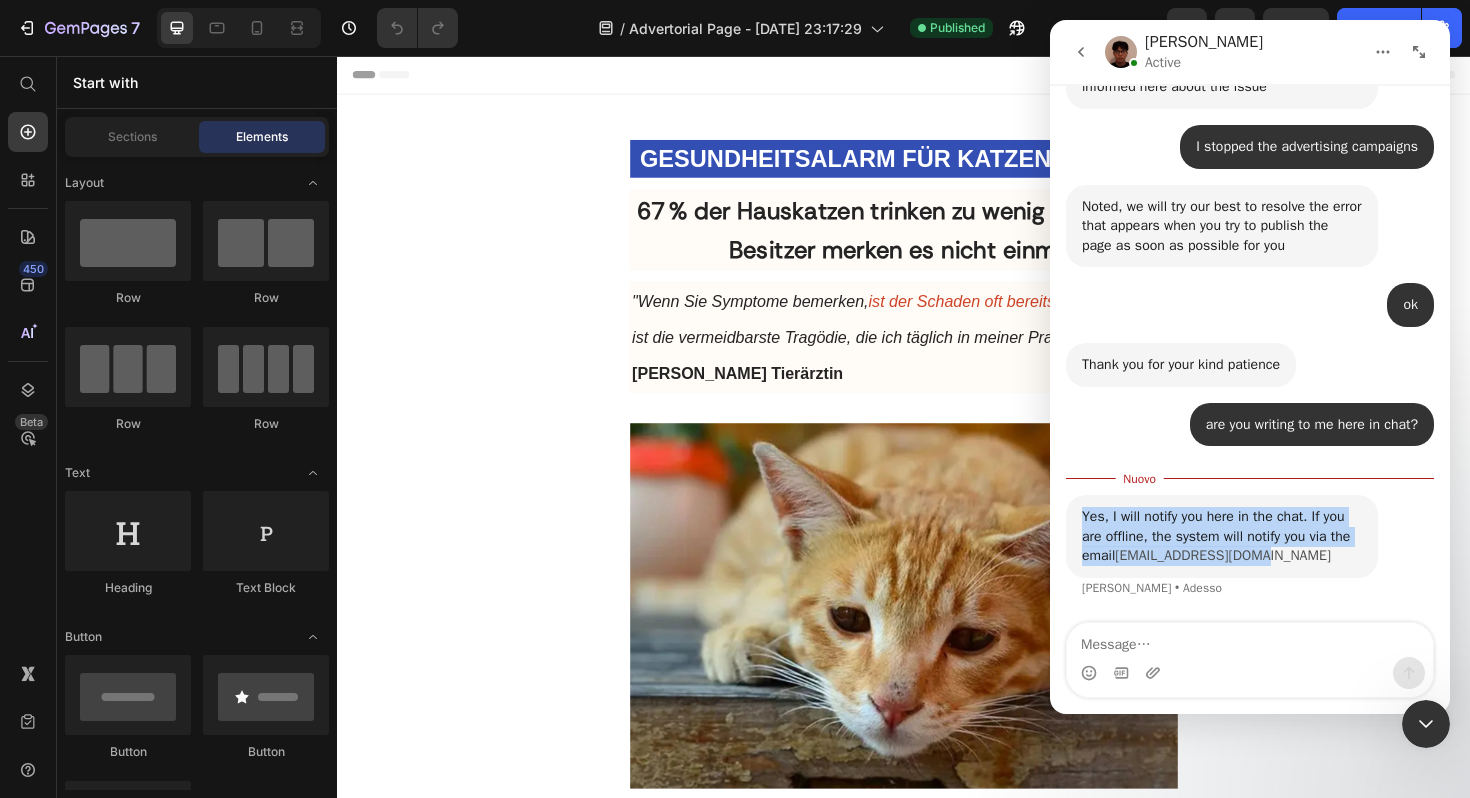 drag, startPoint x: 1079, startPoint y: 518, endPoint x: 1294, endPoint y: 555, distance: 218.16049 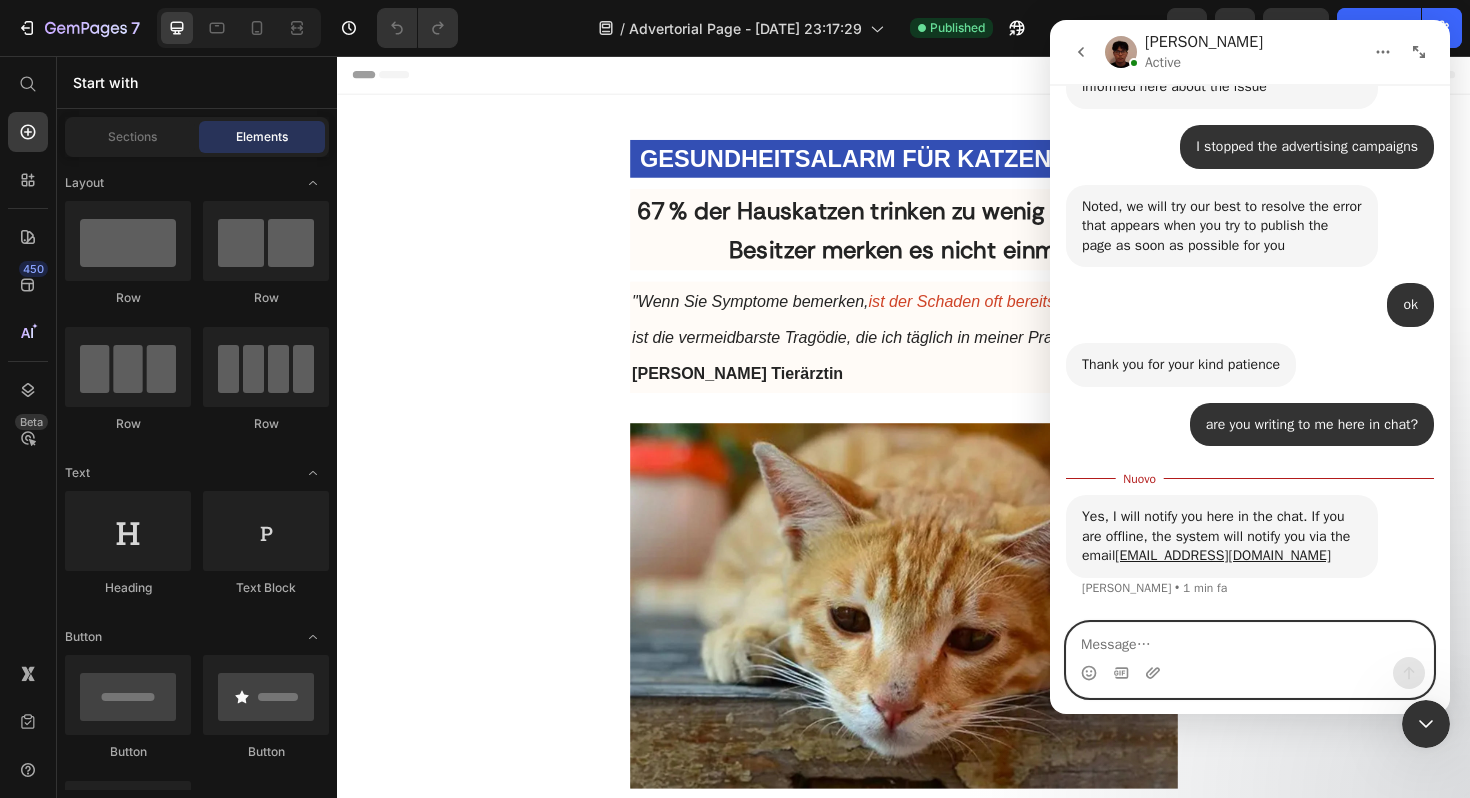 click at bounding box center [1250, 640] 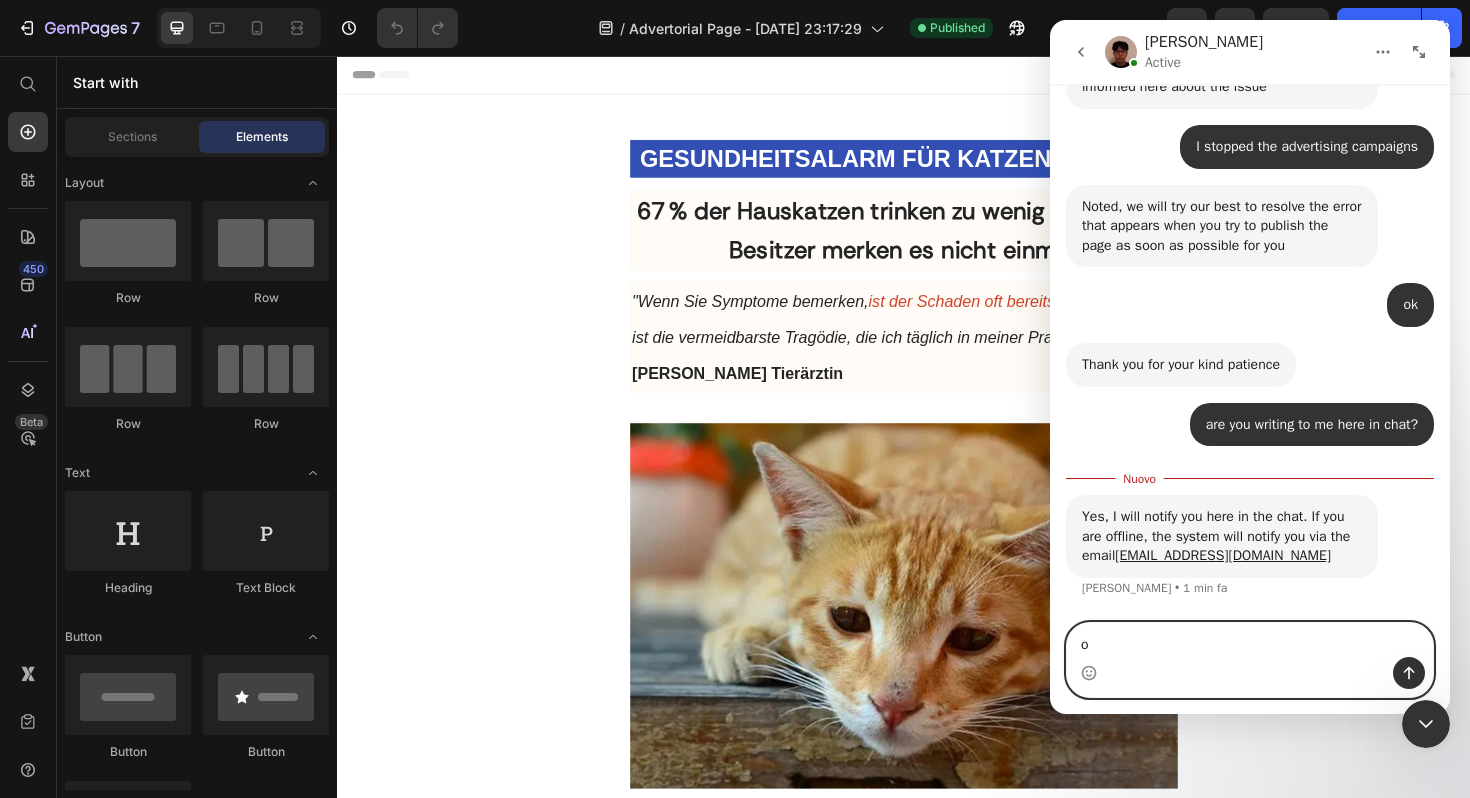 type on "ok" 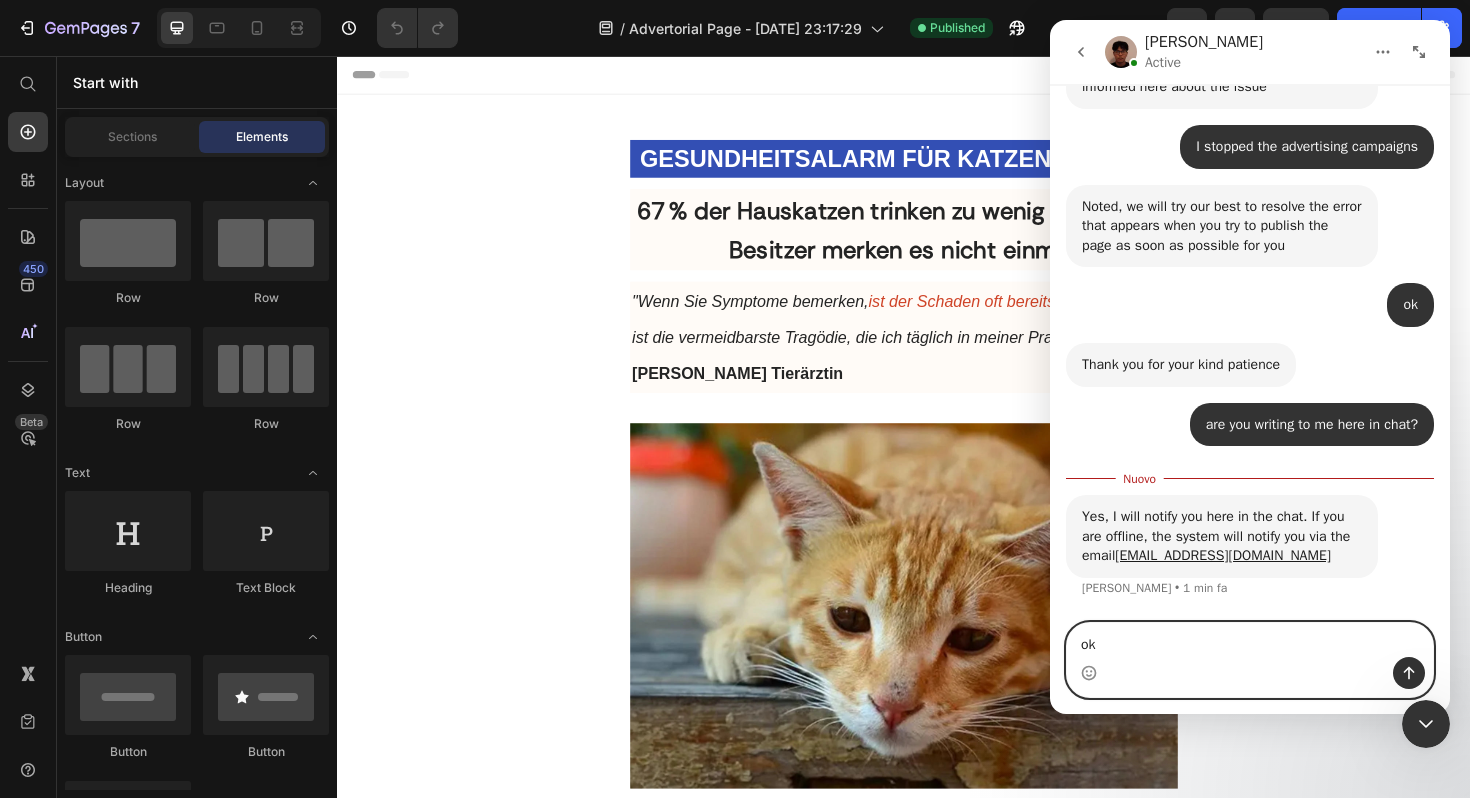 type 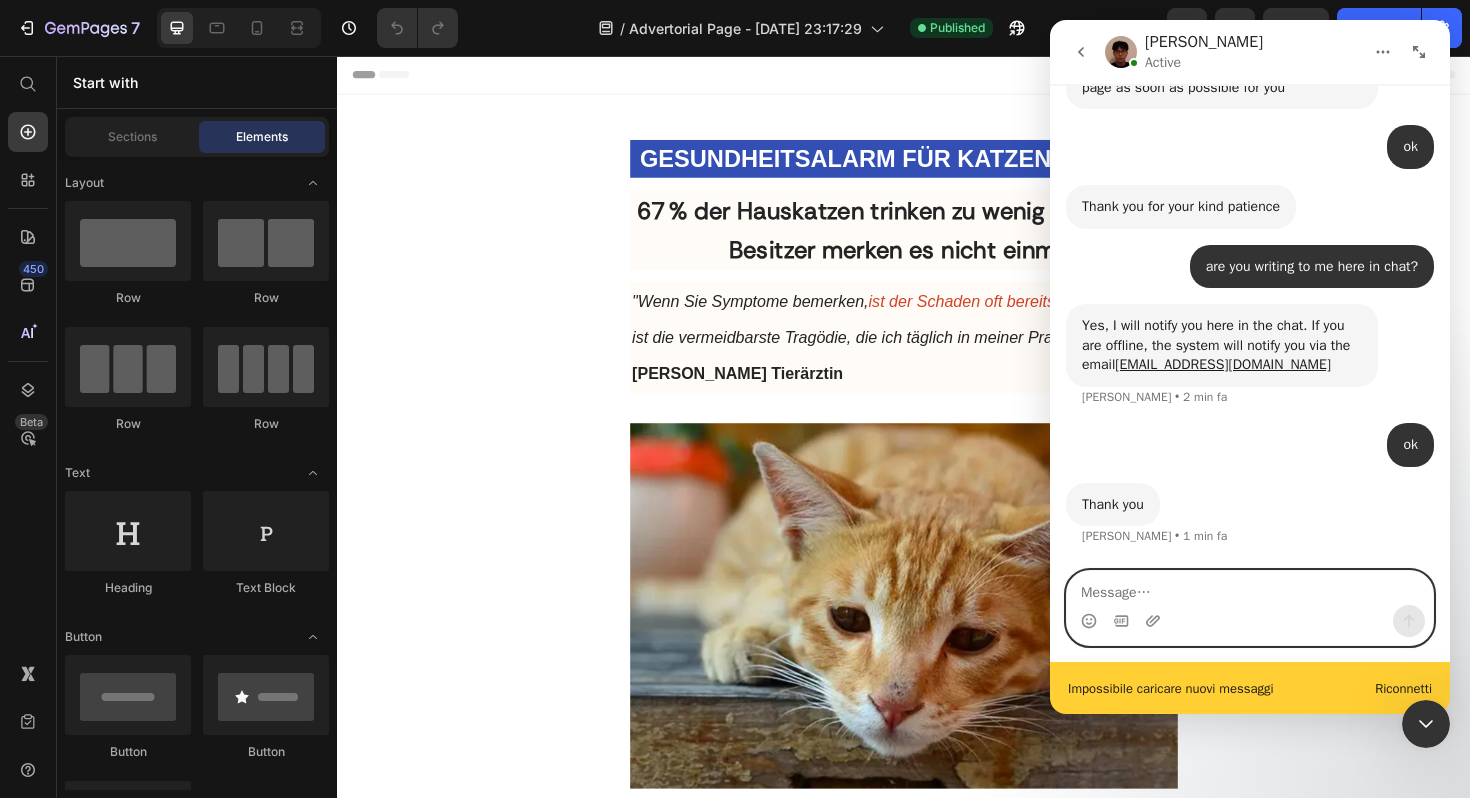 scroll, scrollTop: 5610, scrollLeft: 0, axis: vertical 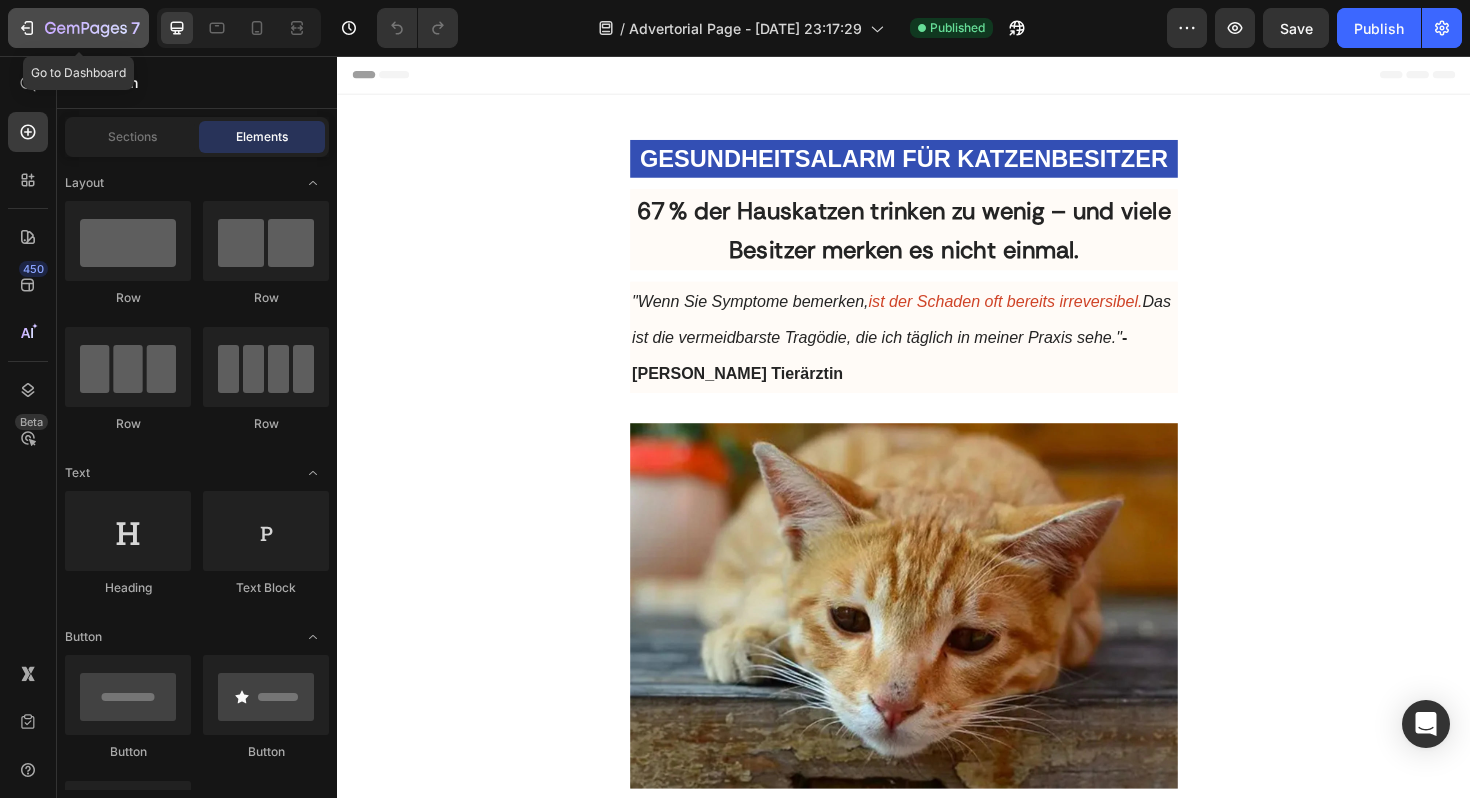 click 